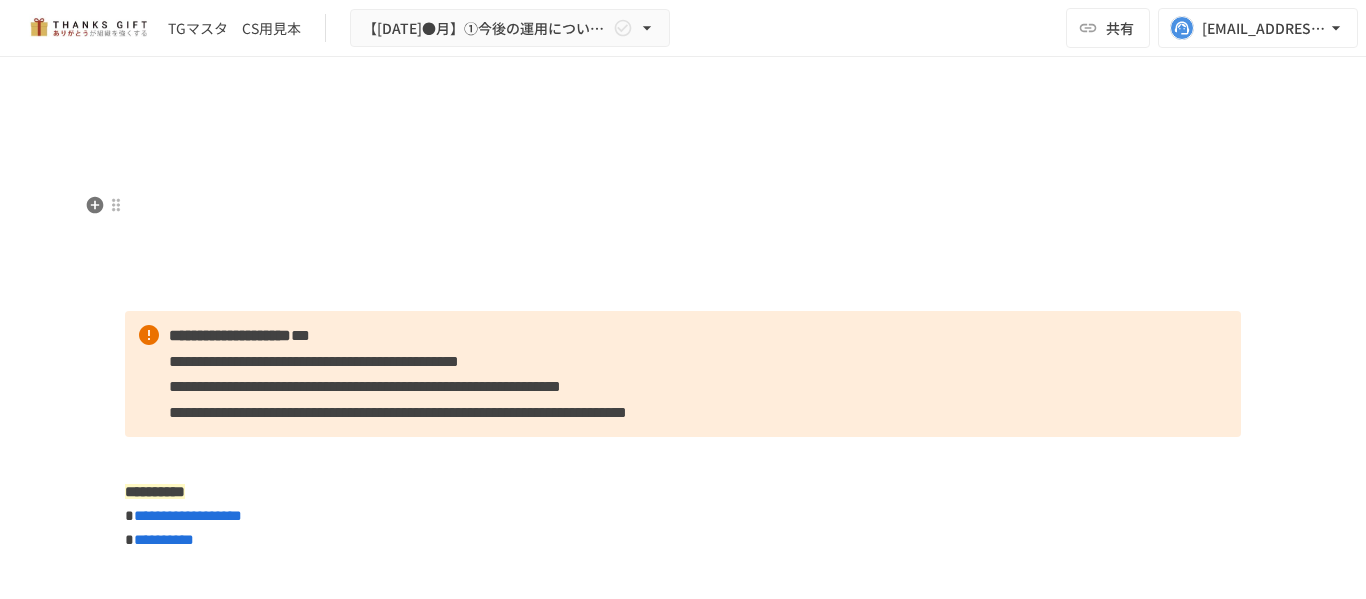 scroll, scrollTop: 0, scrollLeft: 0, axis: both 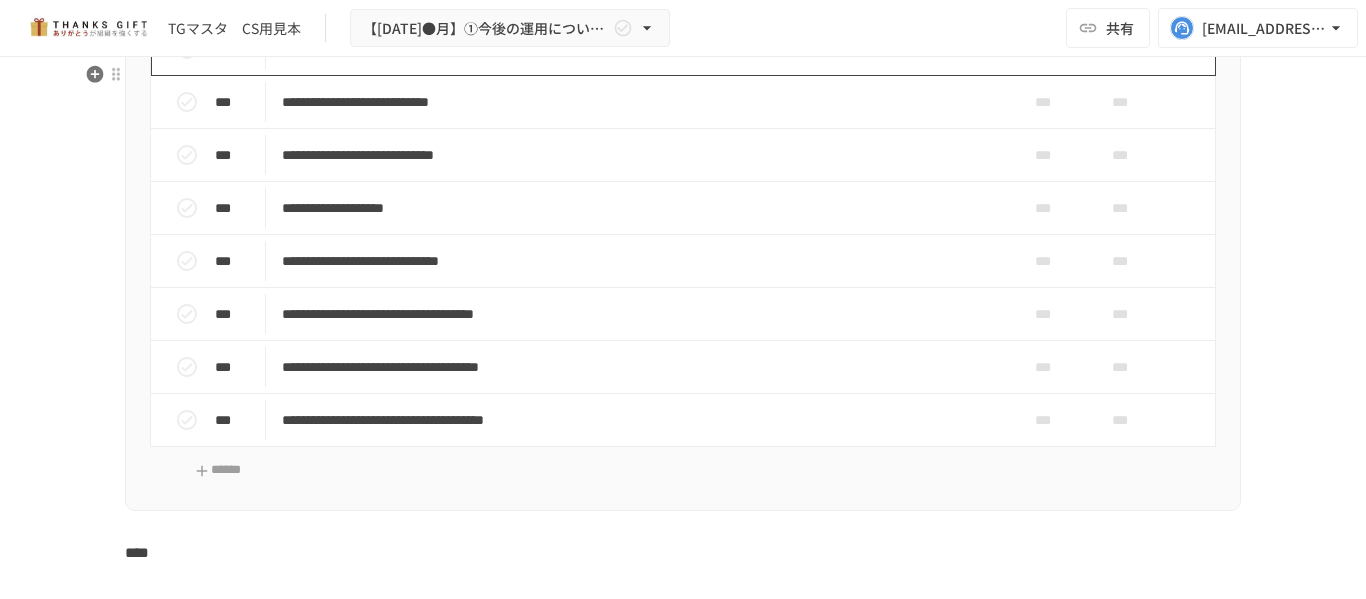 click on "**********" at bounding box center (641, 49) 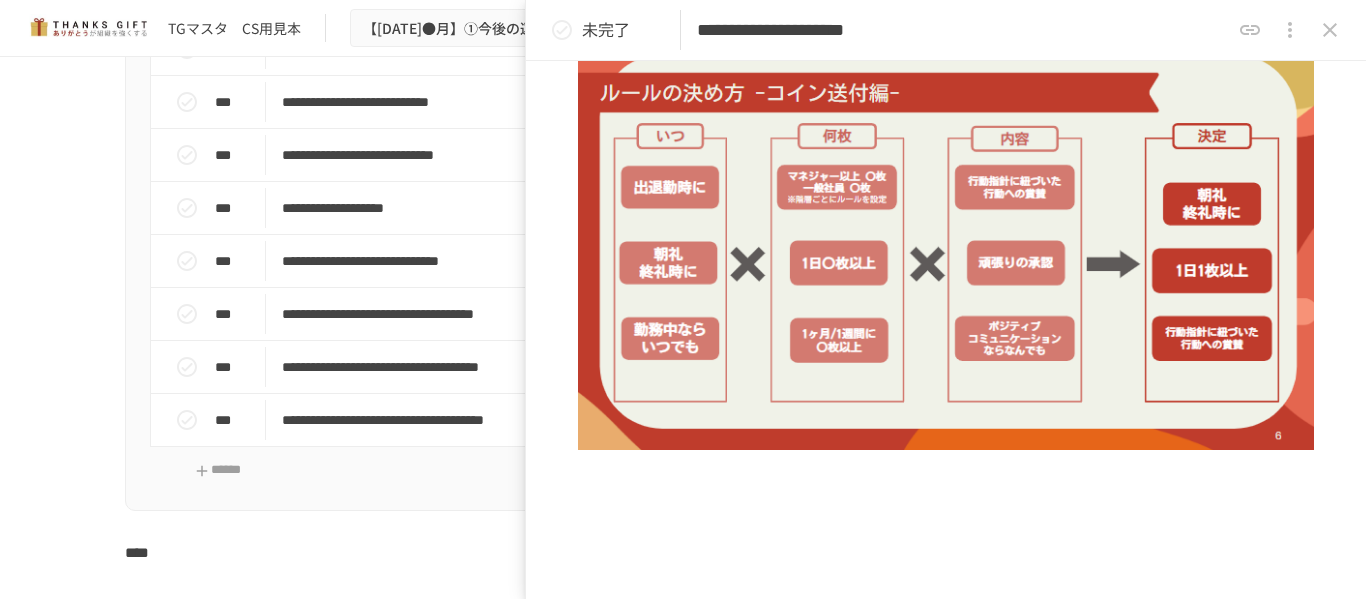 scroll, scrollTop: 1074, scrollLeft: 0, axis: vertical 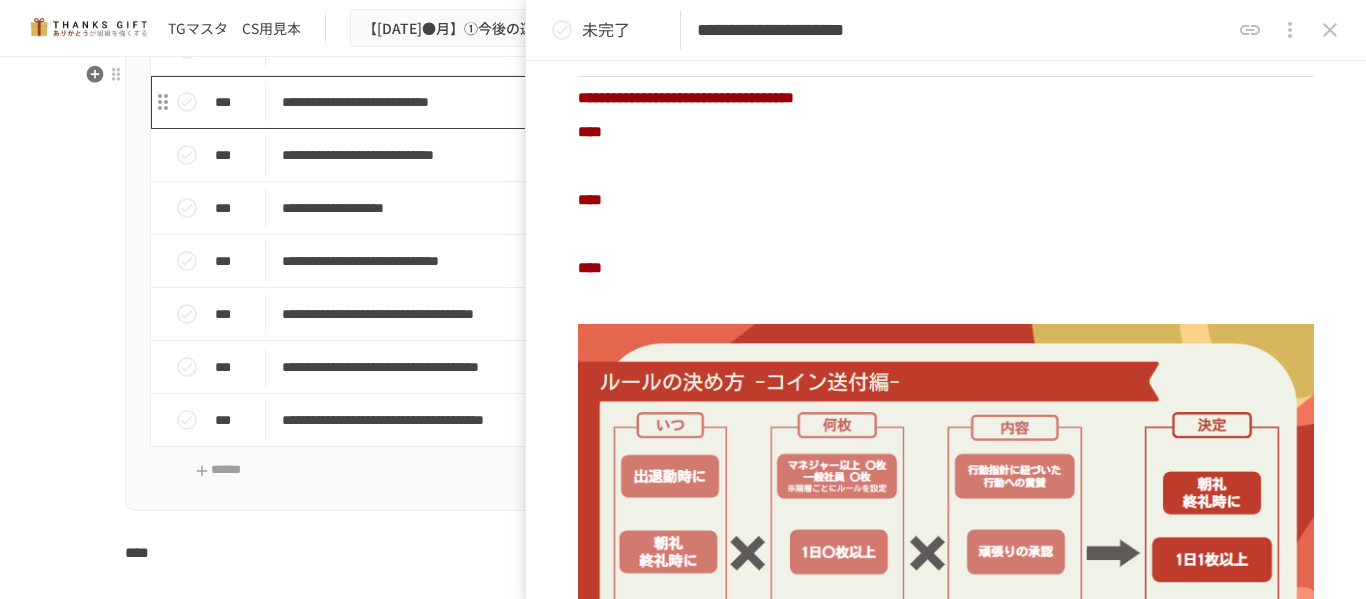 click on "**********" at bounding box center [641, 102] 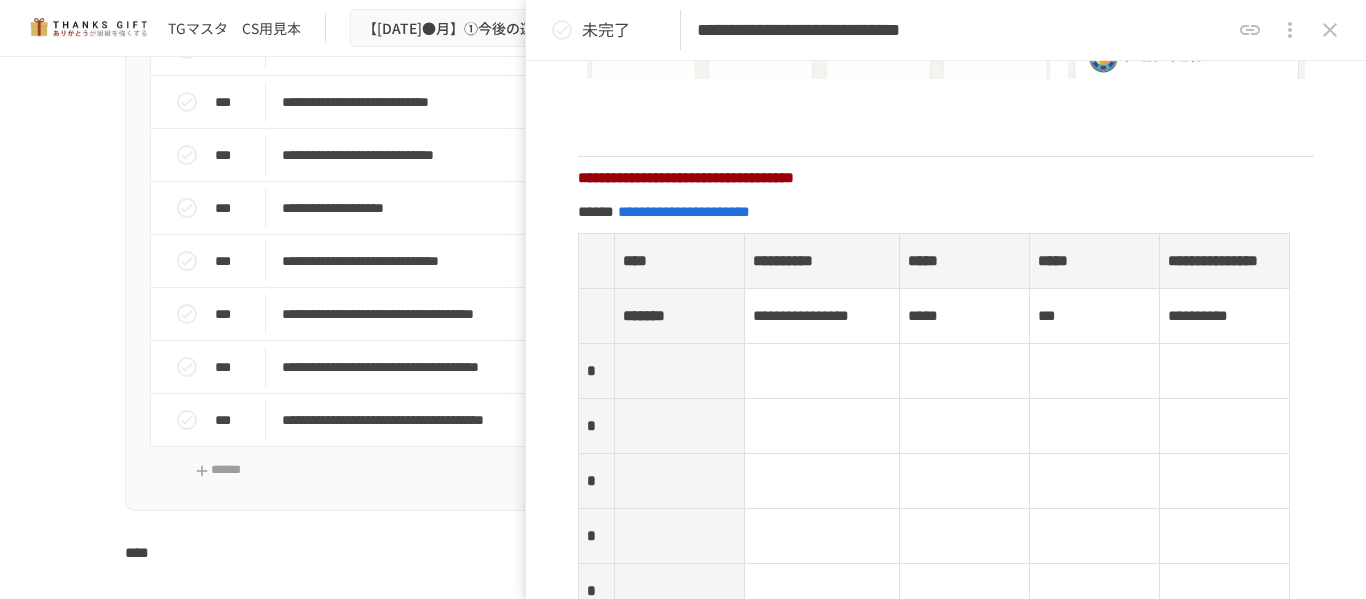 scroll, scrollTop: 2700, scrollLeft: 0, axis: vertical 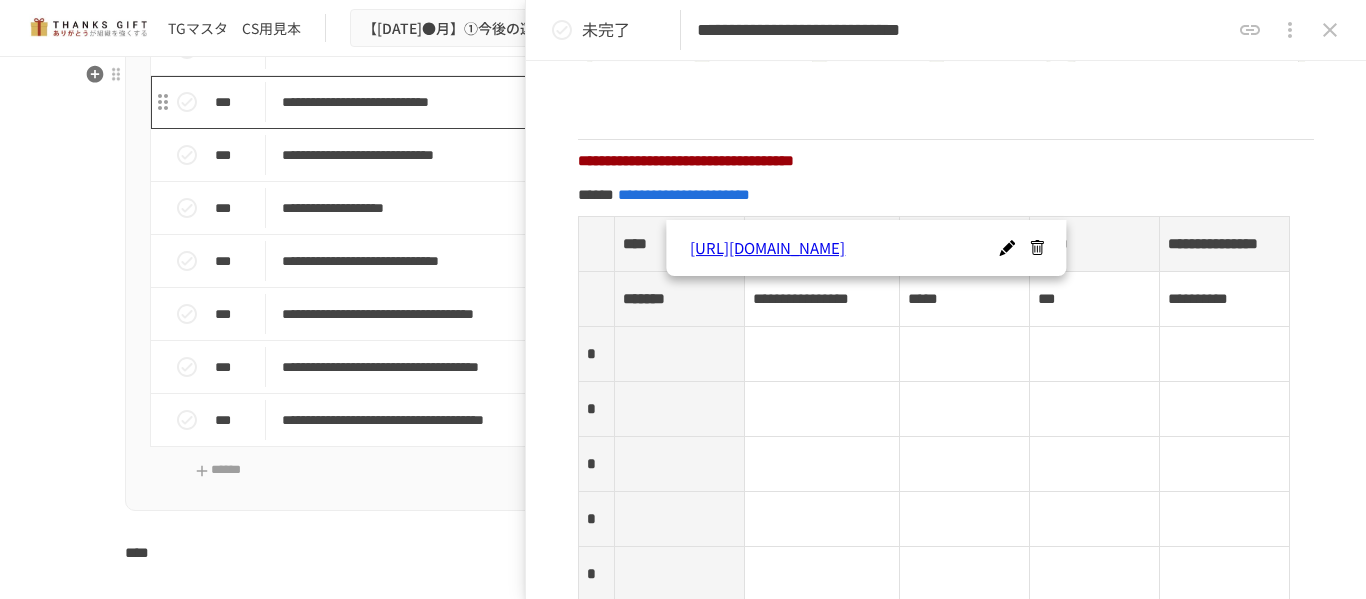 click on "**********" at bounding box center (641, 102) 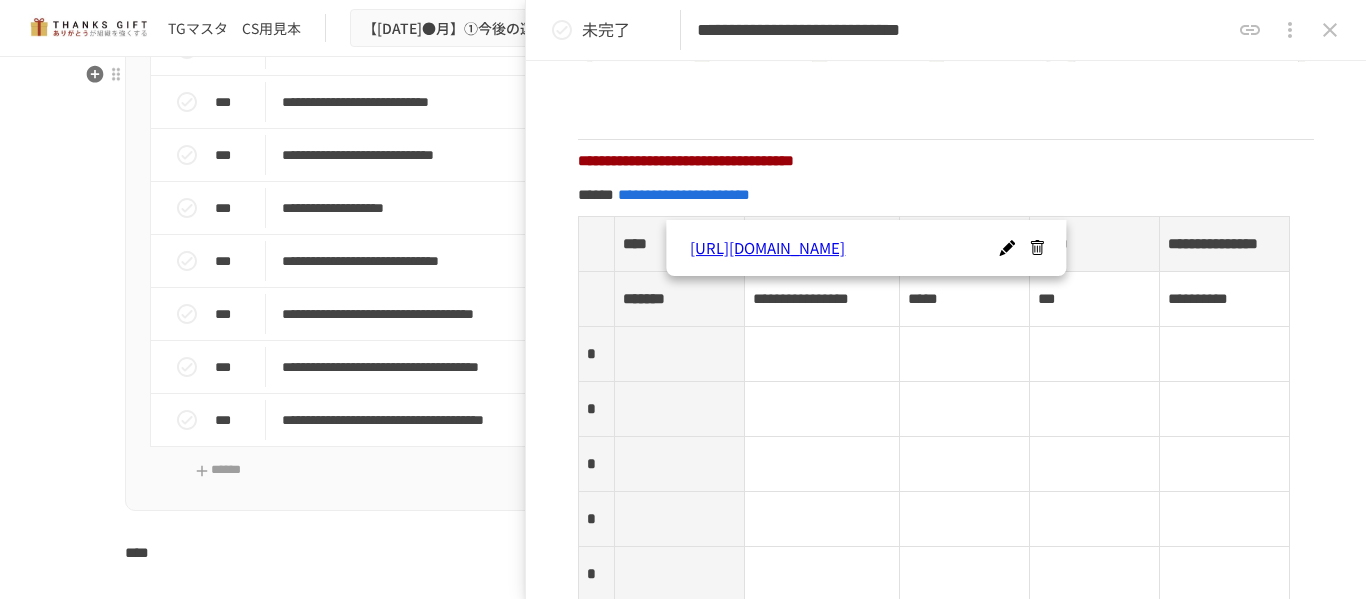 scroll, scrollTop: 4939, scrollLeft: 0, axis: vertical 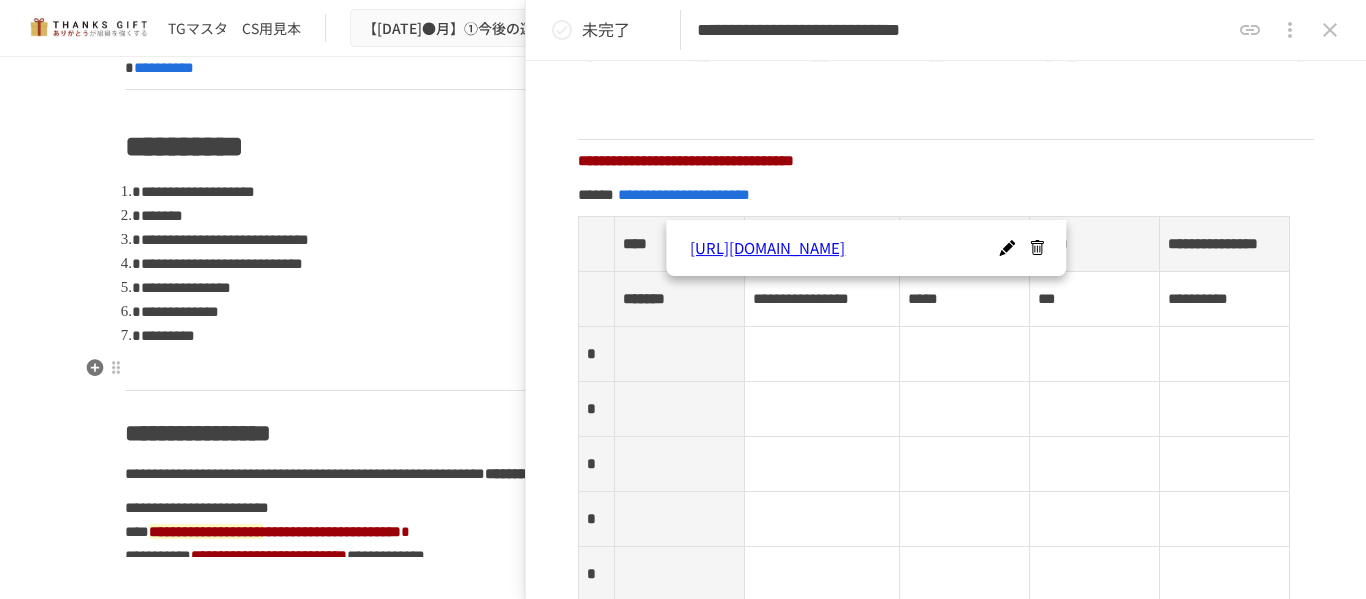 click at bounding box center [683, 369] 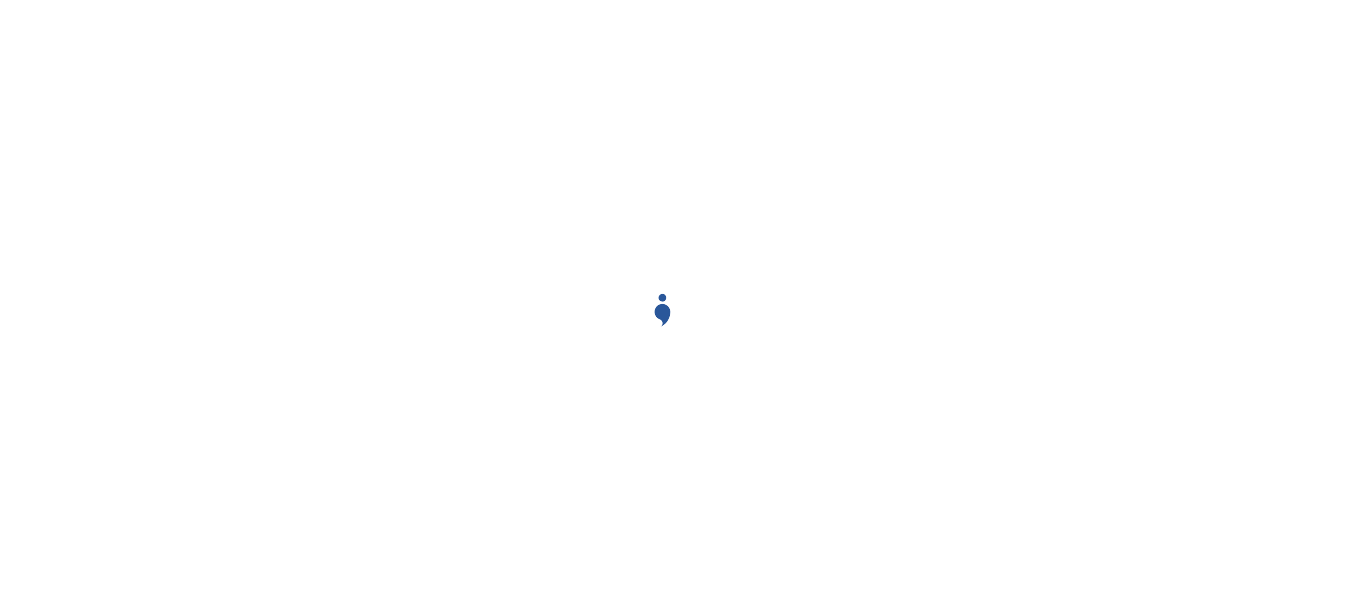 scroll, scrollTop: 0, scrollLeft: 0, axis: both 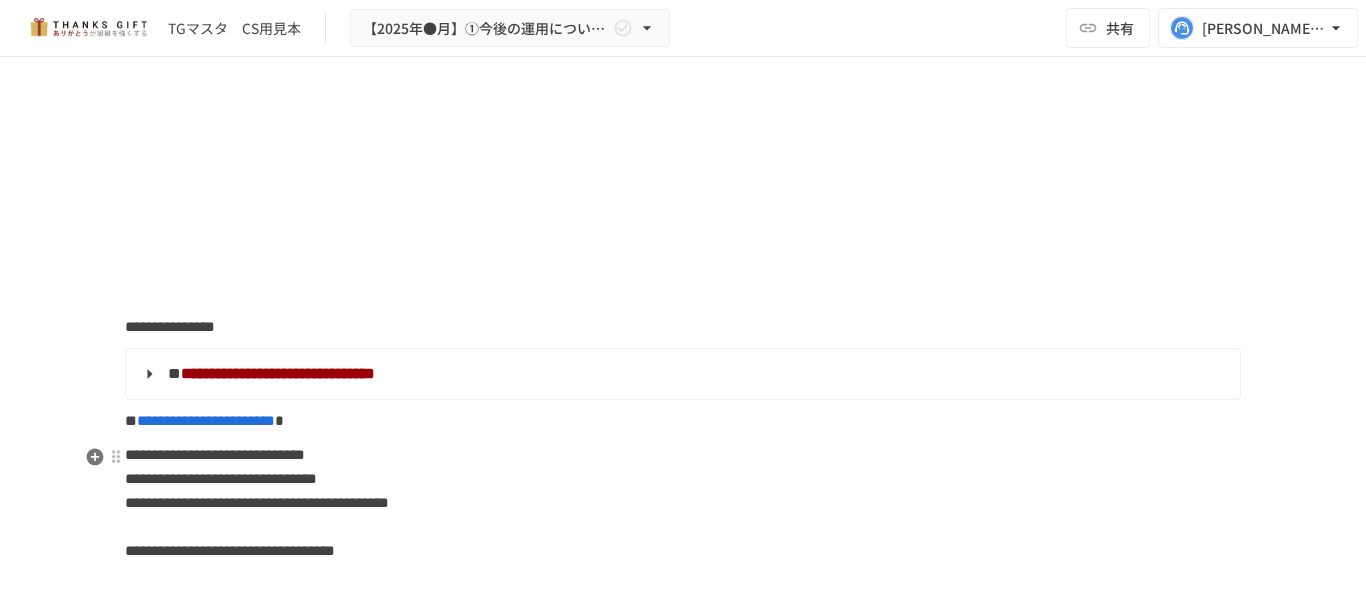 click on "**********" at bounding box center [278, 373] 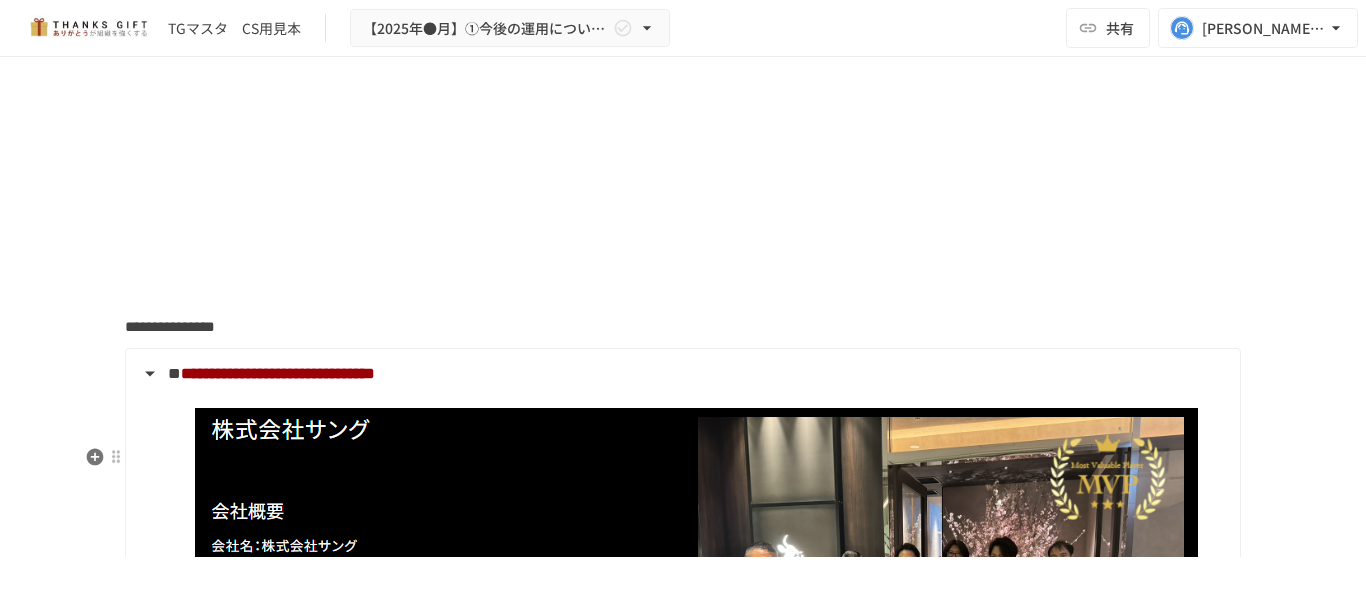 scroll, scrollTop: 18046, scrollLeft: 0, axis: vertical 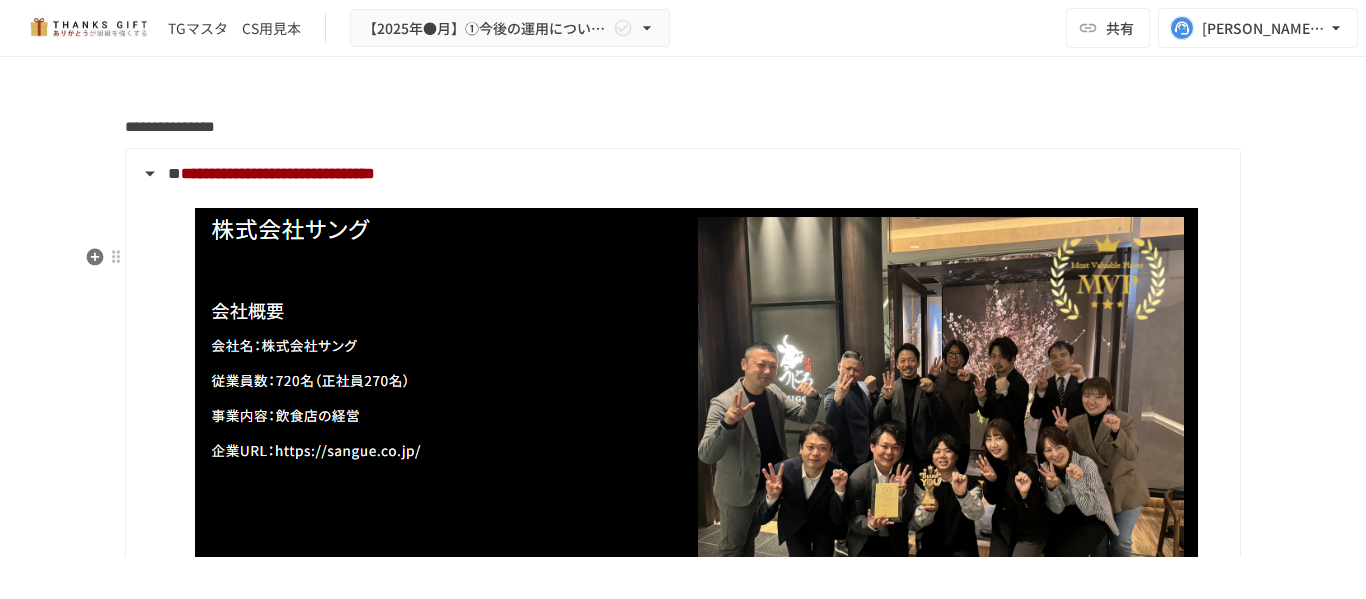 click on "**********" at bounding box center (278, 173) 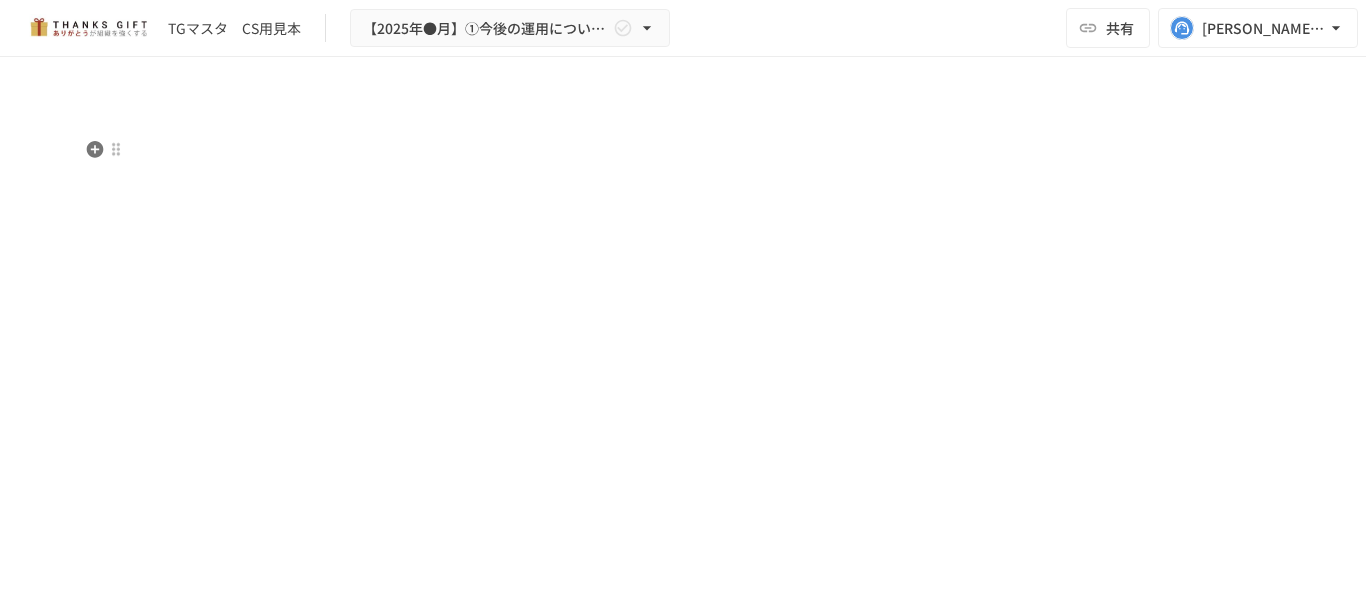 scroll, scrollTop: 17346, scrollLeft: 0, axis: vertical 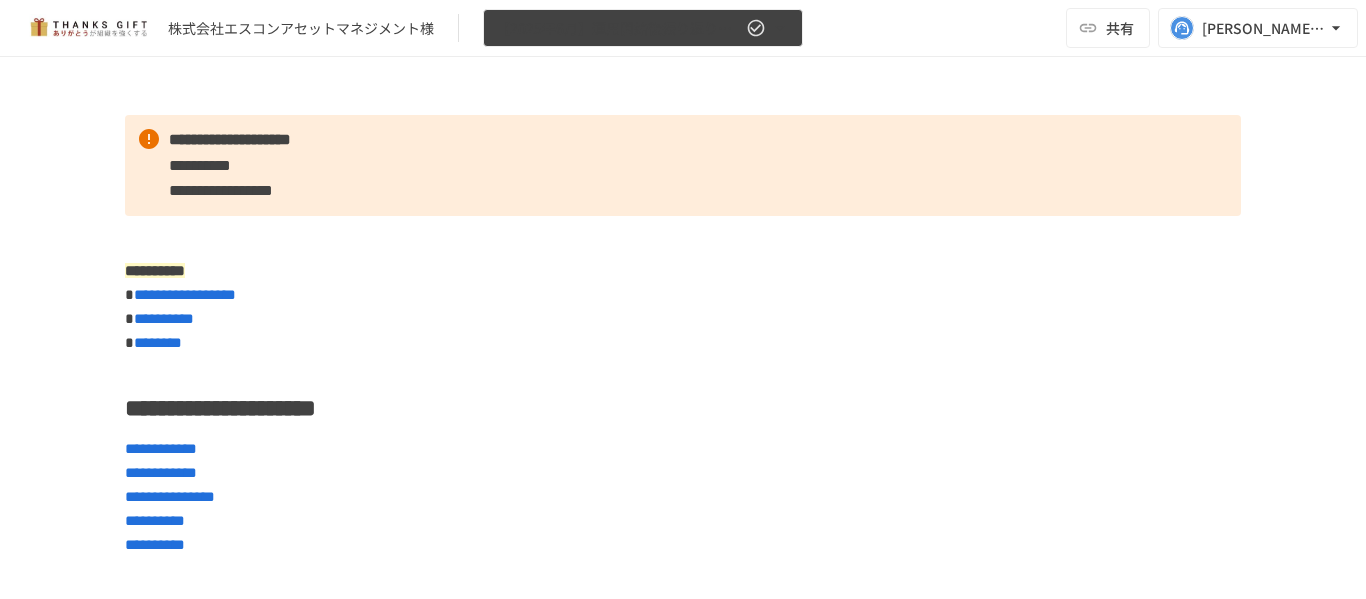 click on "【2025年6月】運用開始後振り返りミーティング" at bounding box center [619, 28] 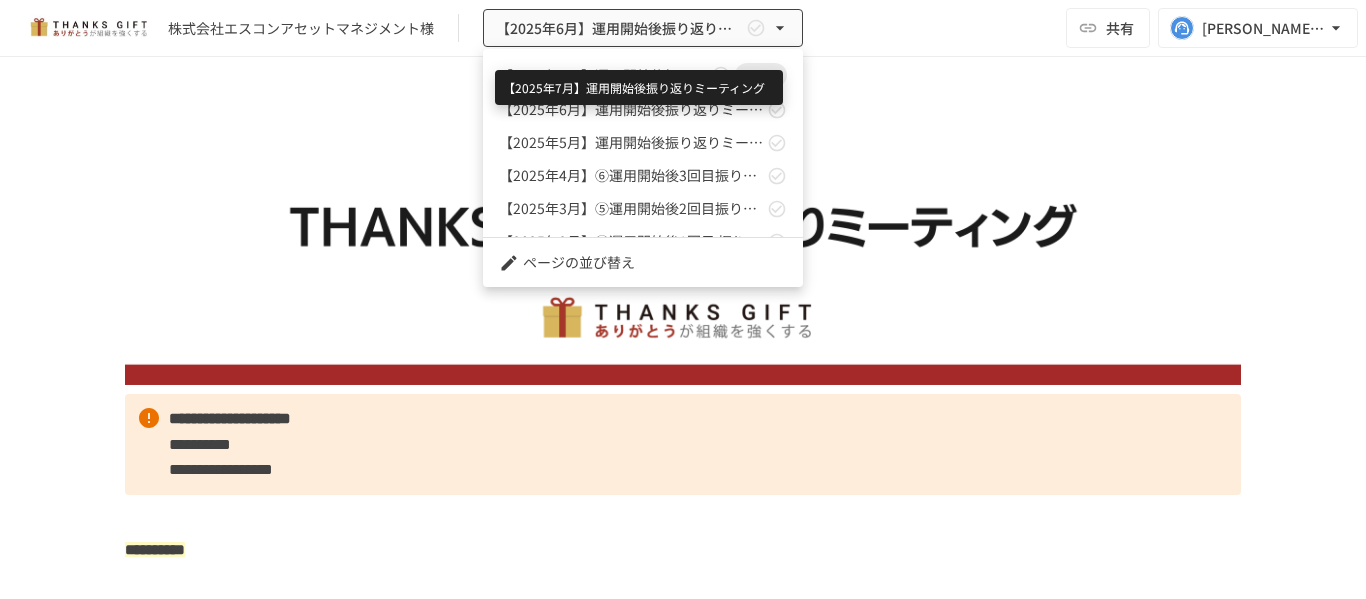 click on "【2025年7月】運用開始後振り返りミーティング" at bounding box center (603, 75) 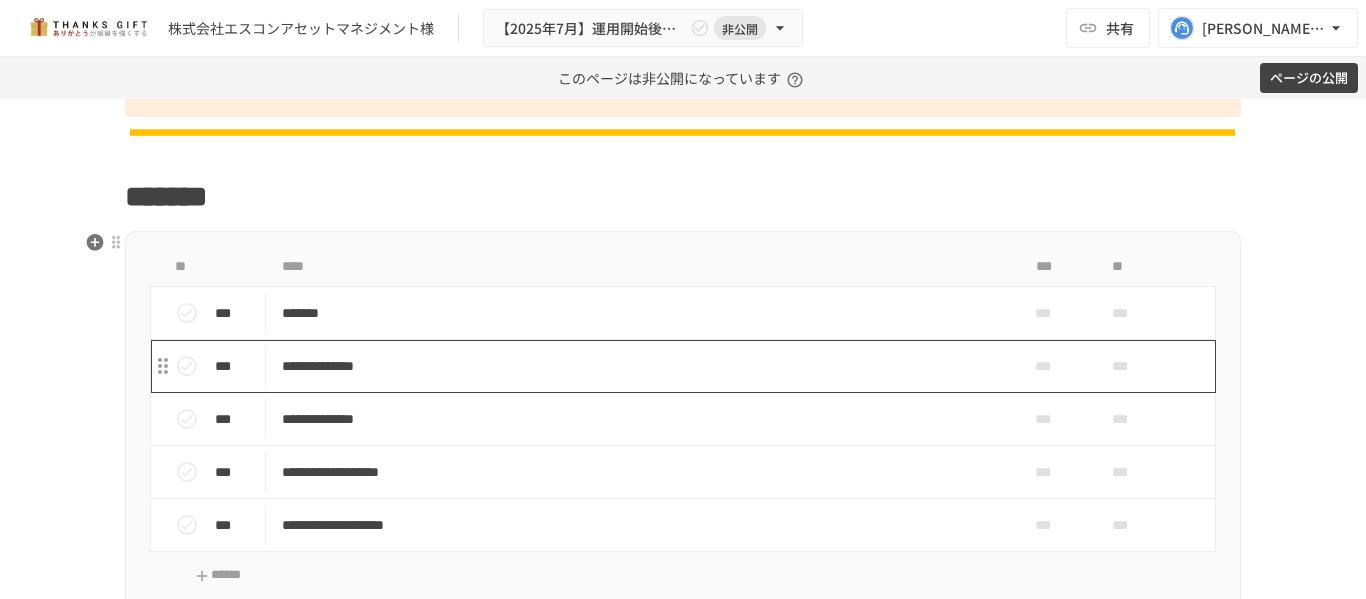 scroll, scrollTop: 2300, scrollLeft: 0, axis: vertical 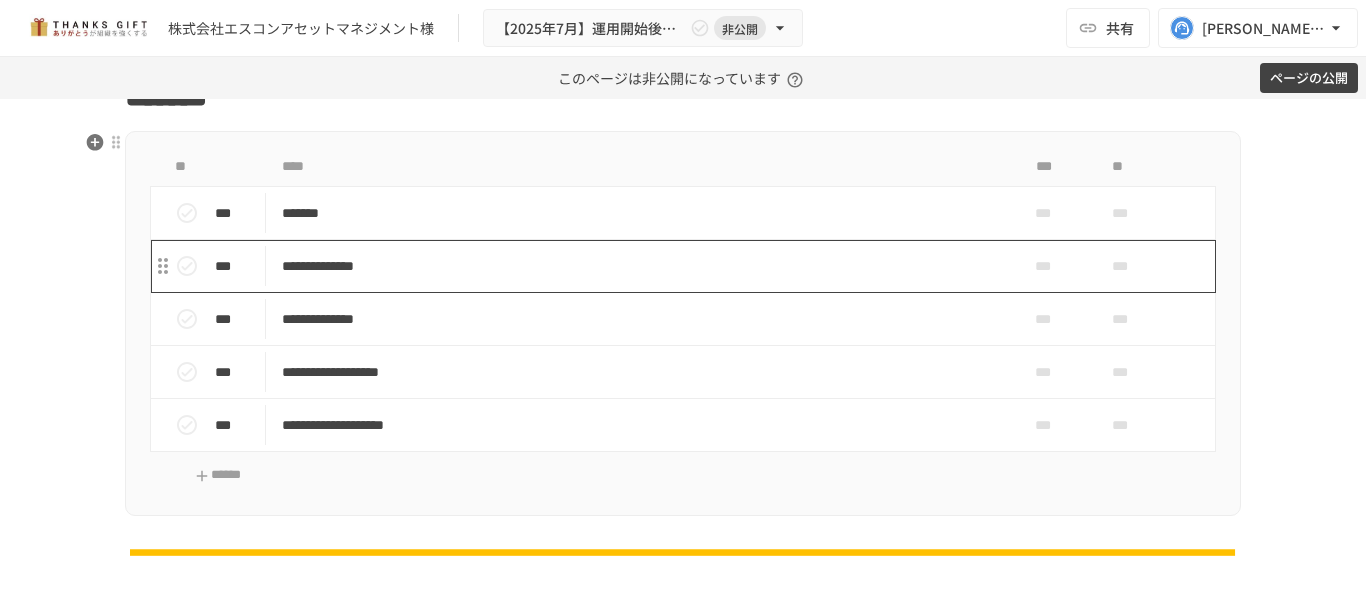 click on "**********" at bounding box center (641, 266) 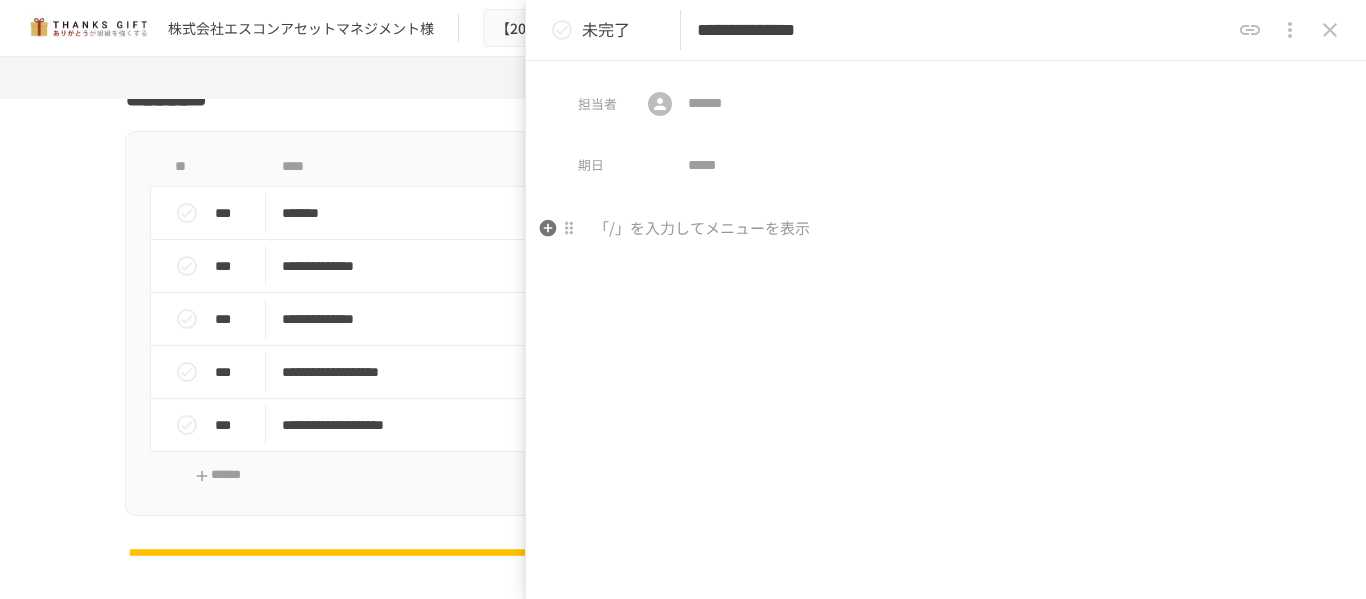 type 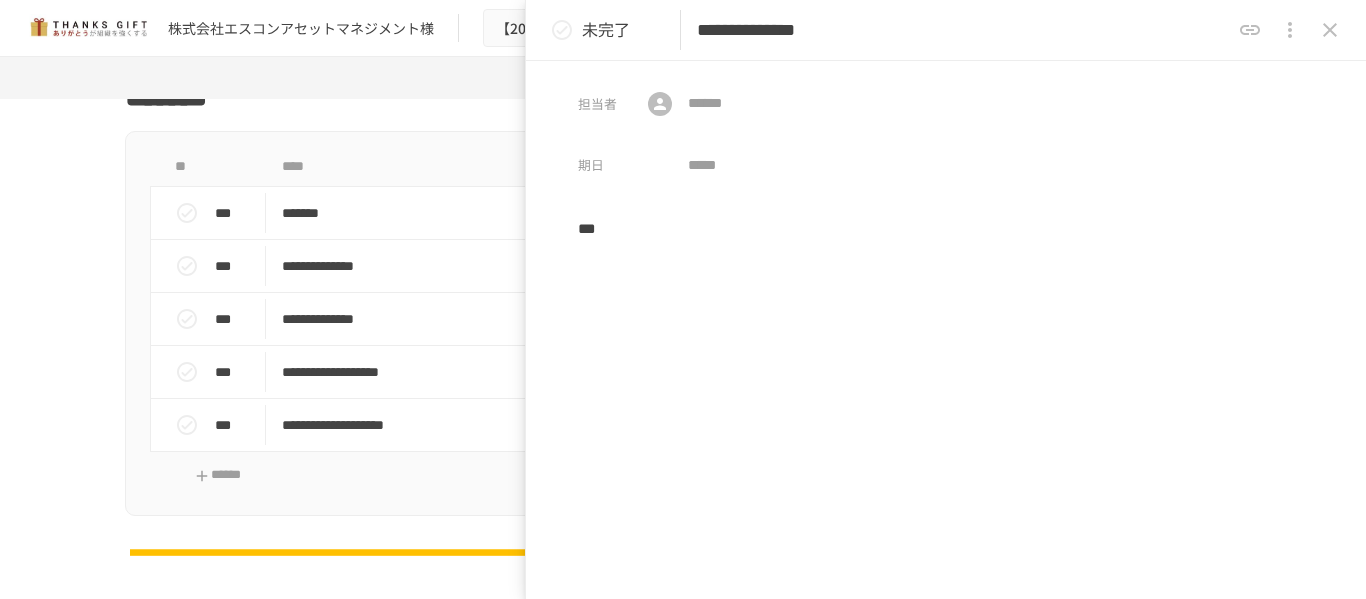 click 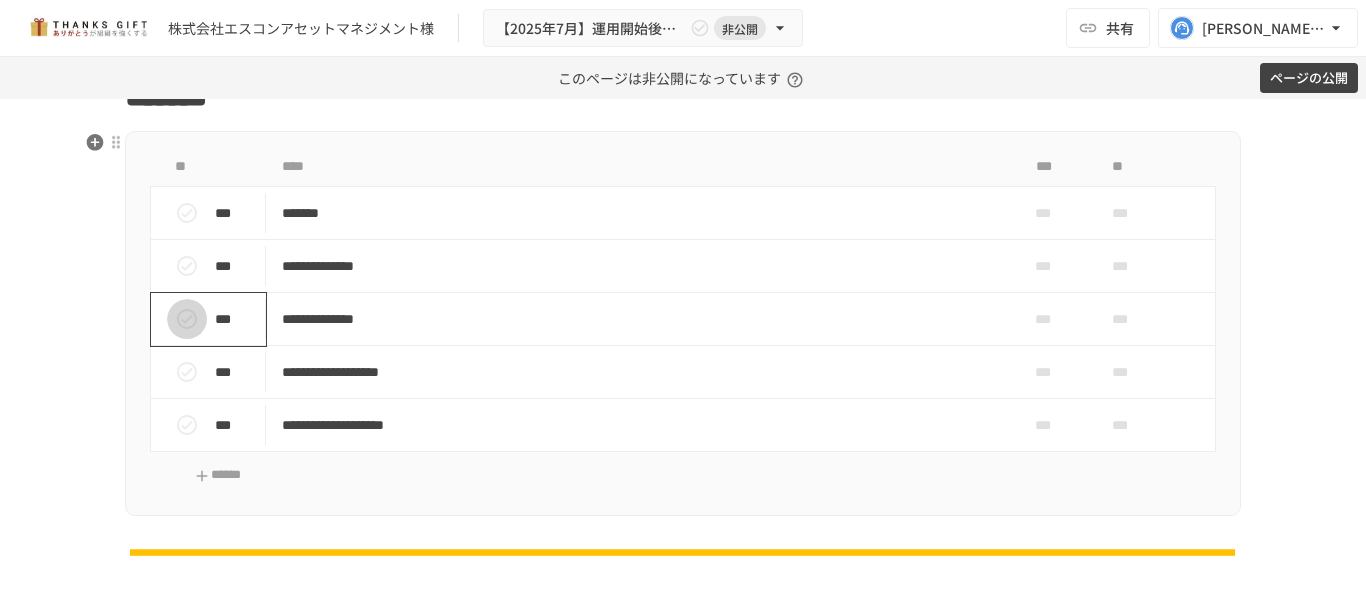 click at bounding box center (187, 319) 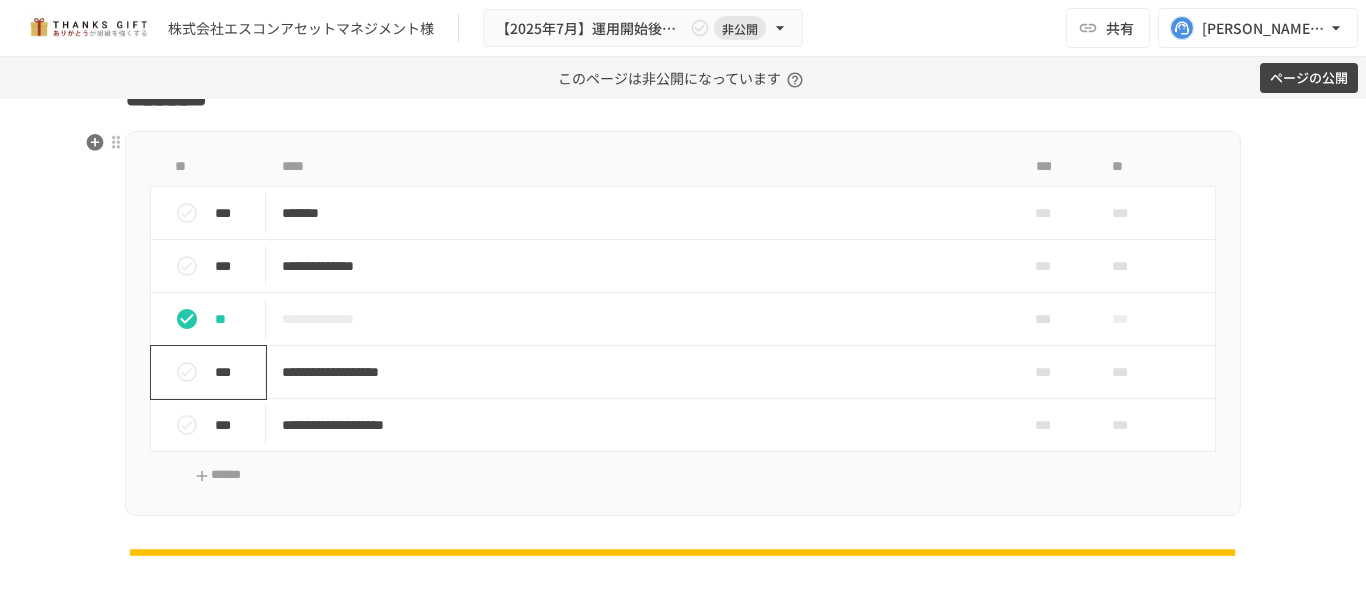click on "***" at bounding box center (236, 372) 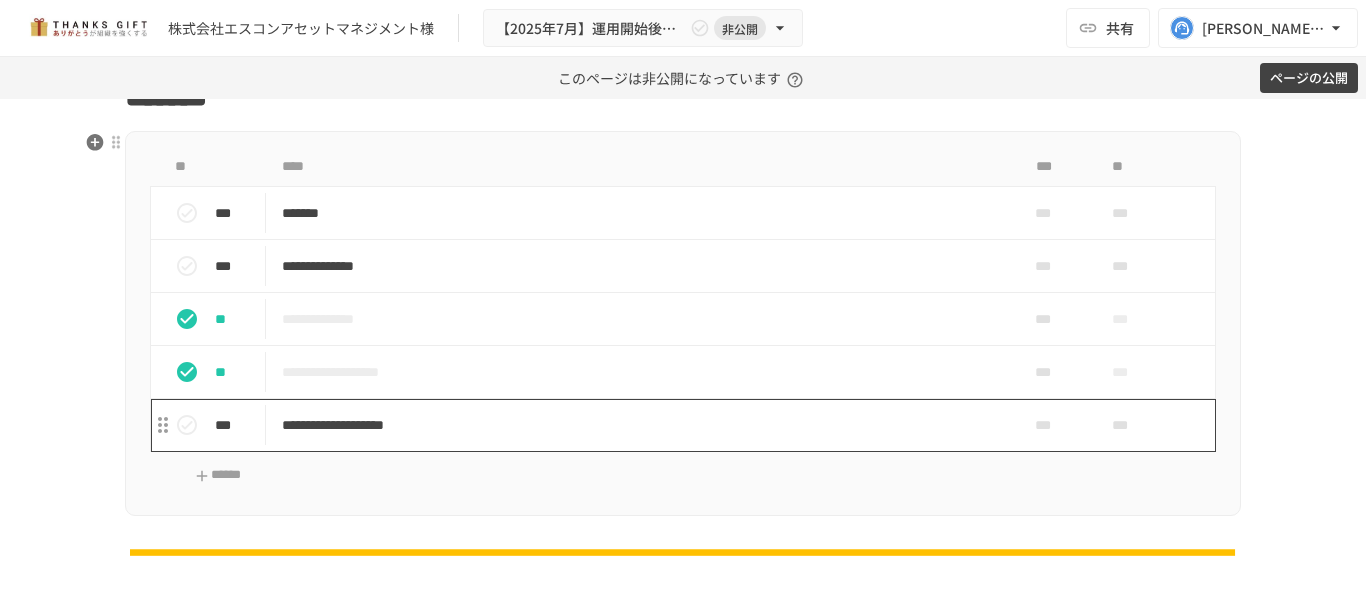 click on "**********" at bounding box center [641, 425] 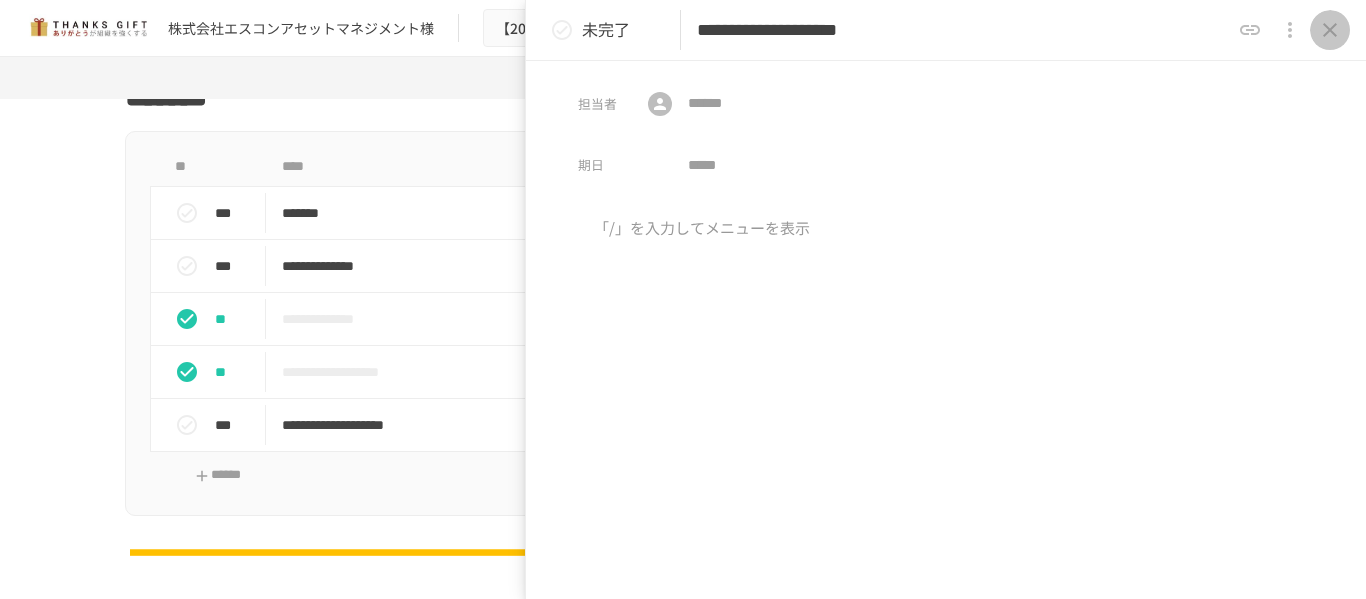 click 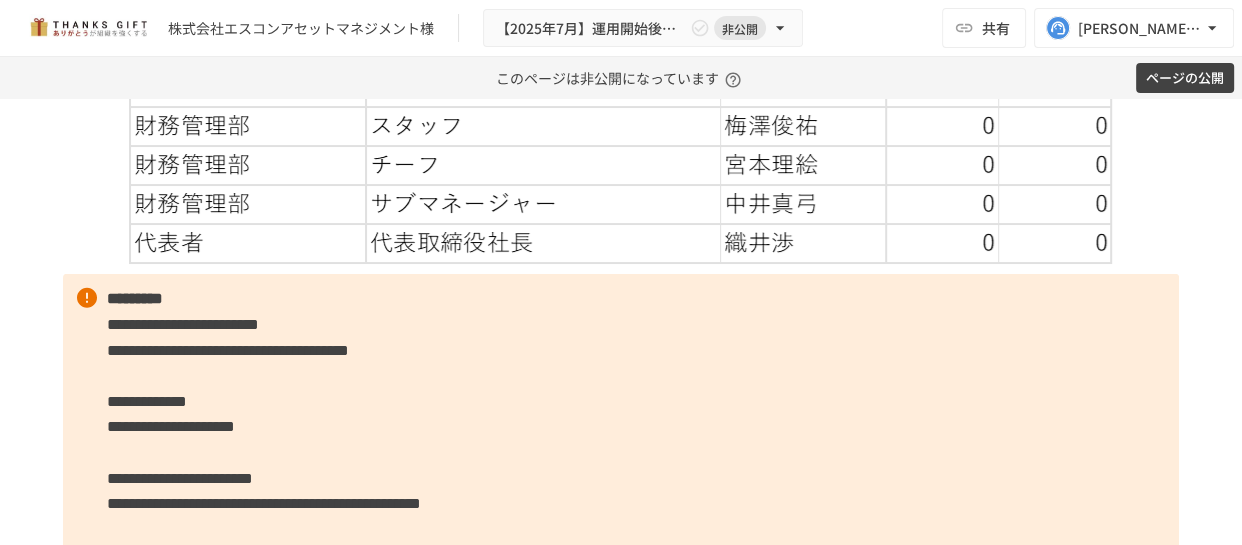 scroll, scrollTop: 5518, scrollLeft: 0, axis: vertical 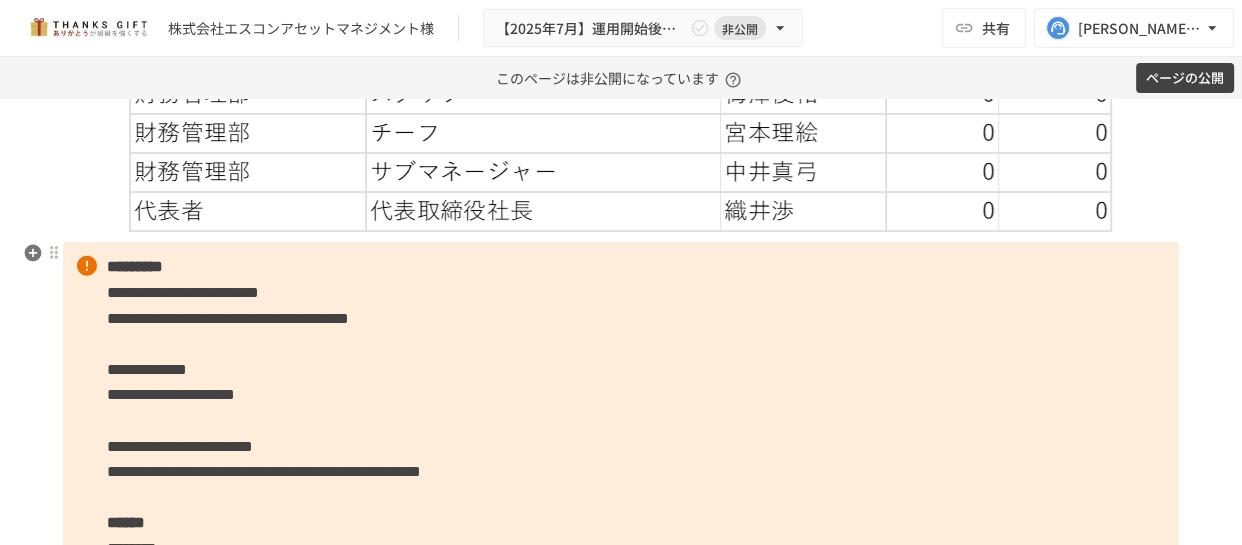 click on "**********" at bounding box center [147, 369] 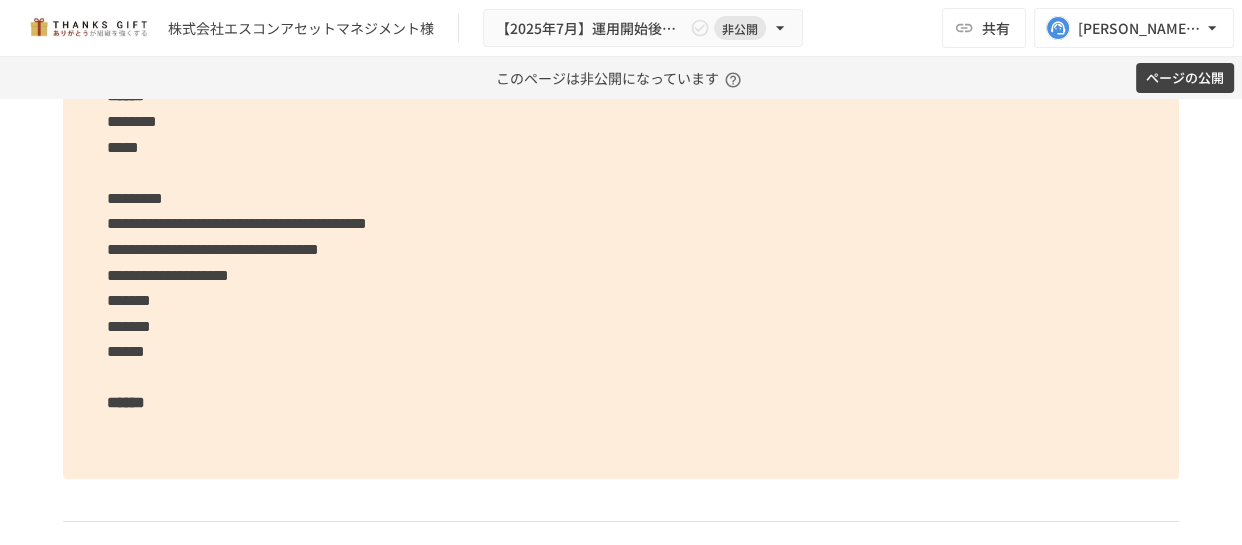 scroll, scrollTop: 5972, scrollLeft: 0, axis: vertical 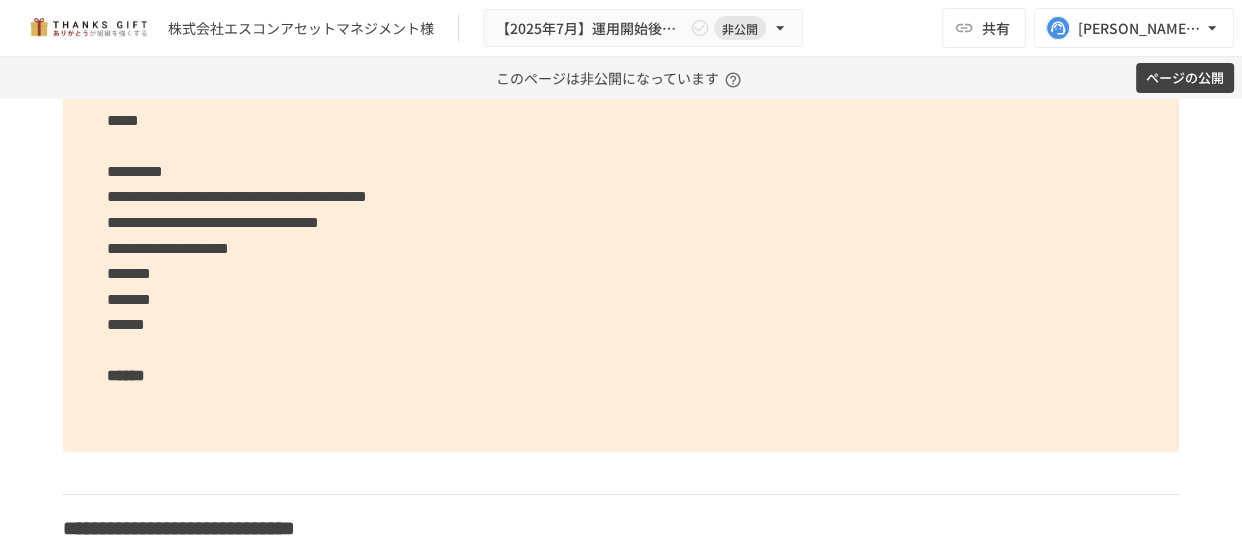 click on "**********" at bounding box center [621, 120] 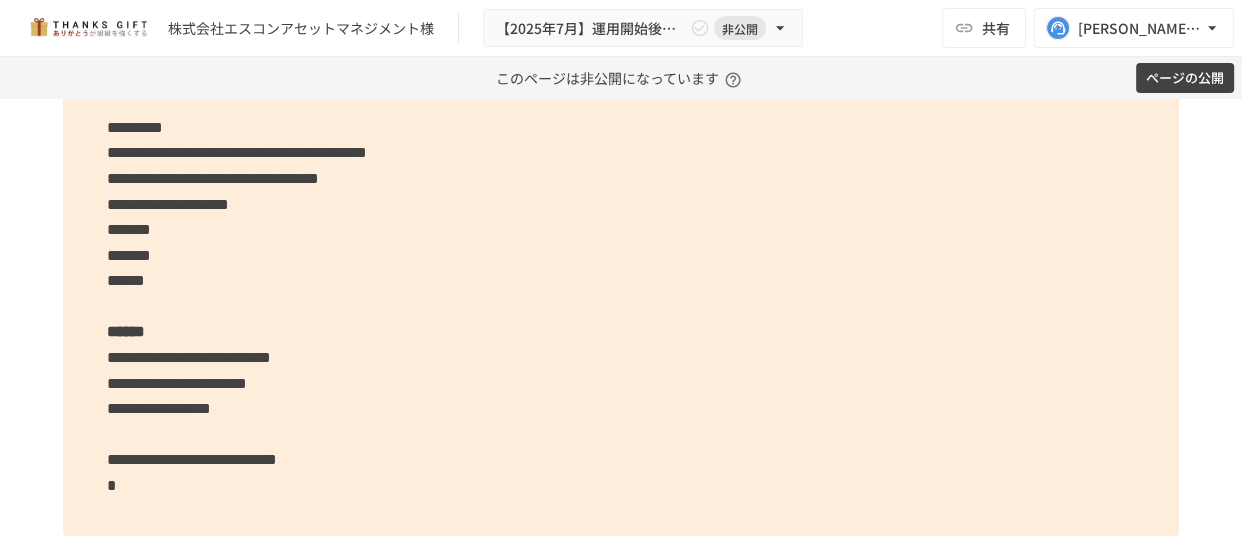 scroll, scrollTop: 6017, scrollLeft: 0, axis: vertical 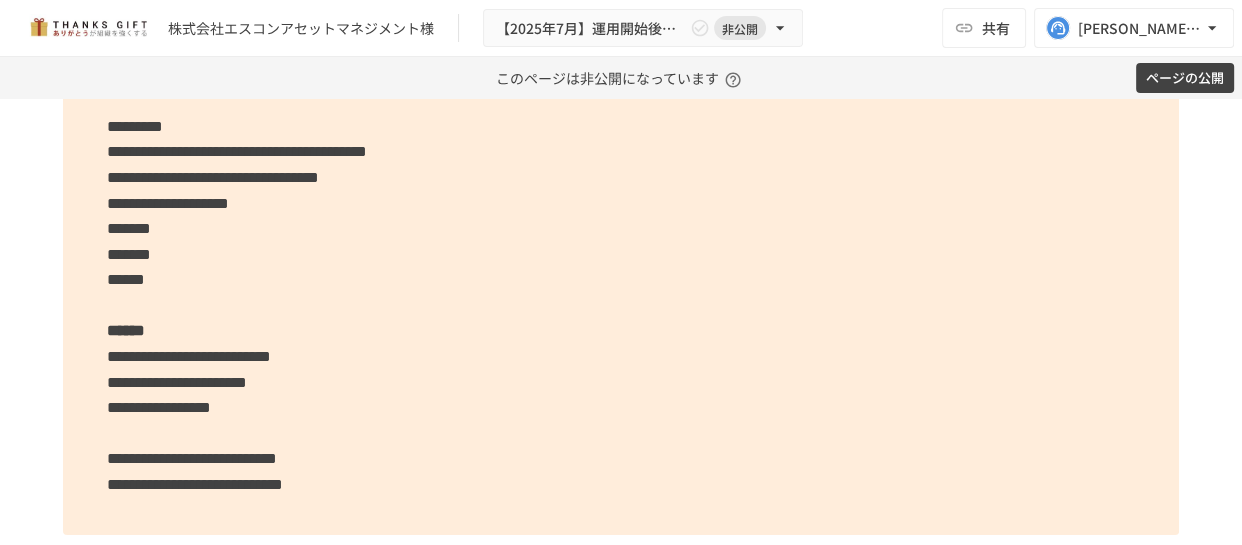 click on "**********" at bounding box center (195, 484) 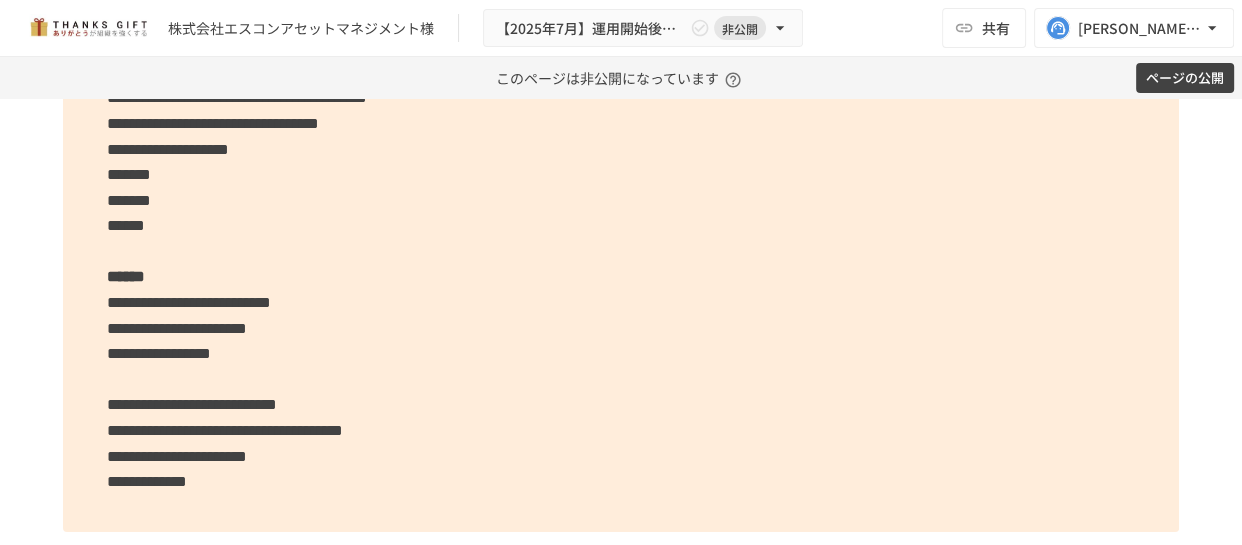 scroll, scrollTop: 6074, scrollLeft: 0, axis: vertical 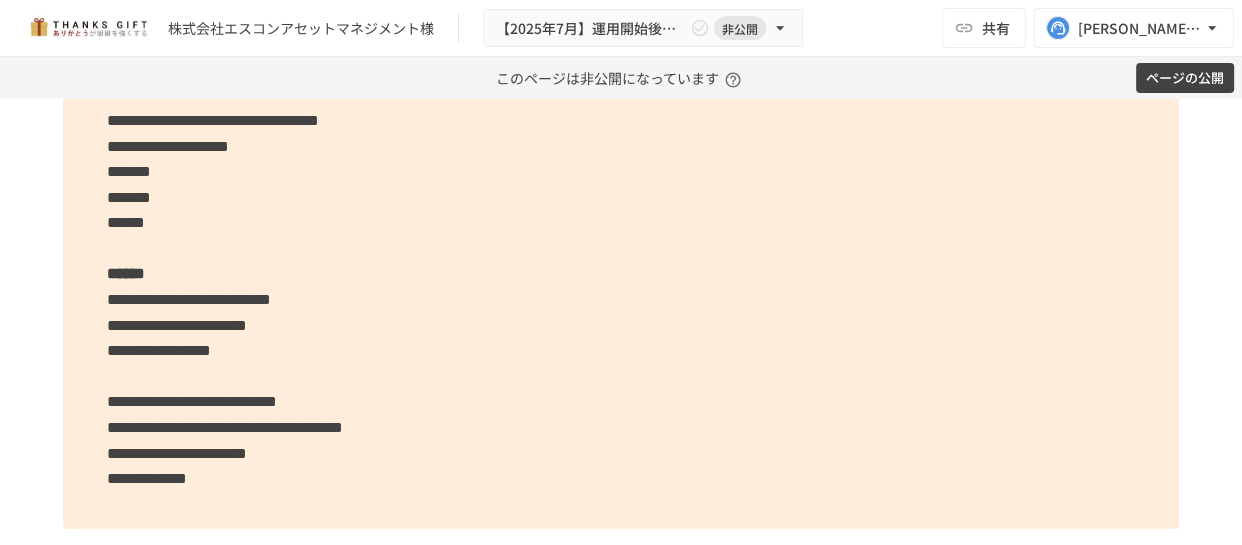 click on "**********" at bounding box center (621, 107) 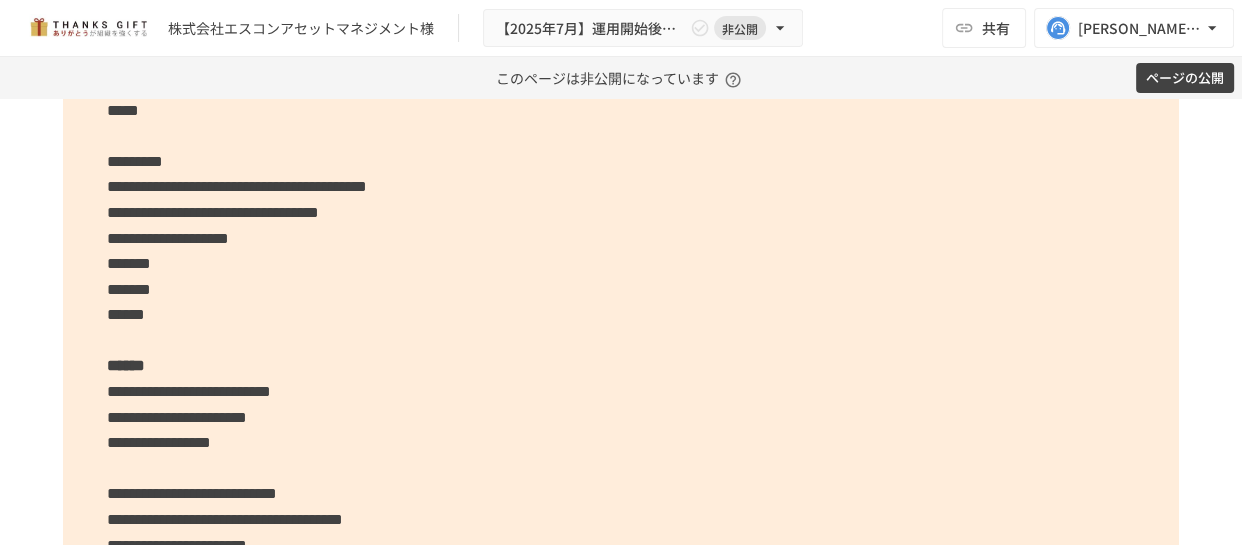 scroll, scrollTop: 5983, scrollLeft: 0, axis: vertical 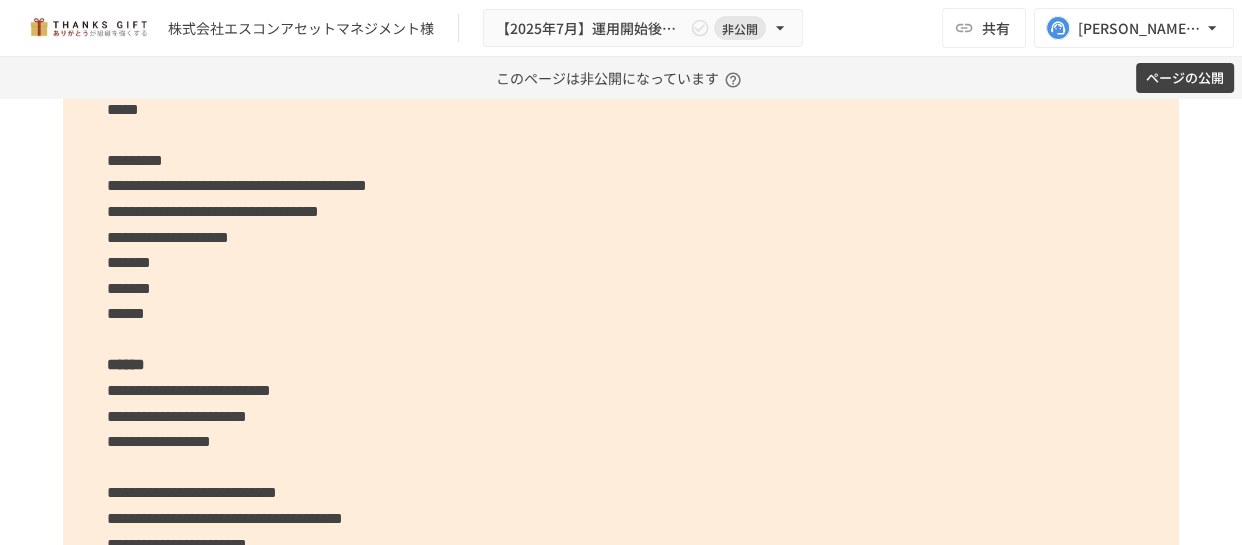 click on "**********" at bounding box center [621, 185] 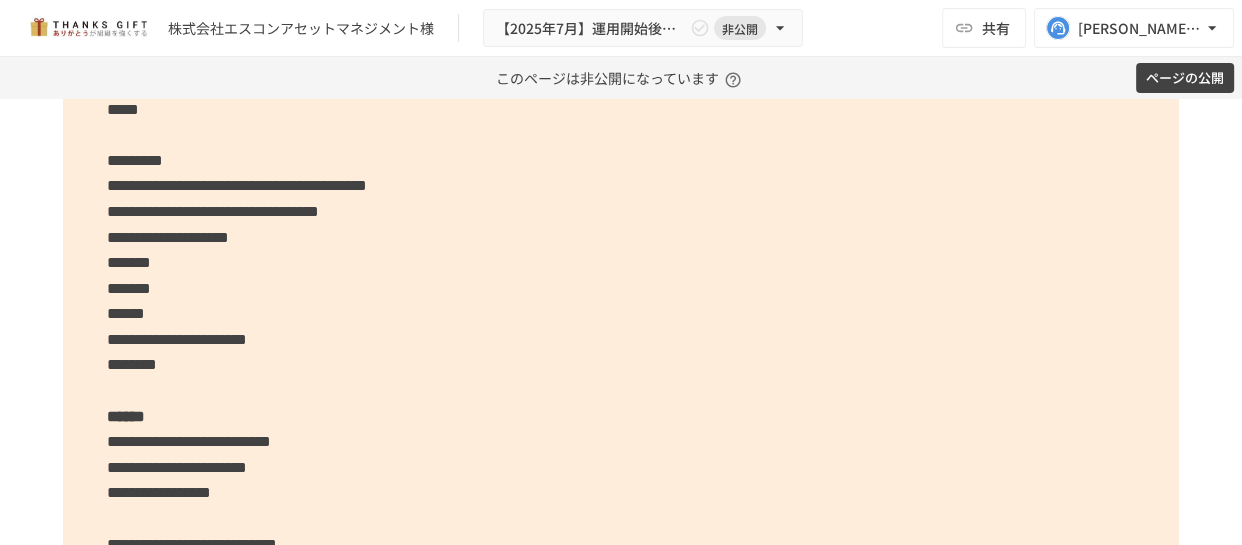 click on "**********" at bounding box center [621, 211] 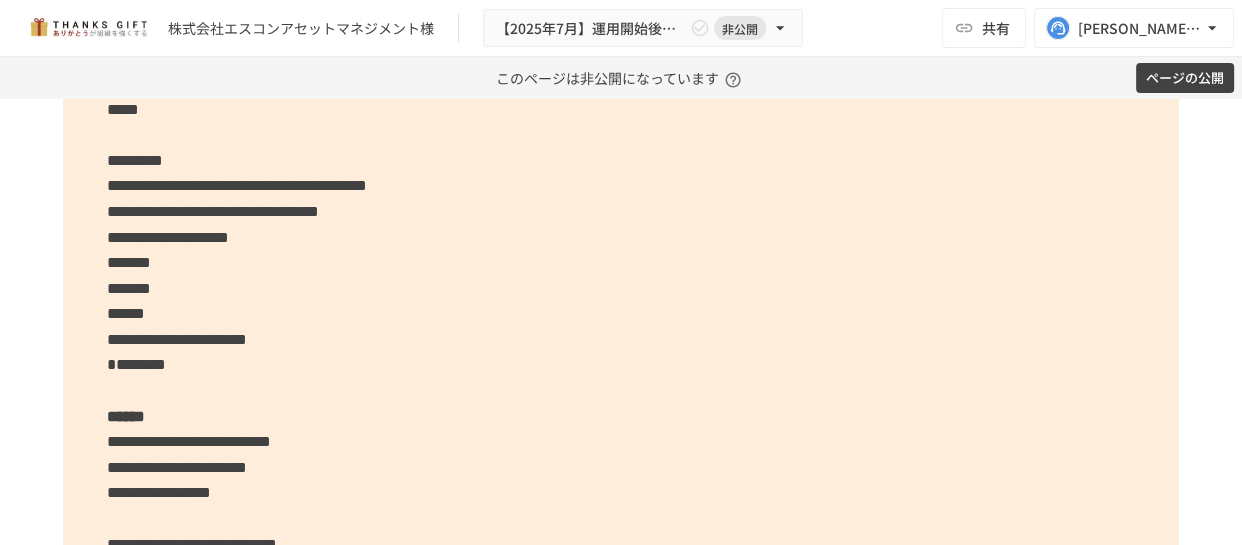 click on "**********" at bounding box center (621, 211) 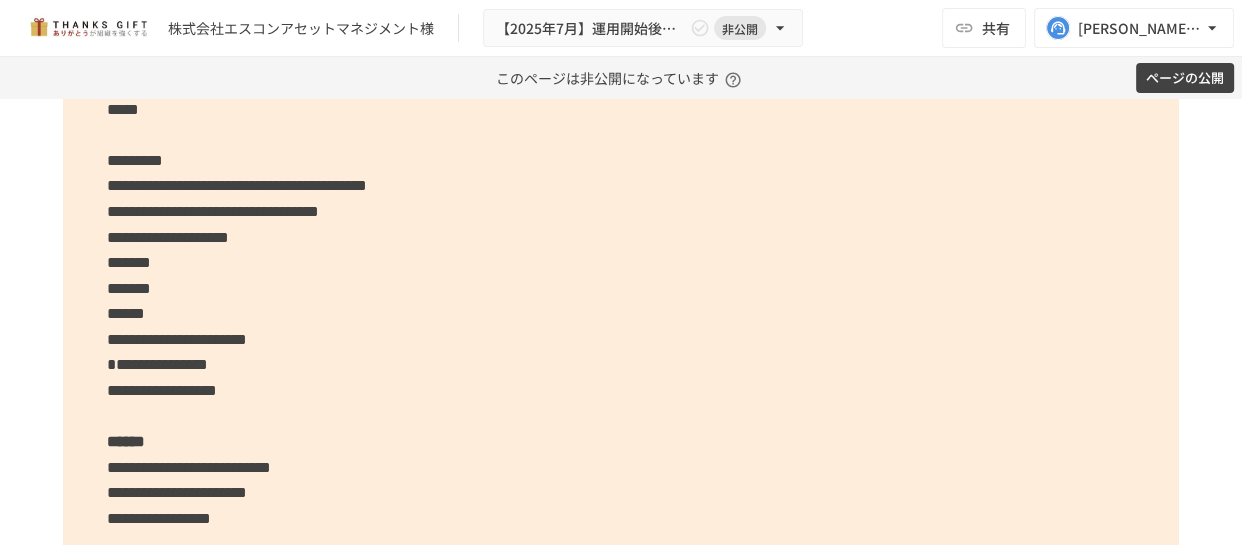 click on "**********" at bounding box center (621, 224) 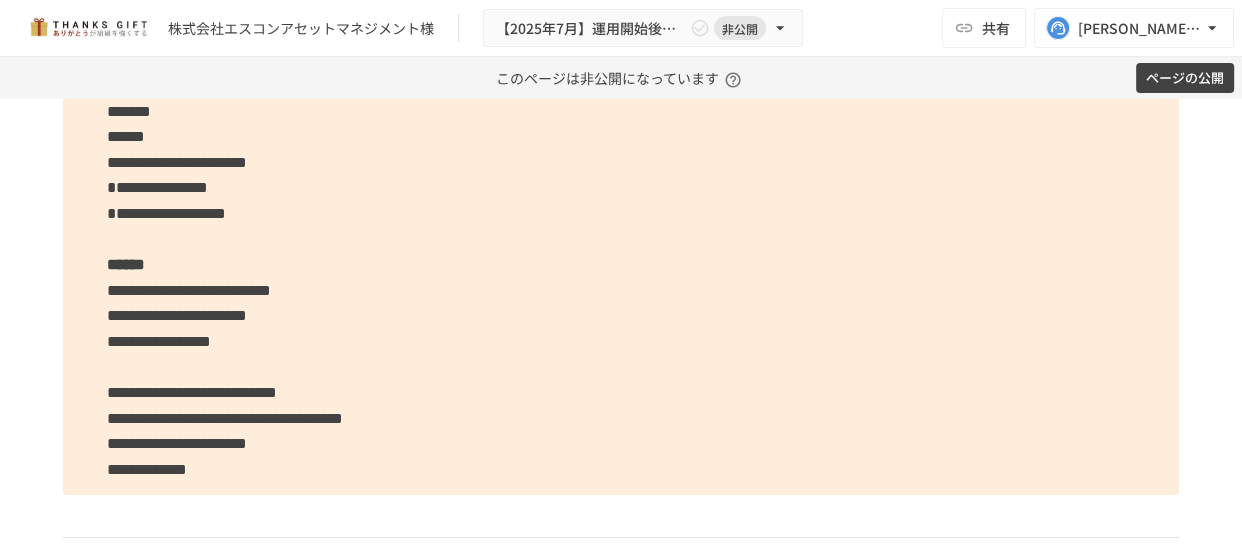 scroll, scrollTop: 6256, scrollLeft: 0, axis: vertical 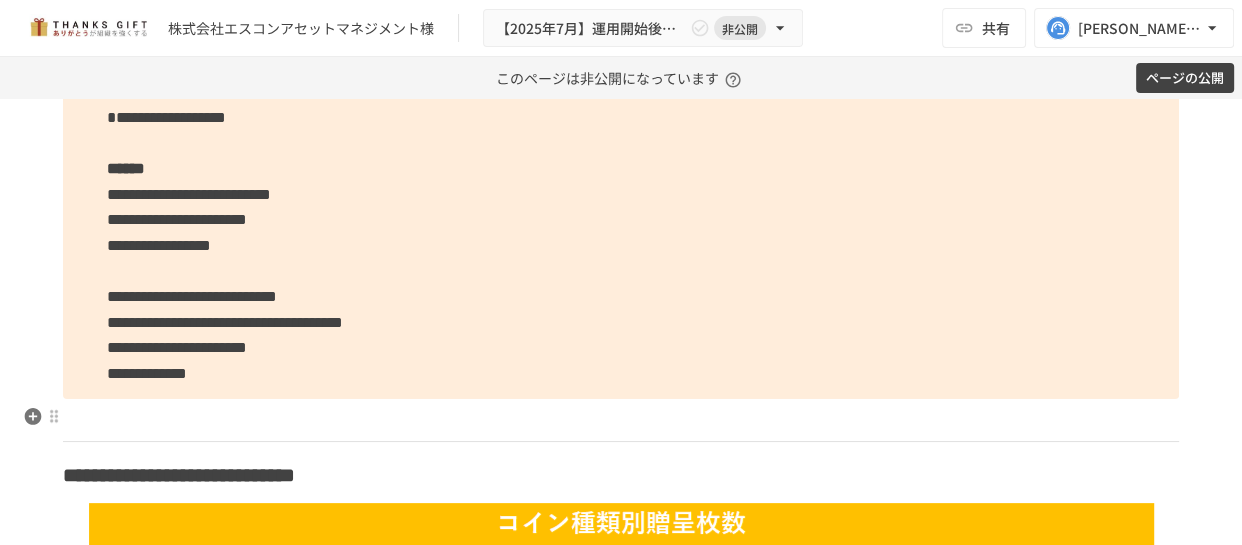 click at bounding box center [621, 420] 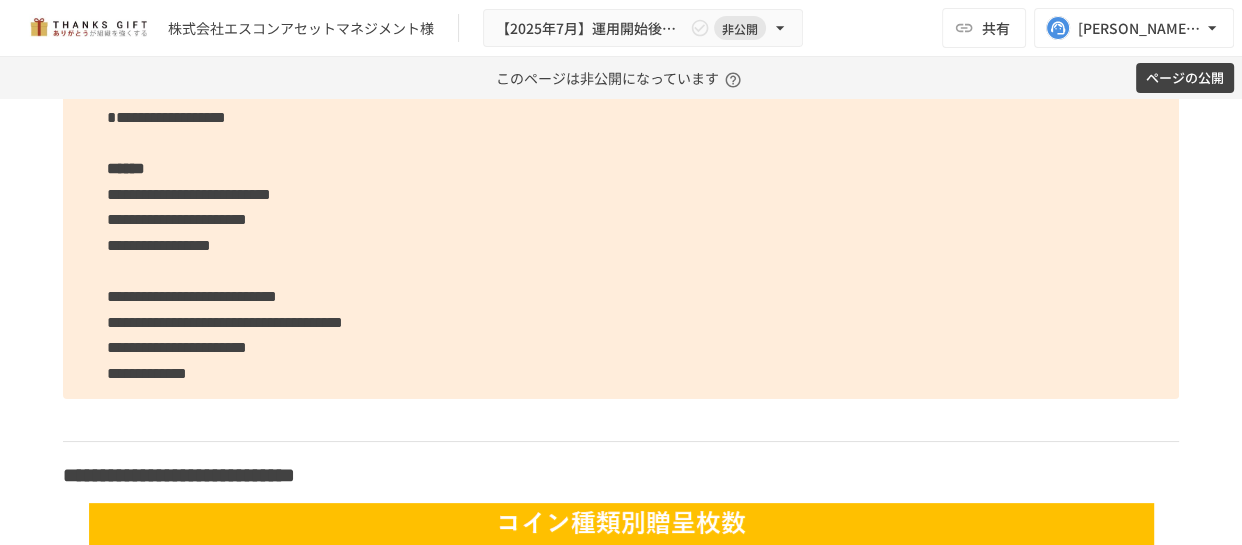 click on "**********" at bounding box center [621, -49] 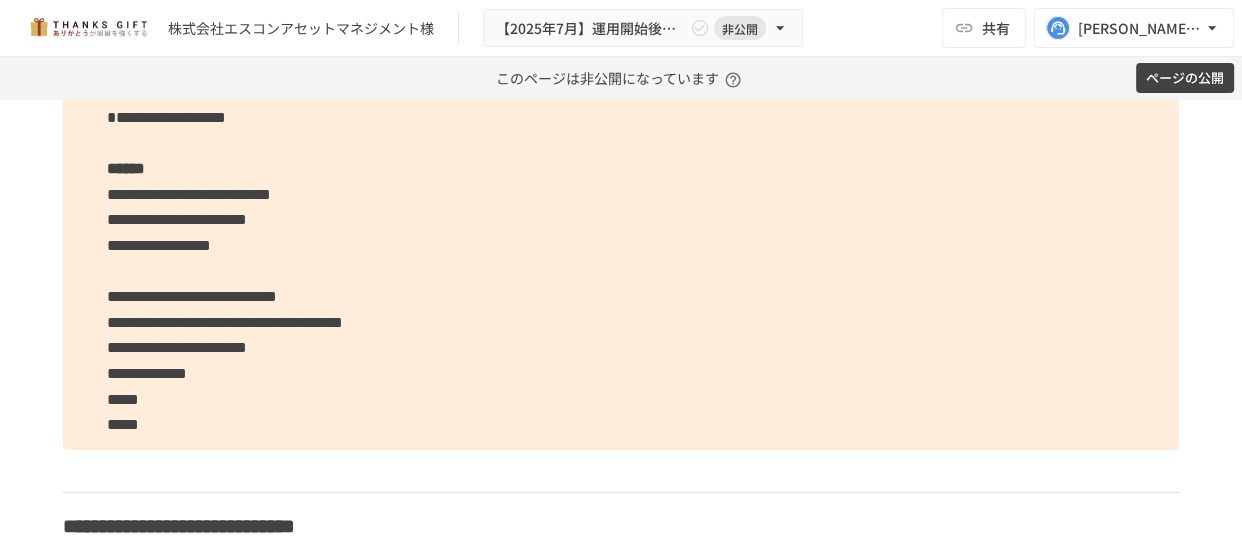 click on "*****" at bounding box center (123, 424) 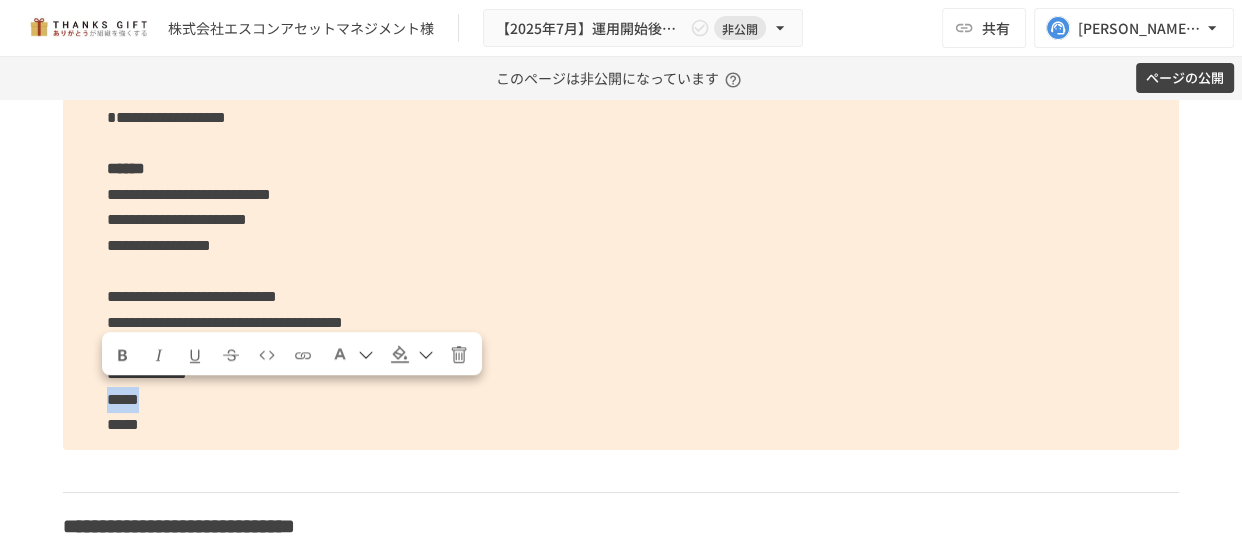 drag, startPoint x: 160, startPoint y: 402, endPoint x: 82, endPoint y: 394, distance: 78.40918 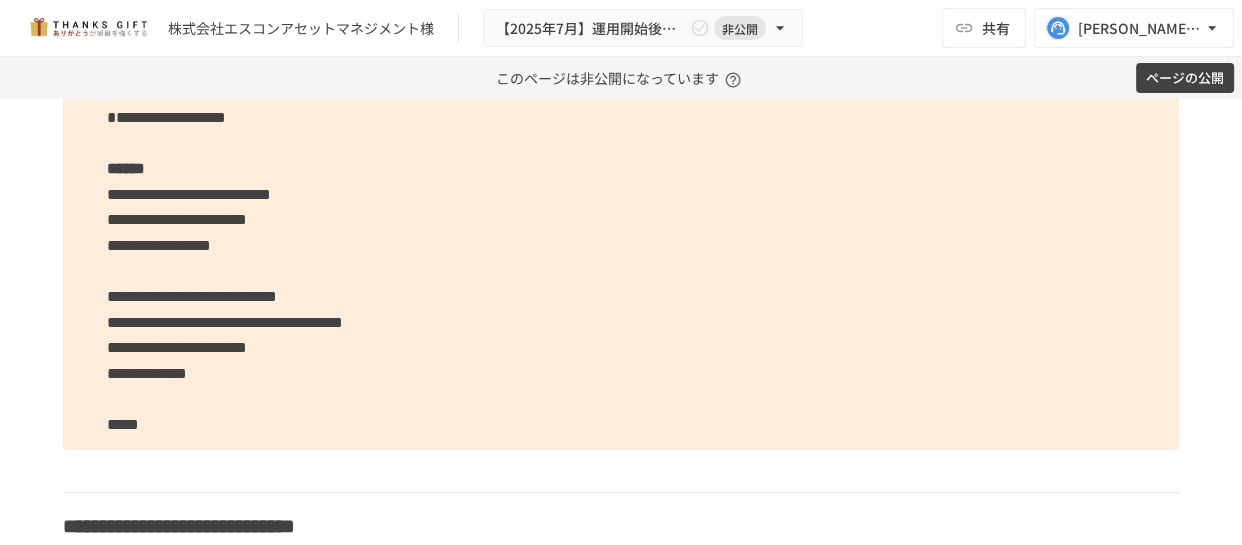 click on "**********" at bounding box center (621, -24) 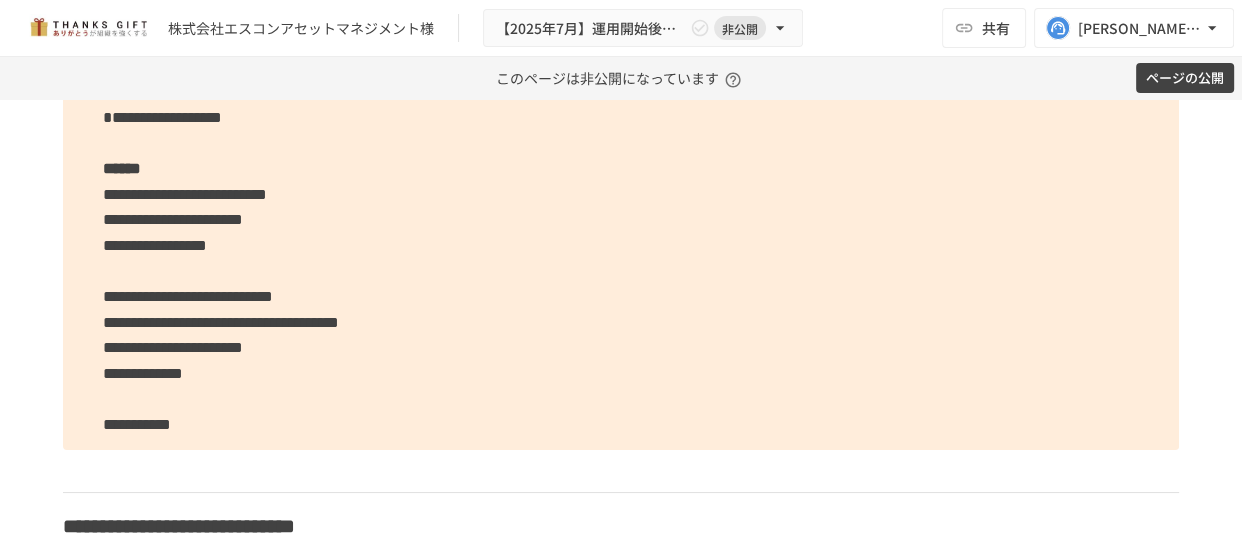 click on "**********" at bounding box center [137, 424] 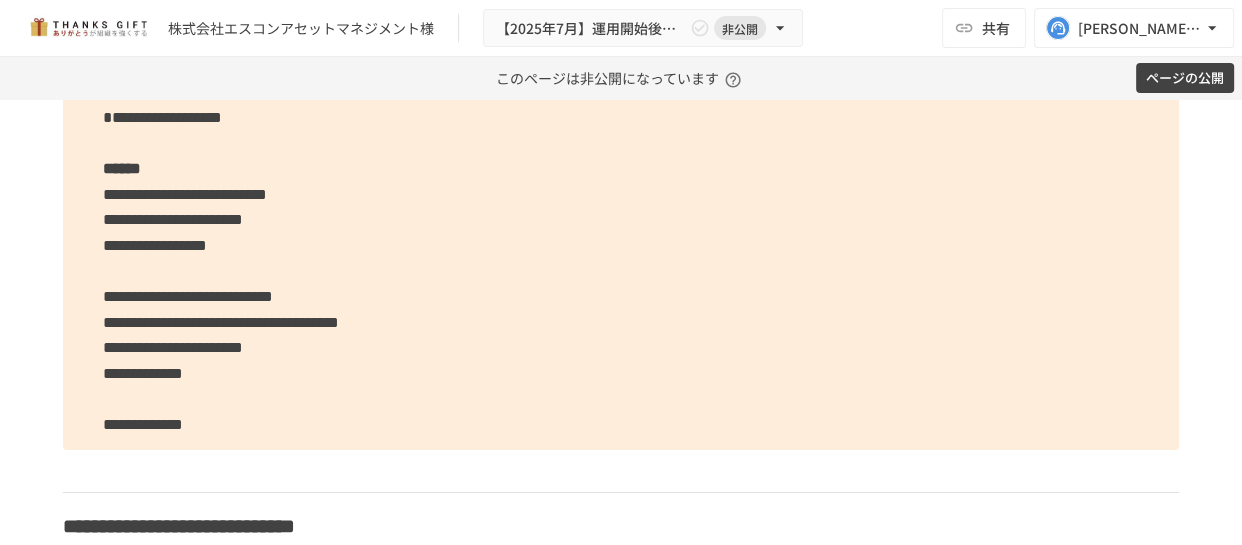 click on "**********" at bounding box center [621, -24] 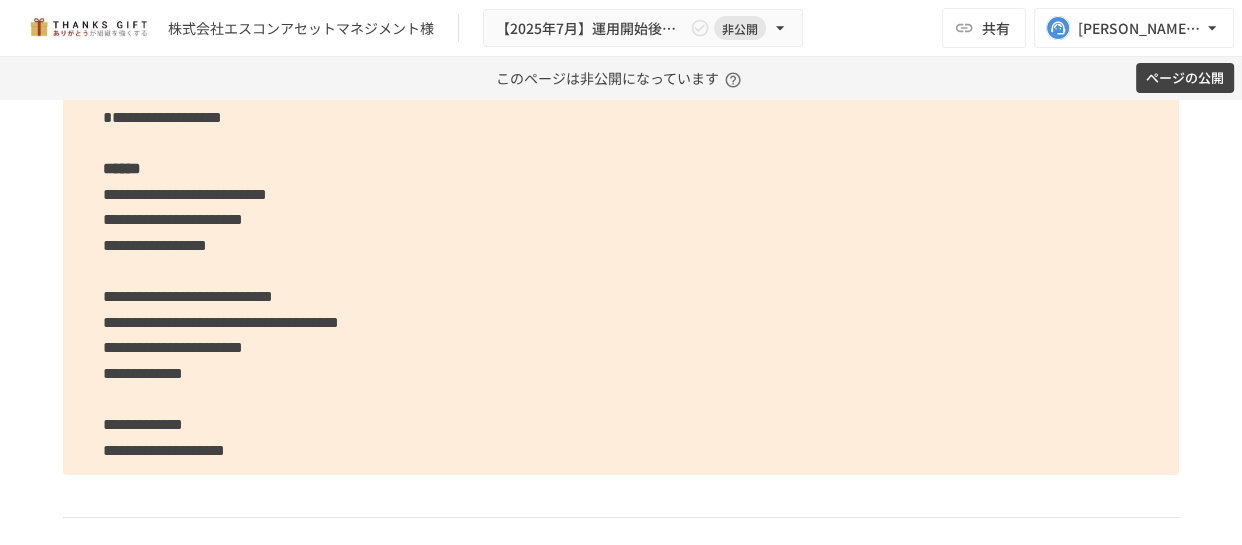 click on "**********" at bounding box center (621, -11) 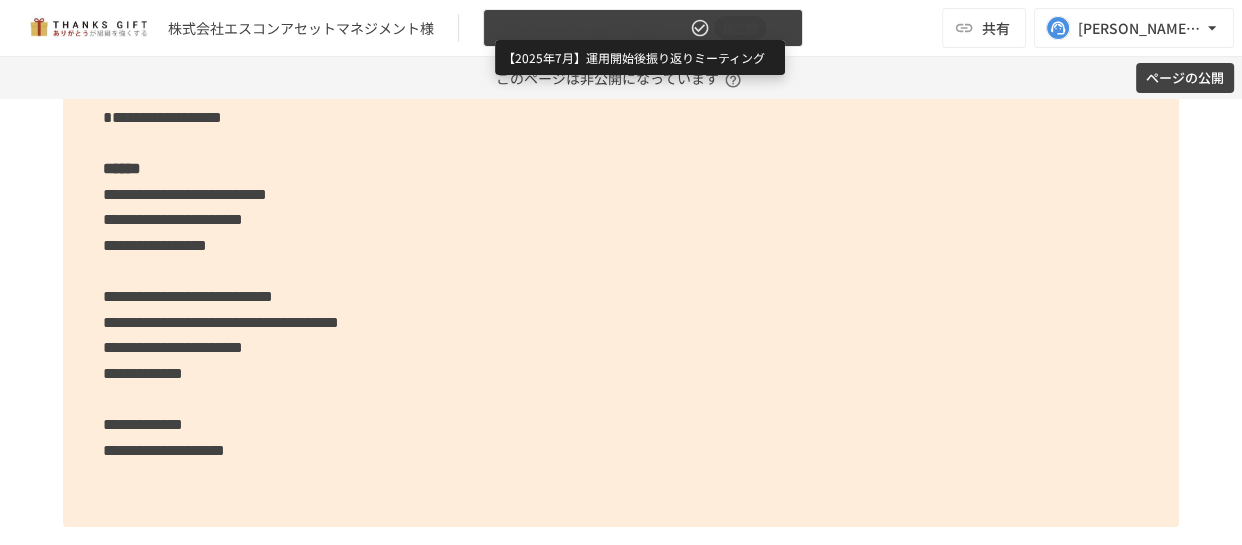 click on "【2025年7月】運用開始後振り返りミーティング" at bounding box center [591, 28] 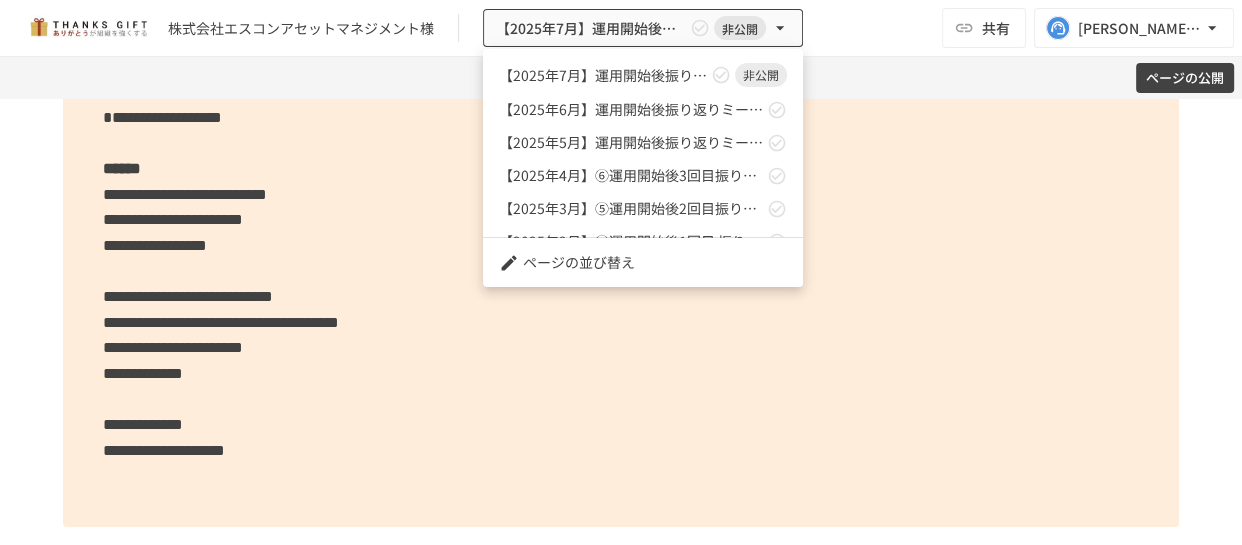 click at bounding box center (621, 272) 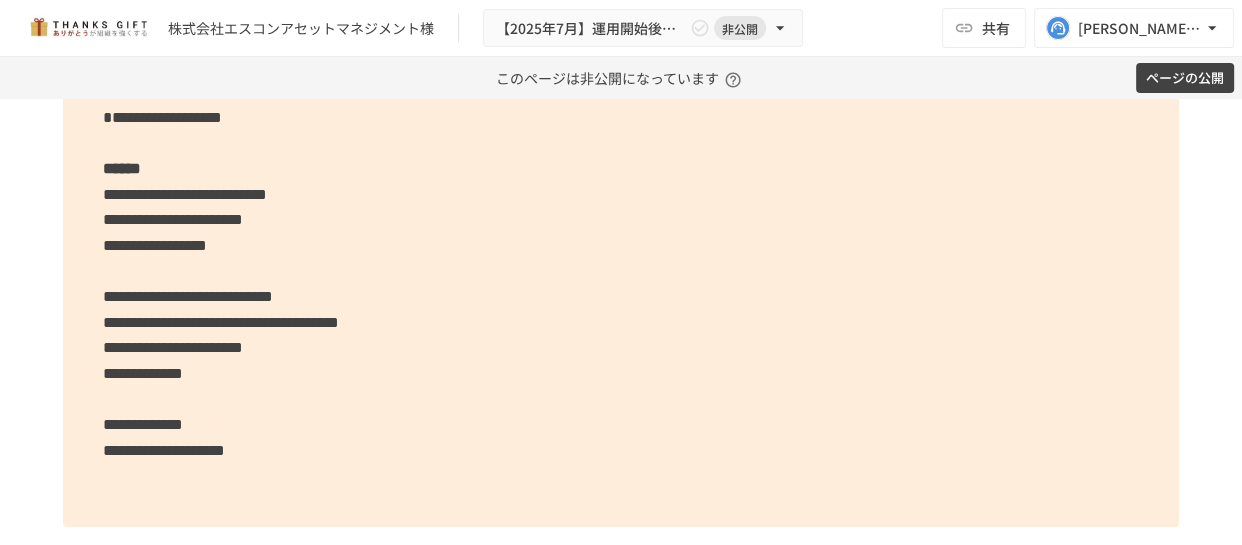 click on "**********" at bounding box center [621, 15] 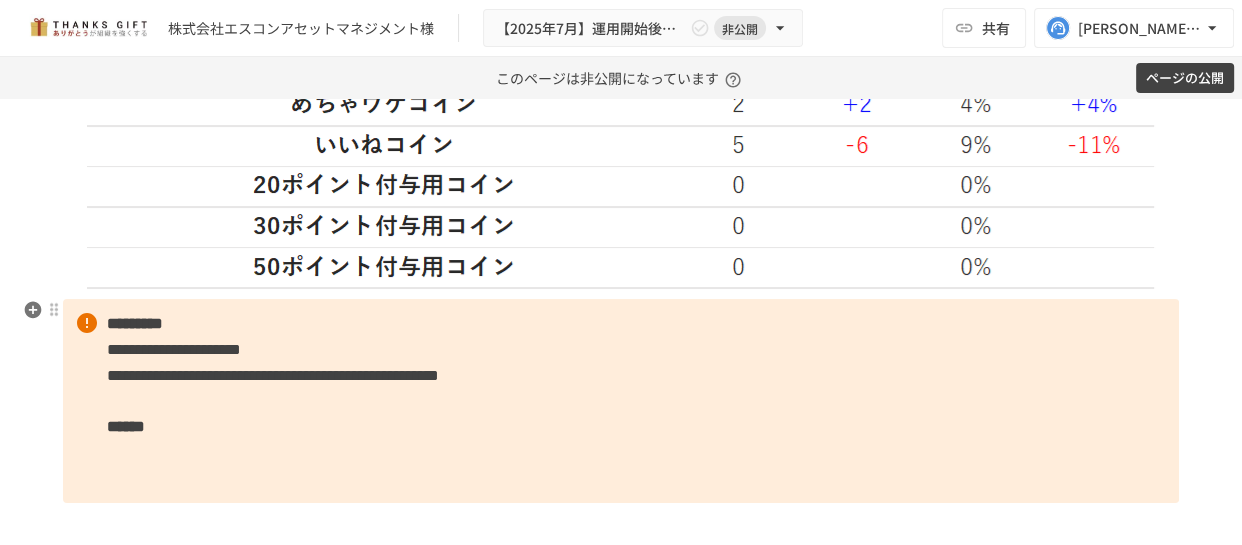 scroll, scrollTop: 7165, scrollLeft: 0, axis: vertical 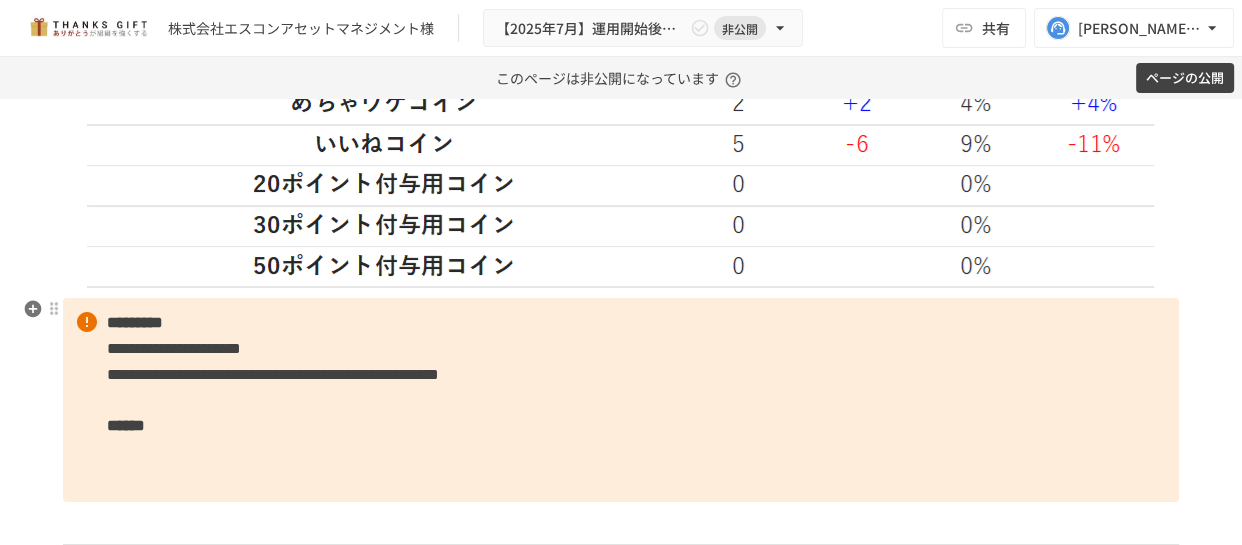 click on "**********" at bounding box center [621, 399] 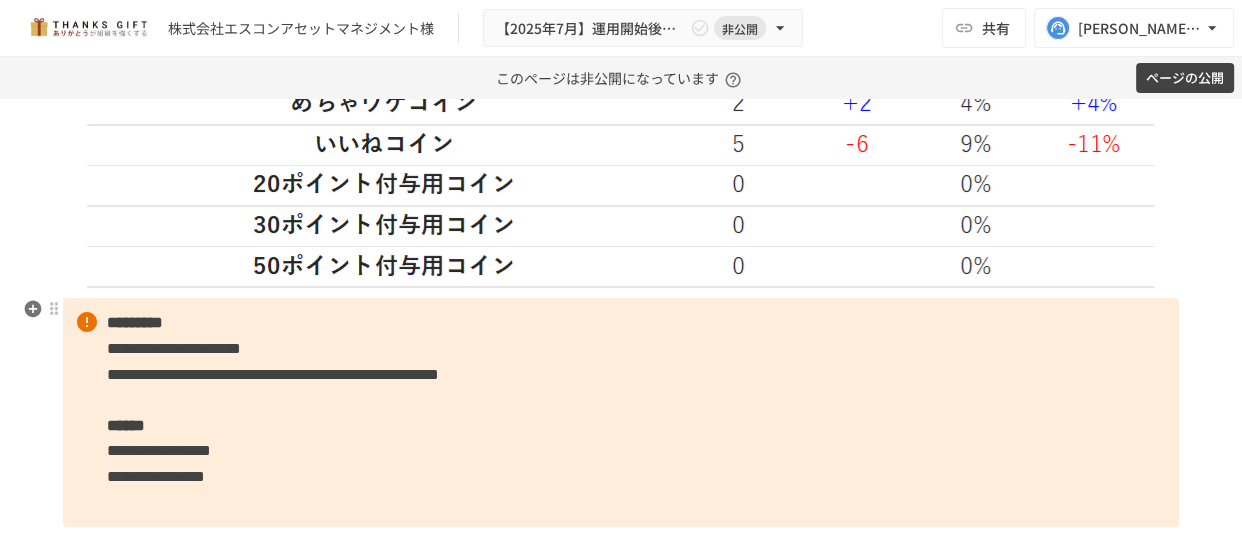 click on "**********" at bounding box center [621, 412] 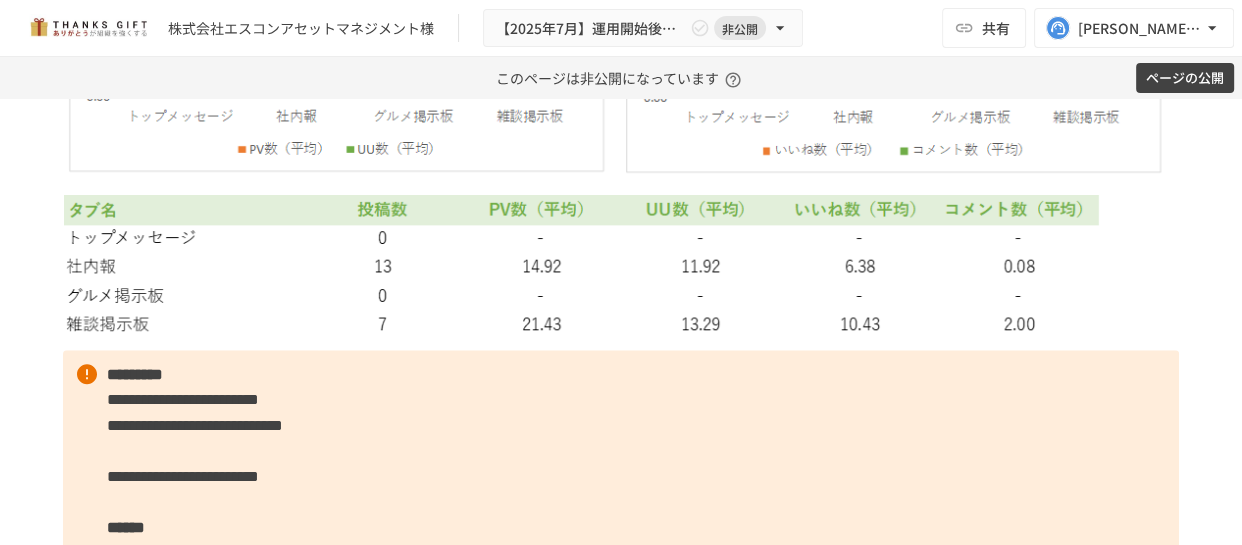 scroll, scrollTop: 8656, scrollLeft: 0, axis: vertical 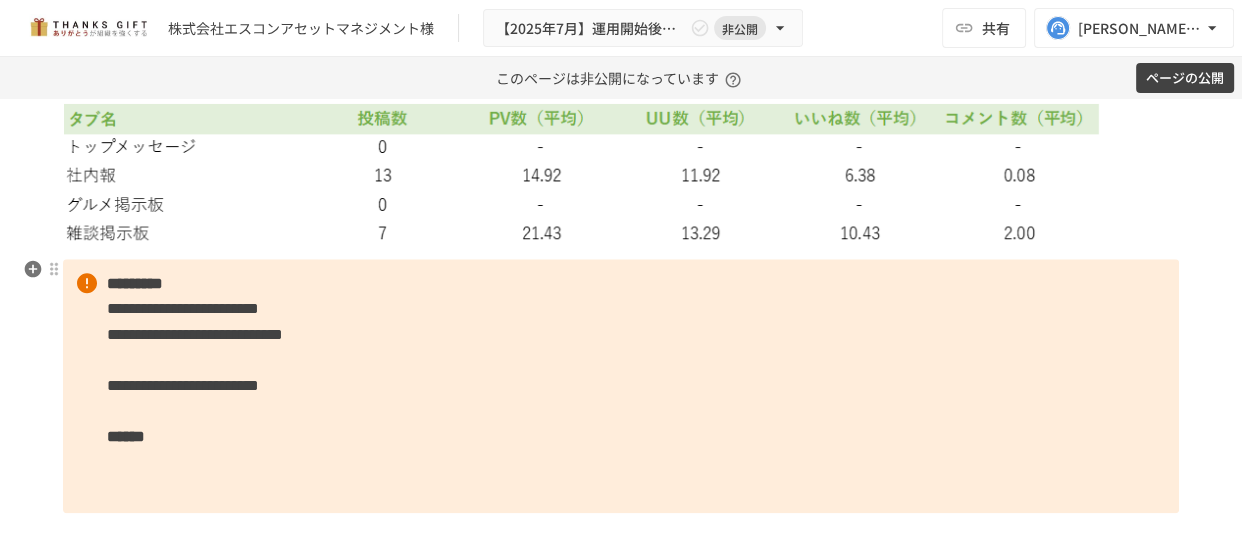 click on "**********" at bounding box center [621, 386] 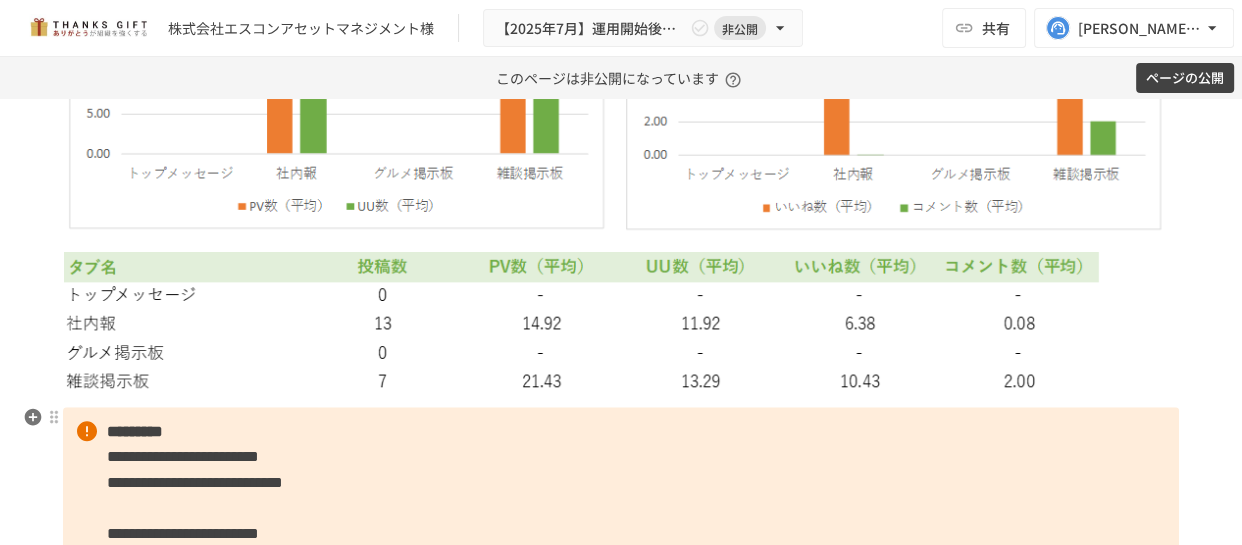 scroll, scrollTop: 8478, scrollLeft: 0, axis: vertical 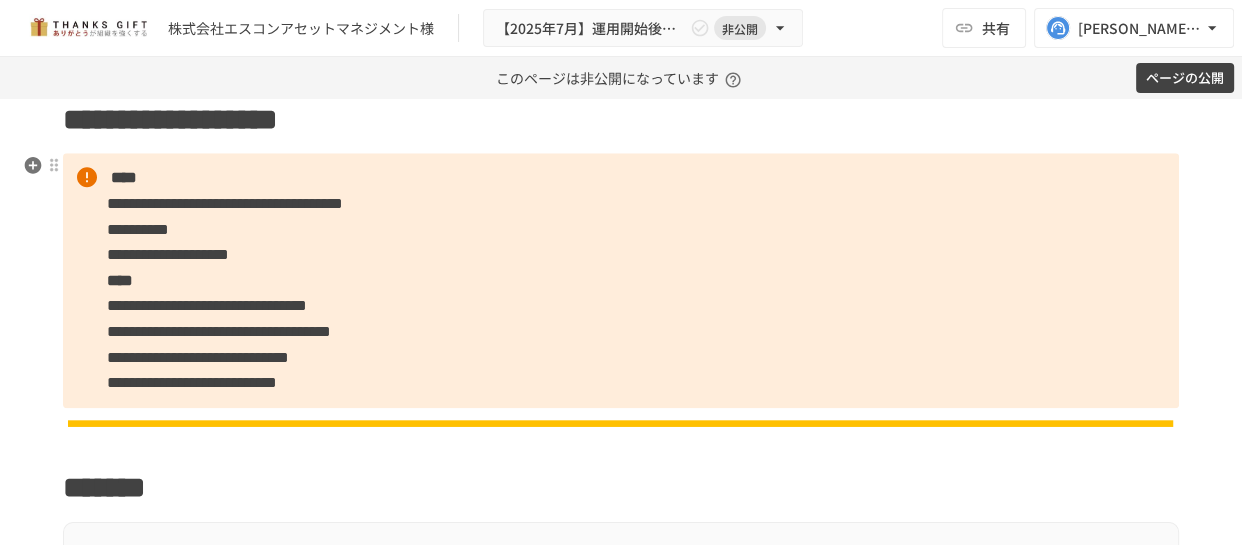 click on "**********" at bounding box center [621, 280] 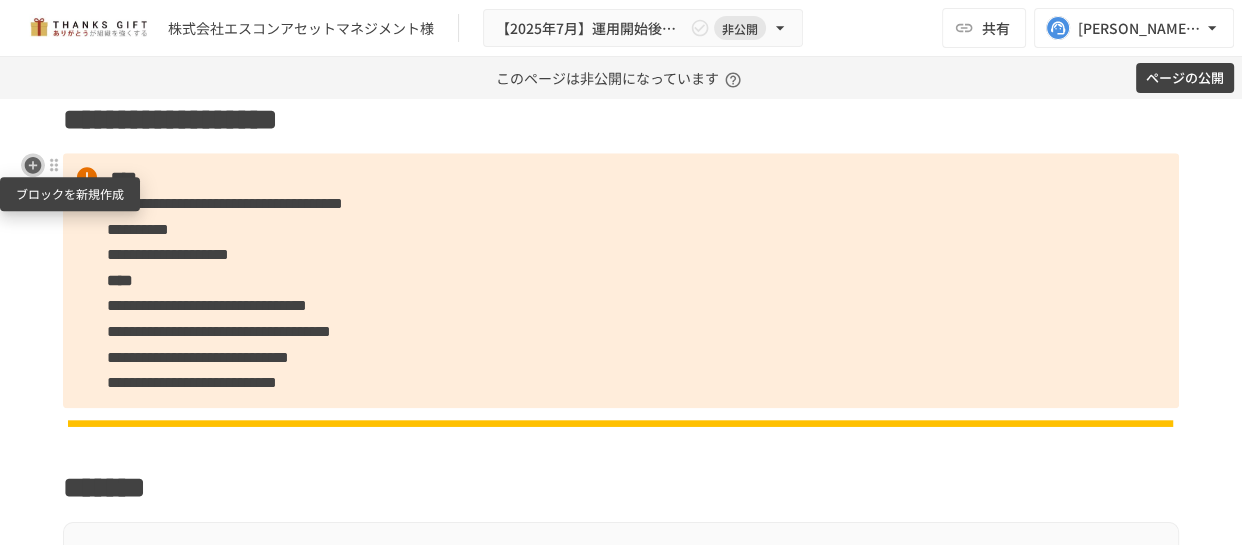 click 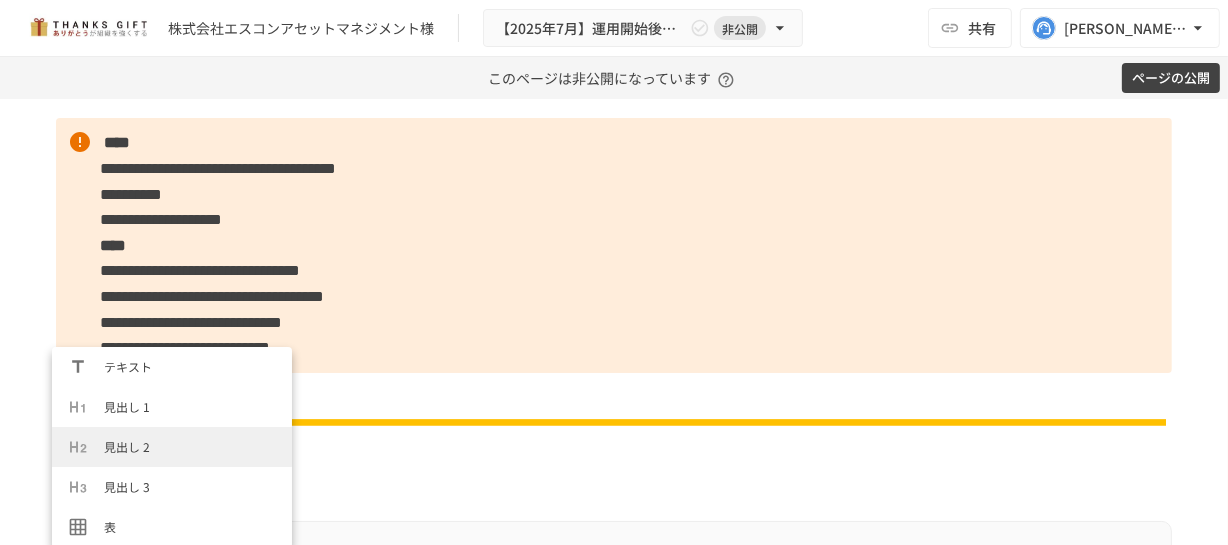 scroll, scrollTop: 2000, scrollLeft: 0, axis: vertical 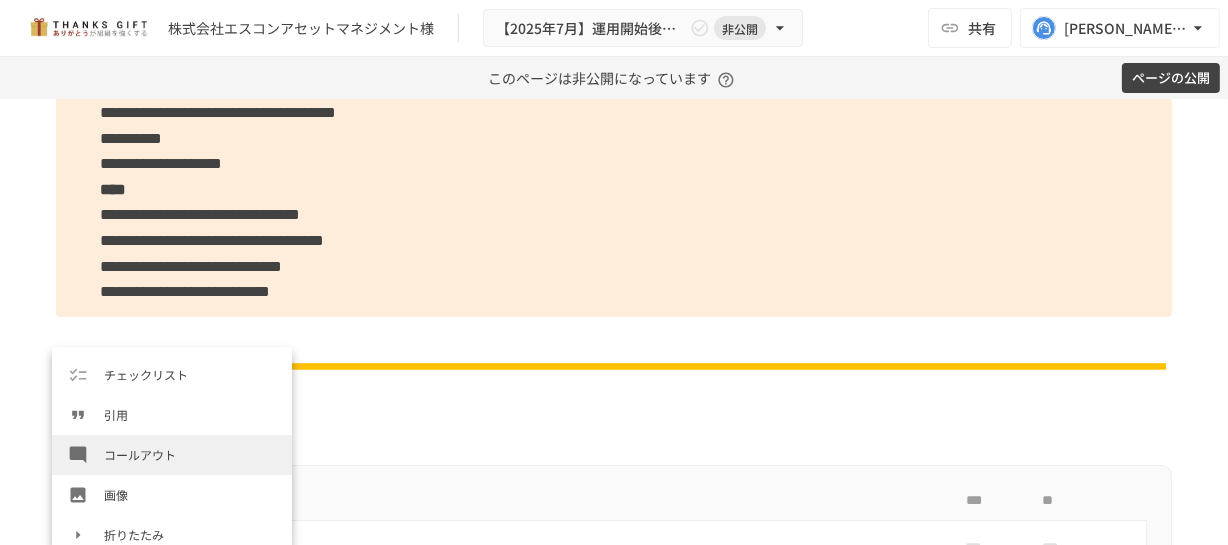 click on "コールアウト" at bounding box center [172, 455] 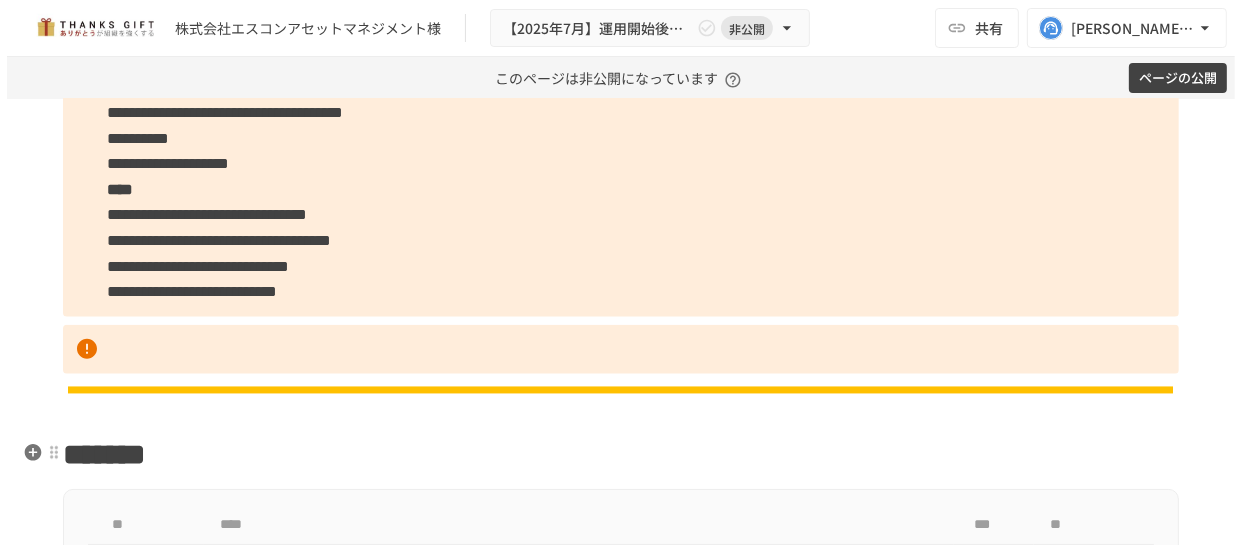 scroll, scrollTop: 2001, scrollLeft: 0, axis: vertical 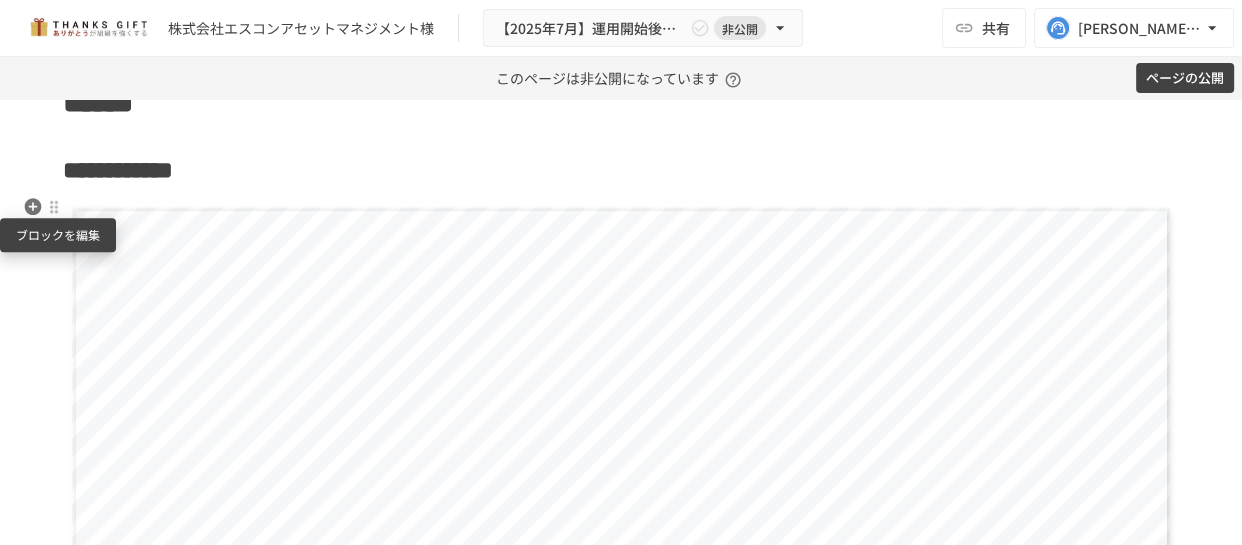 click at bounding box center (54, 207) 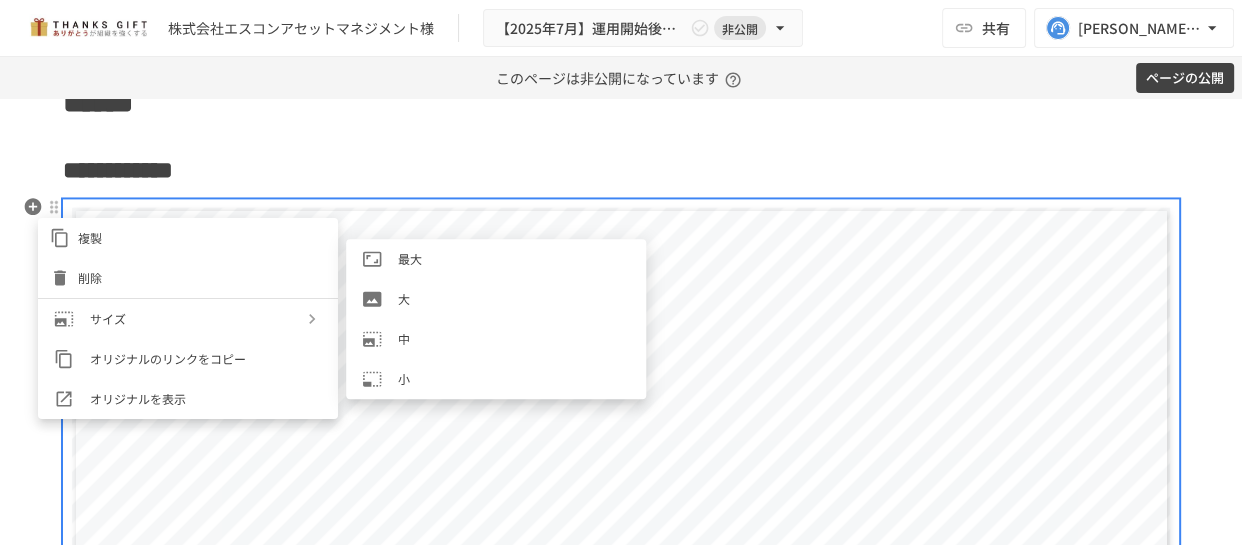click on "中" at bounding box center (514, 338) 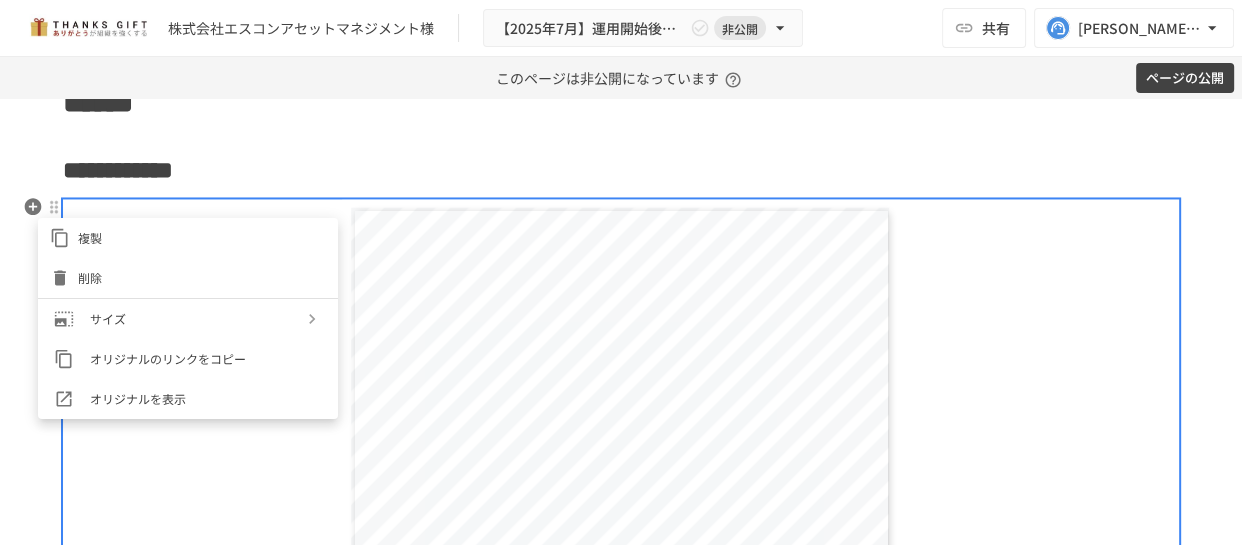 click at bounding box center [621, 272] 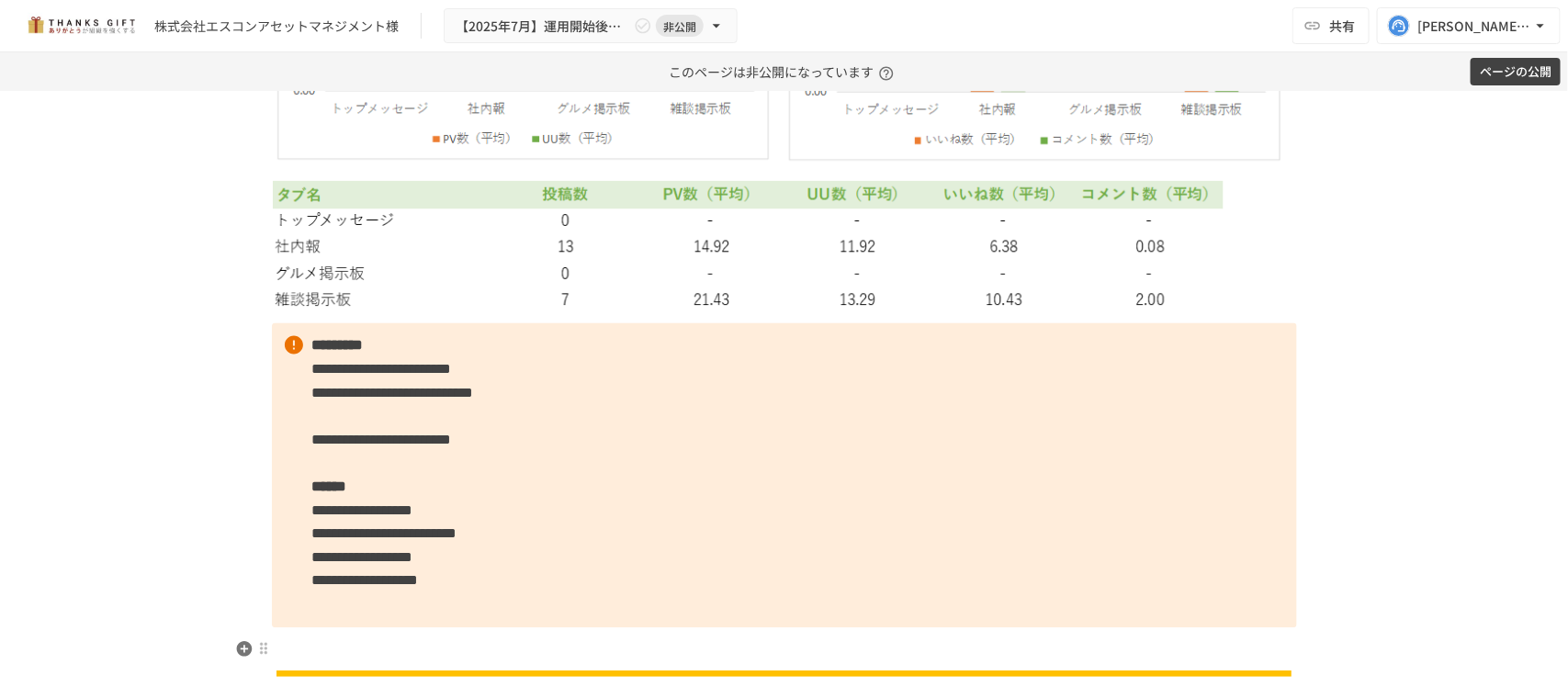 scroll, scrollTop: 7918, scrollLeft: 0, axis: vertical 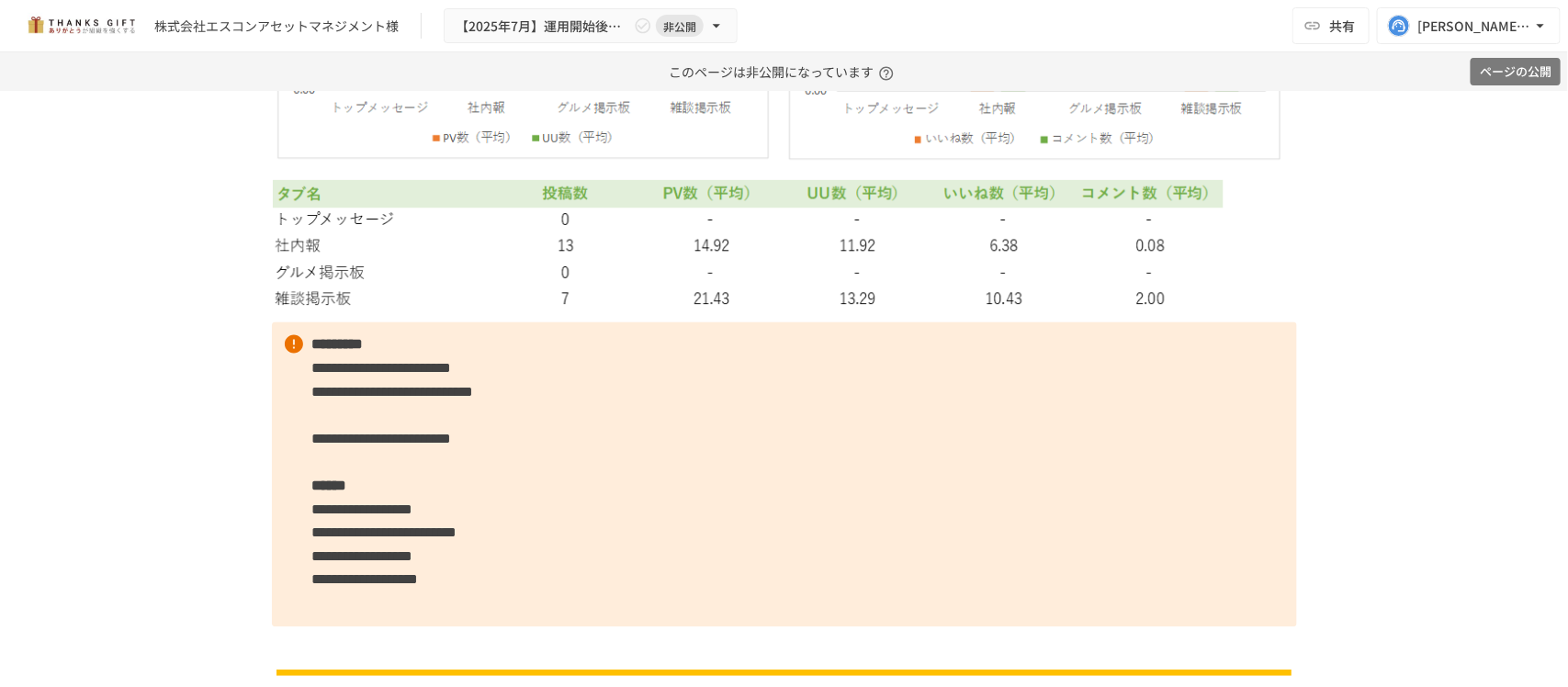 click on "ページの公開" at bounding box center [1516, 72] 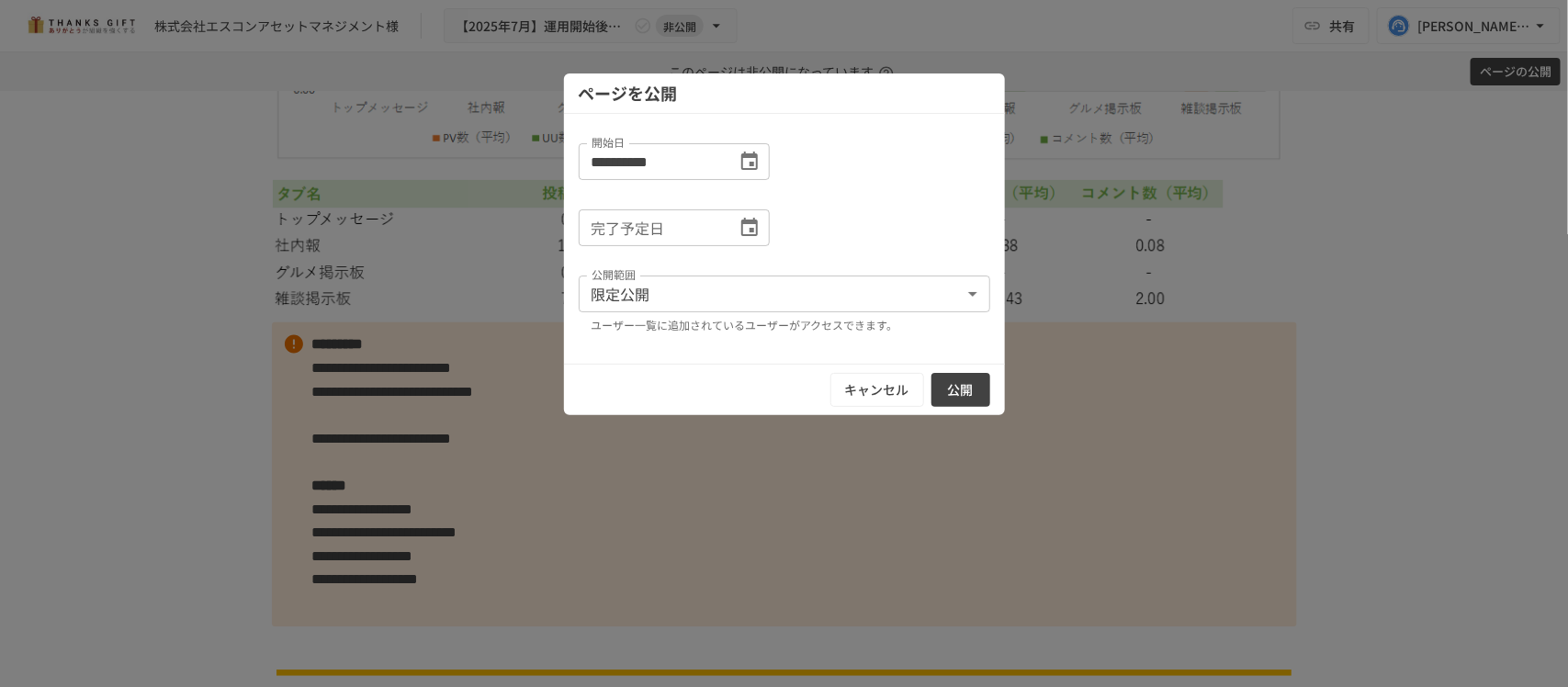 click on "キャンセル 公開" at bounding box center [784, 389] 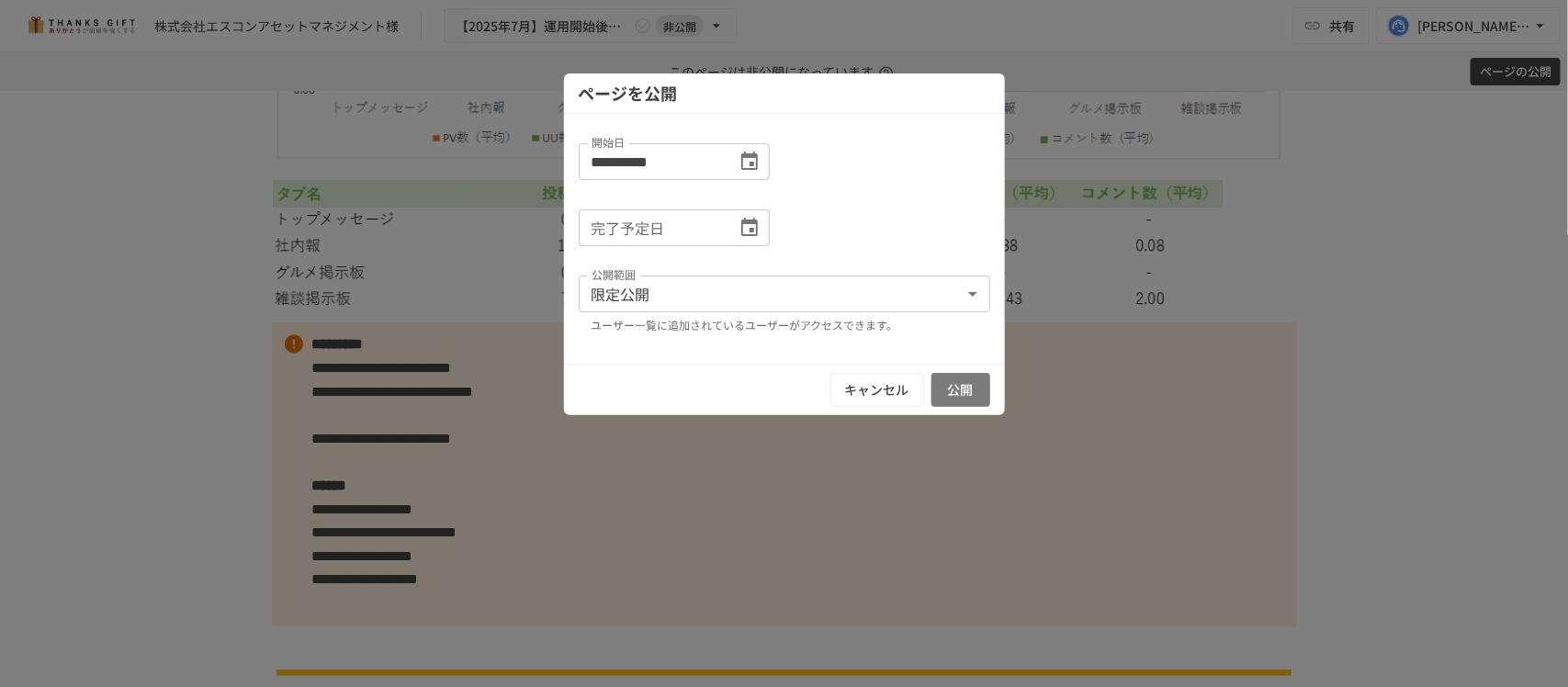 click on "公開" at bounding box center [961, 389] 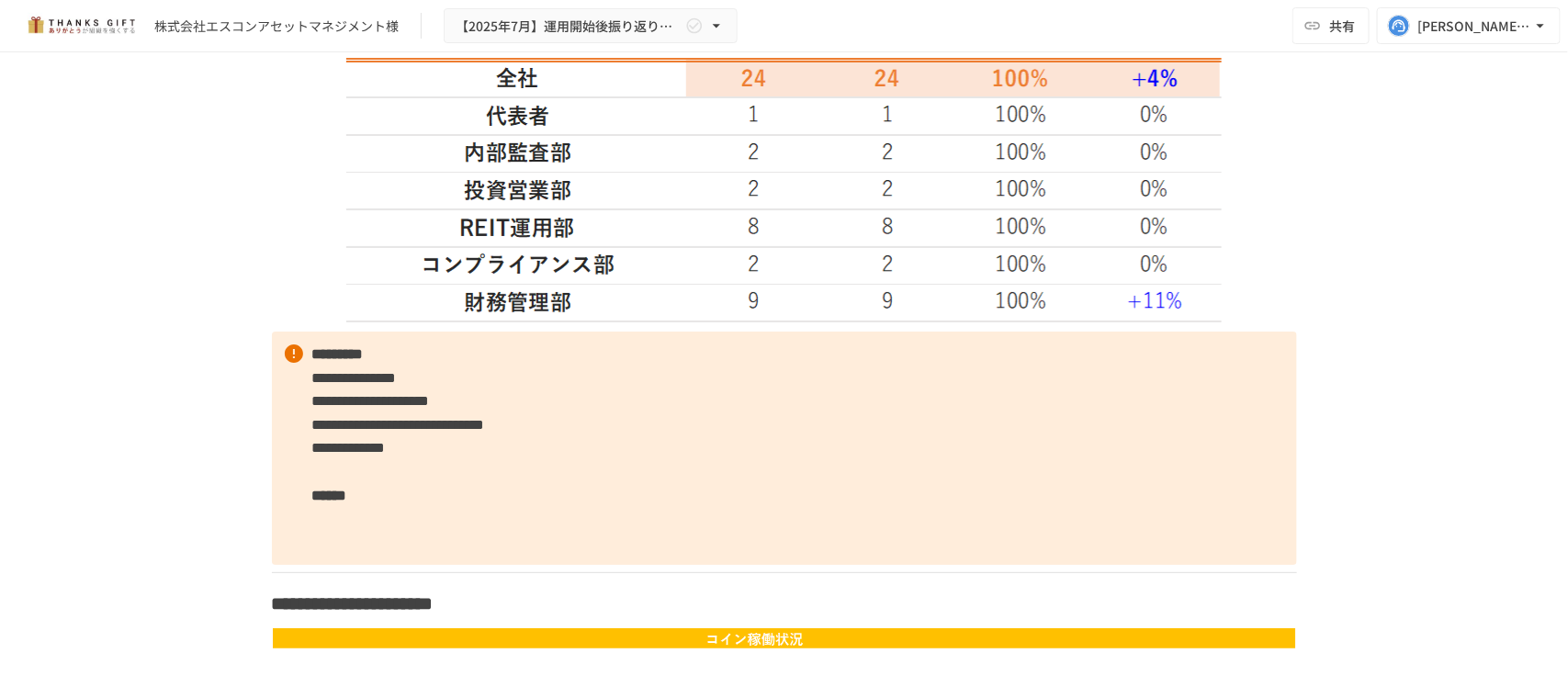 scroll, scrollTop: 2981, scrollLeft: 0, axis: vertical 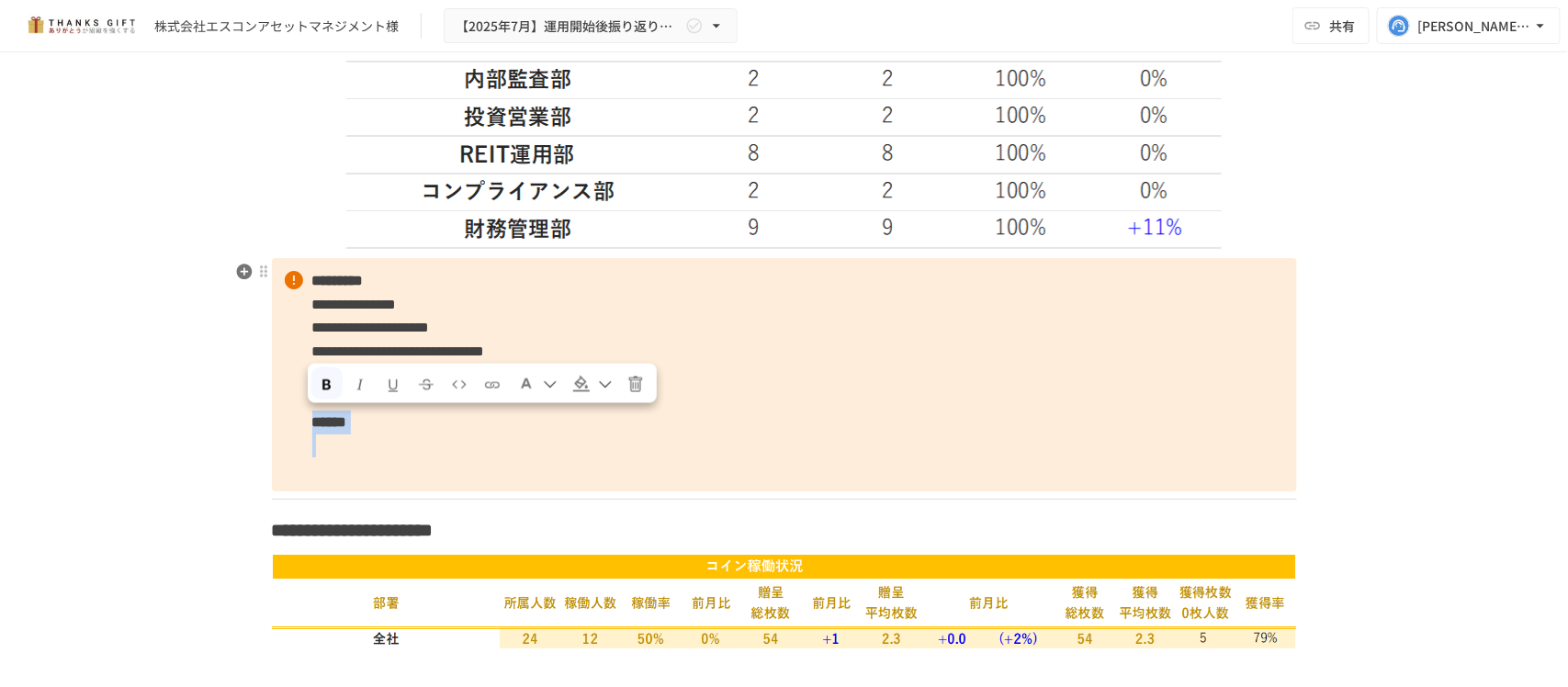 drag, startPoint x: 312, startPoint y: 470, endPoint x: 292, endPoint y: 416, distance: 57.58472 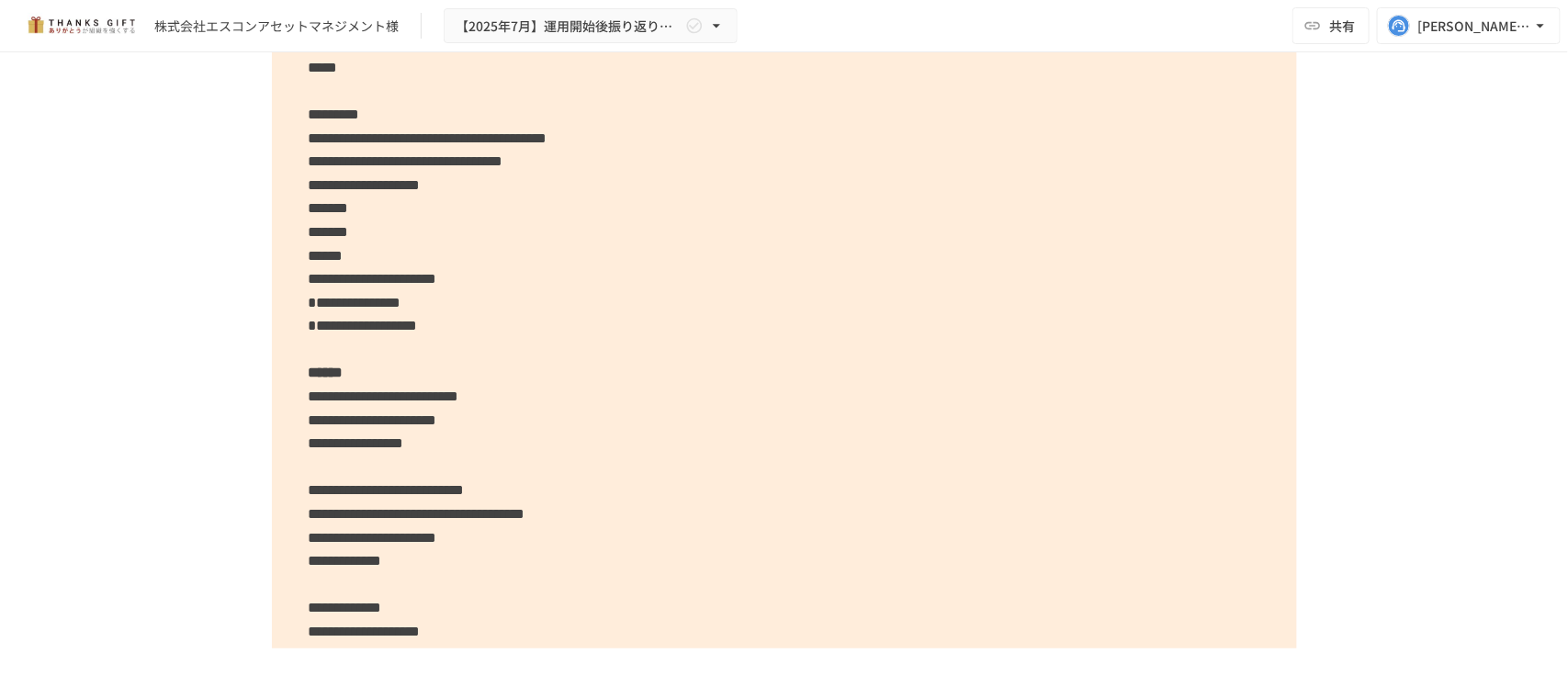 scroll, scrollTop: 5589, scrollLeft: 0, axis: vertical 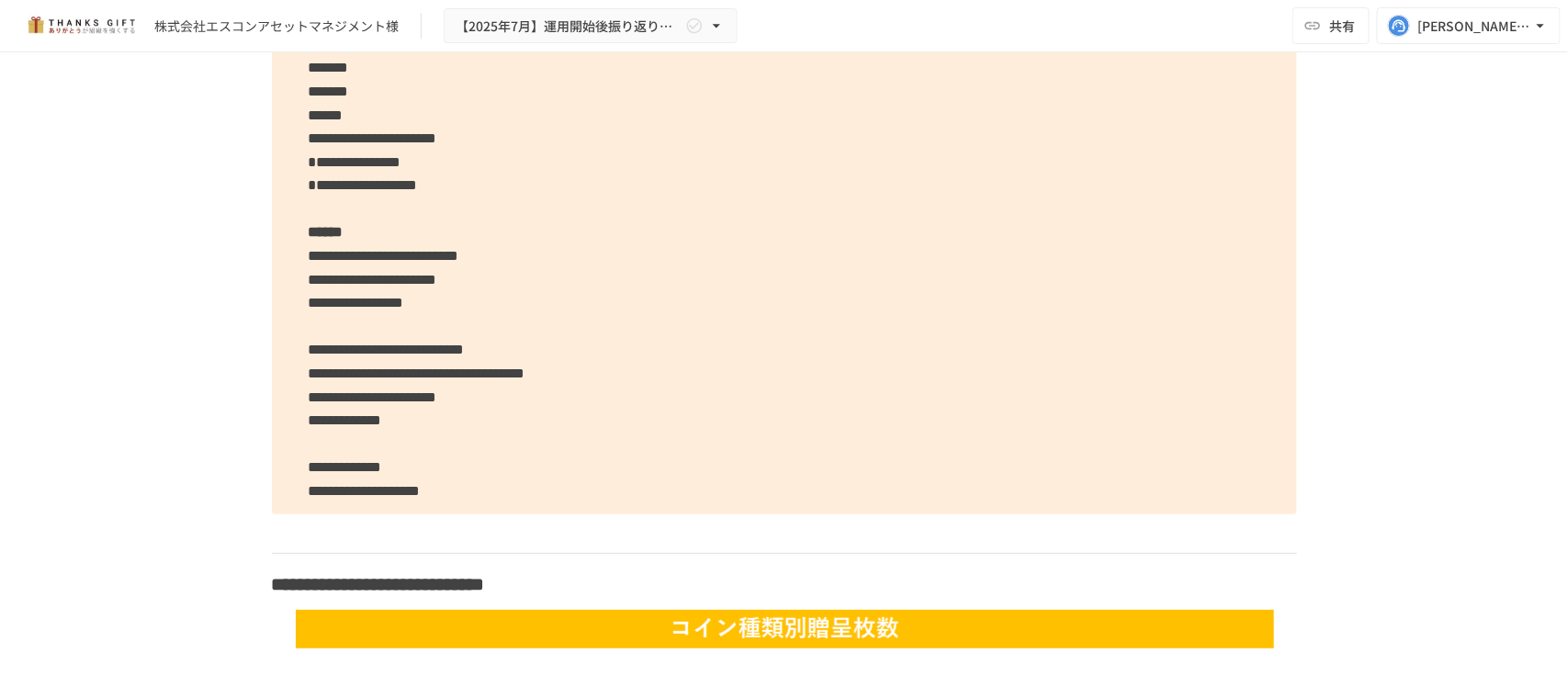 click on "**********" at bounding box center (784, 68) 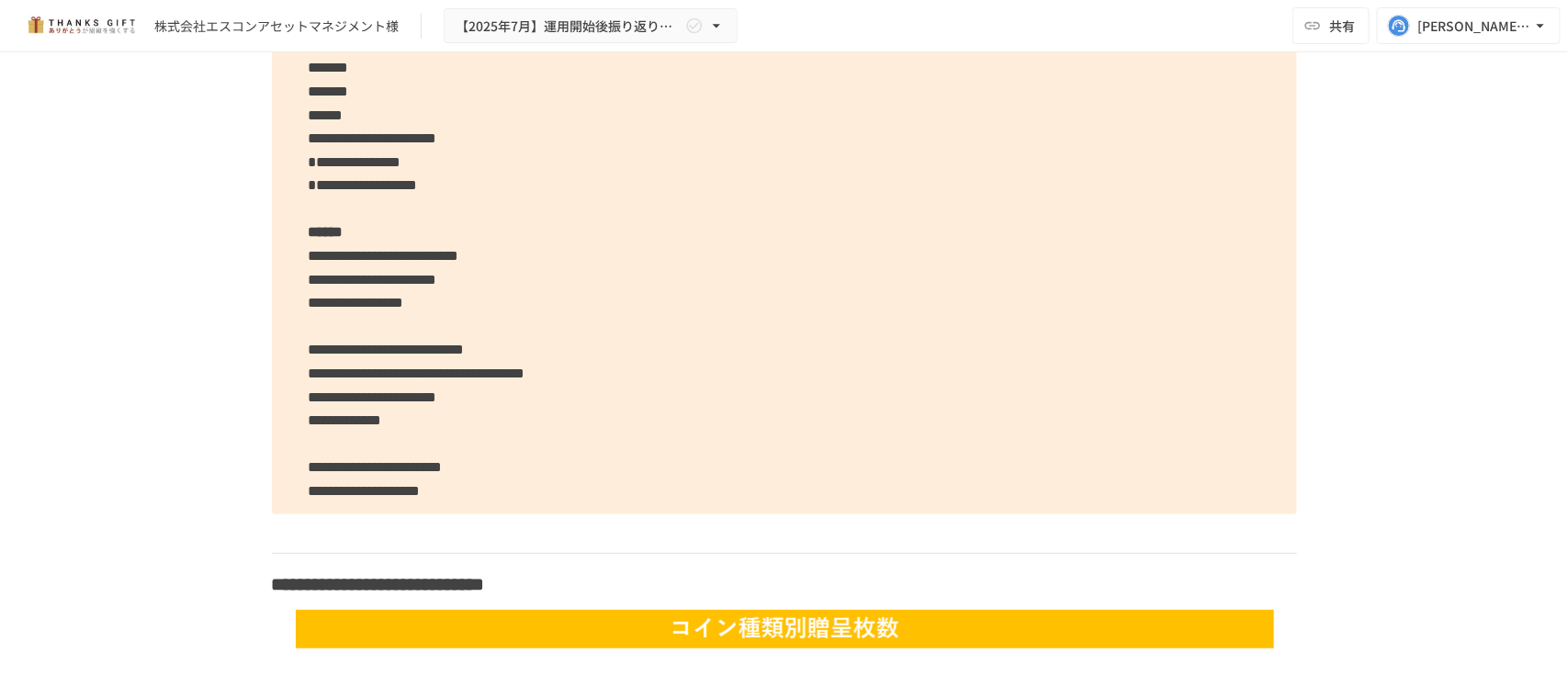 click on "**********" at bounding box center [784, 68] 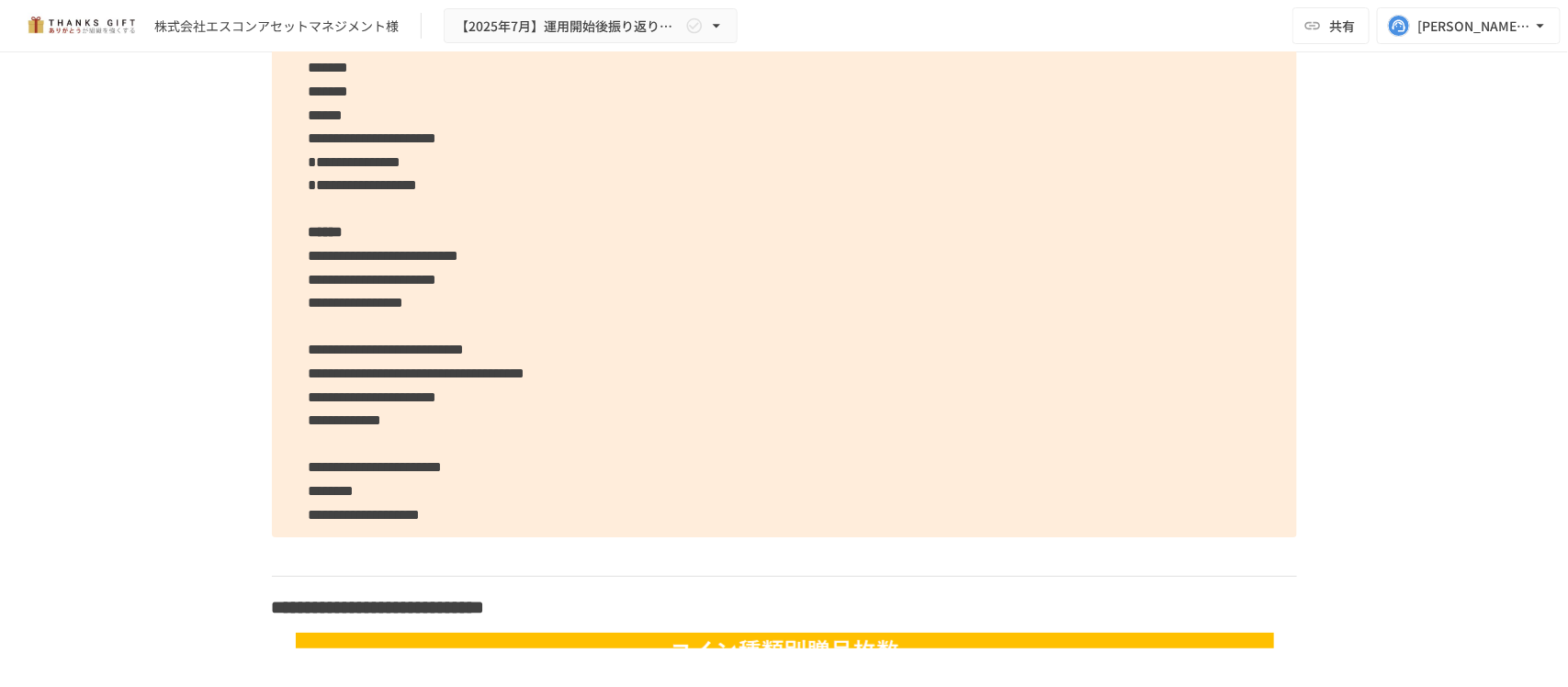click on "**********" at bounding box center [784, 80] 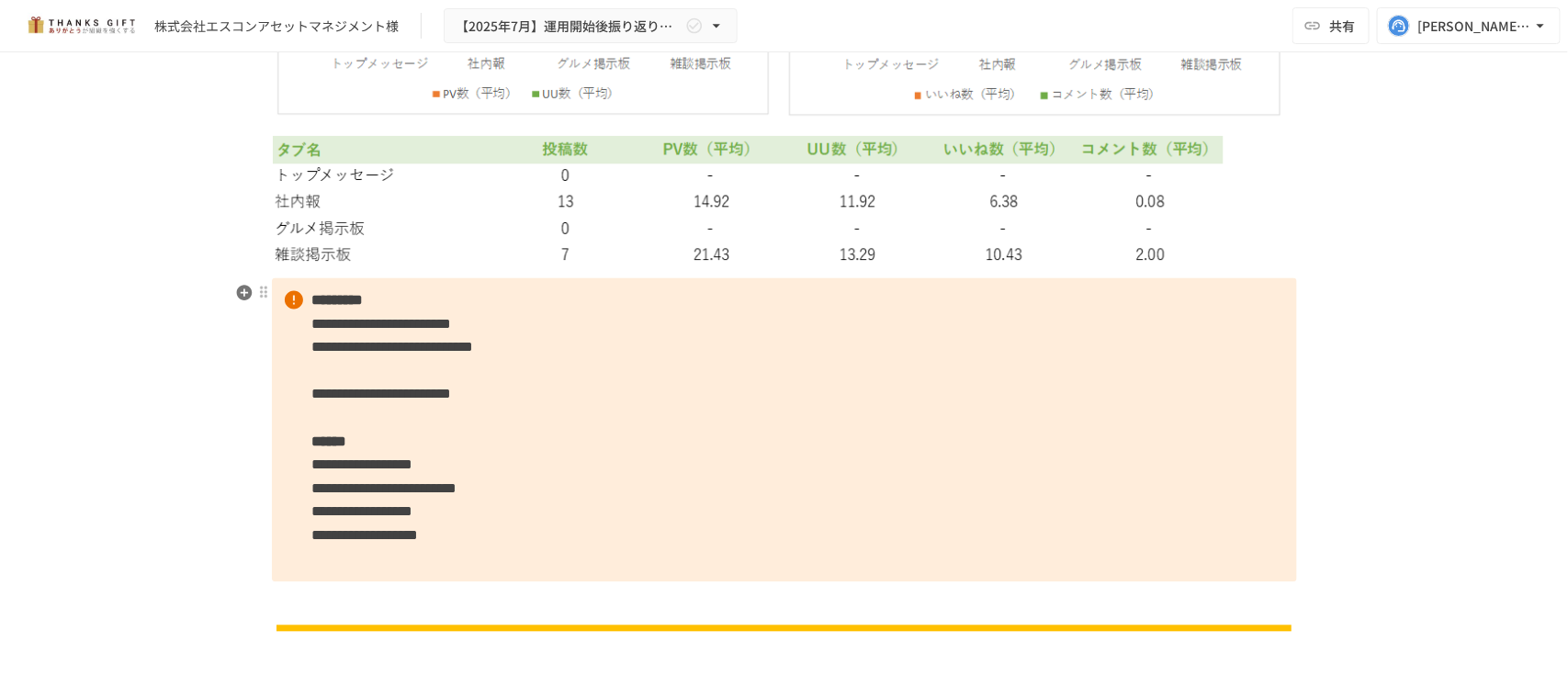 scroll, scrollTop: 7885, scrollLeft: 0, axis: vertical 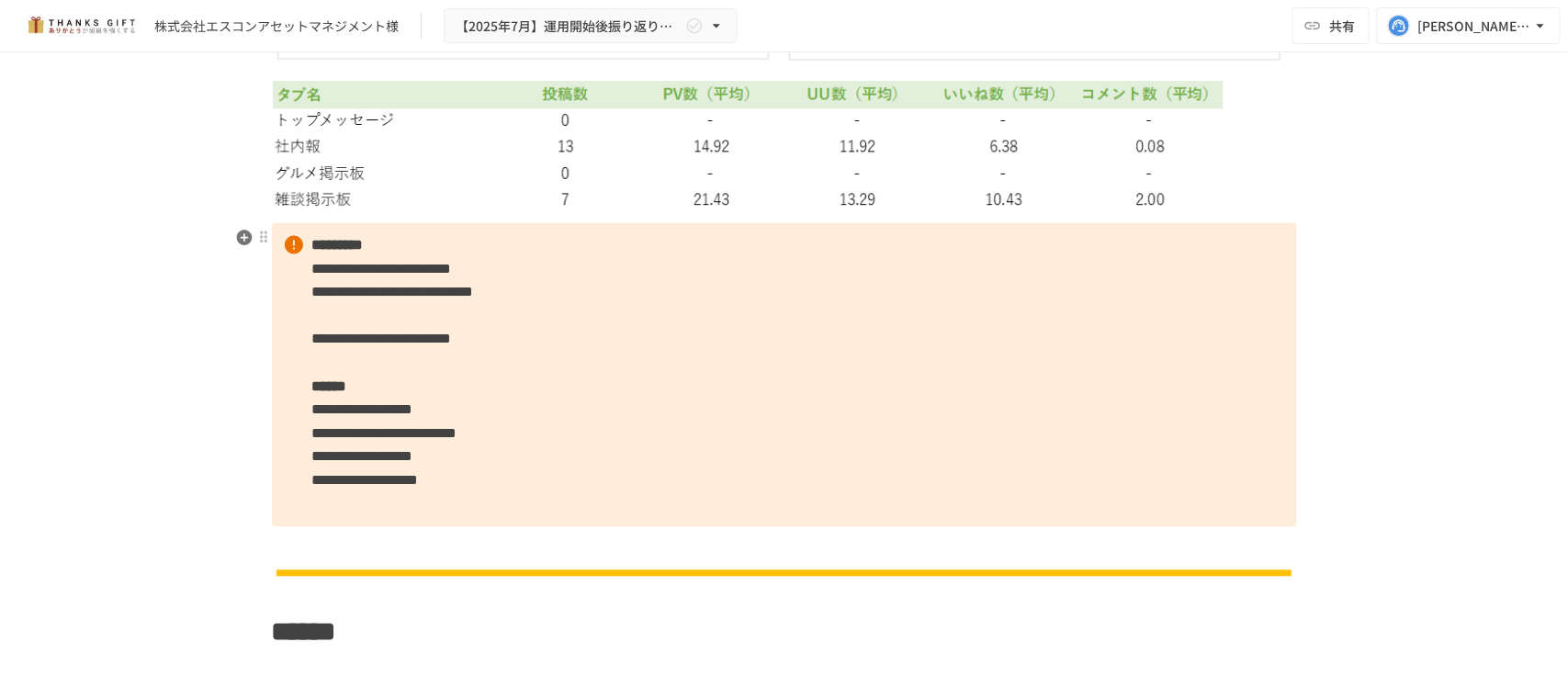 click on "**********" at bounding box center [784, 375] 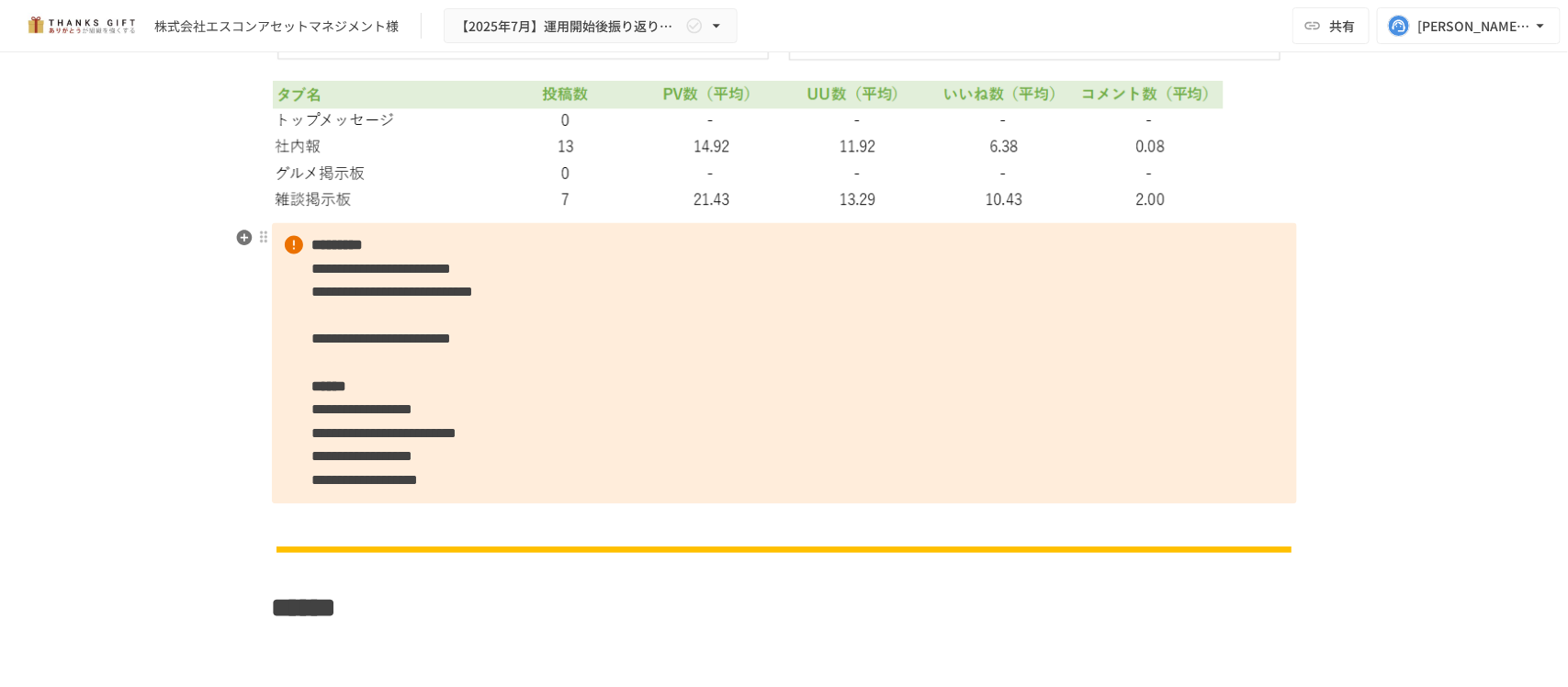 click at bounding box center [784, 524] 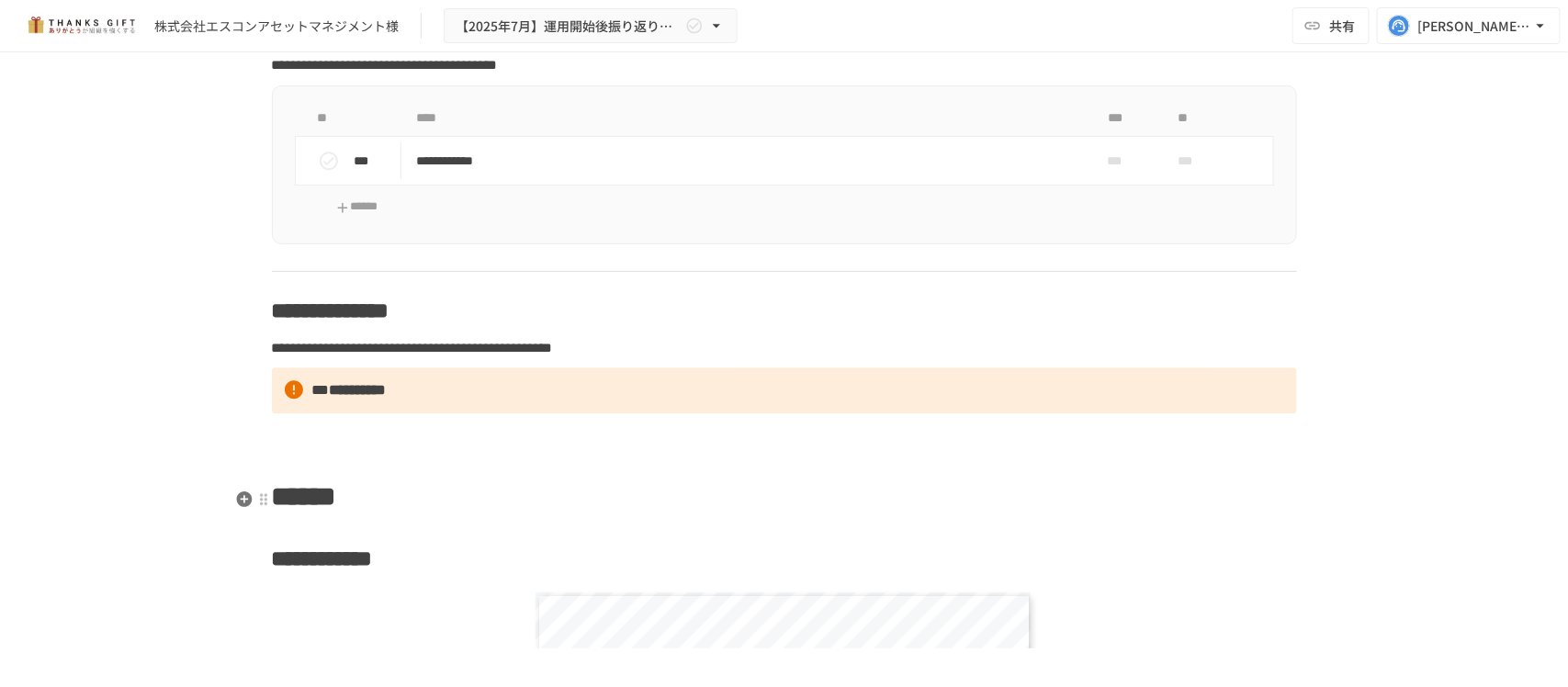 scroll, scrollTop: 8459, scrollLeft: 0, axis: vertical 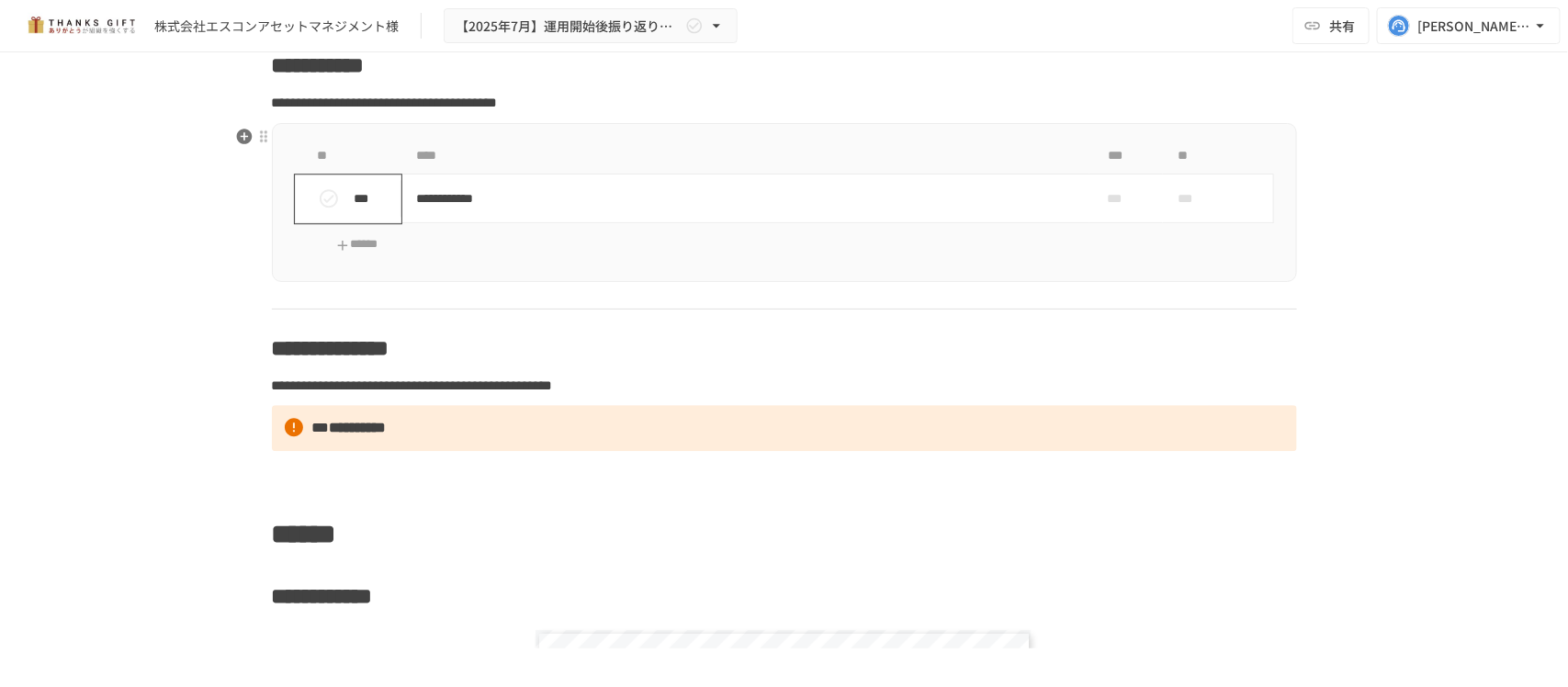 click on "***" at bounding box center (355, 198) 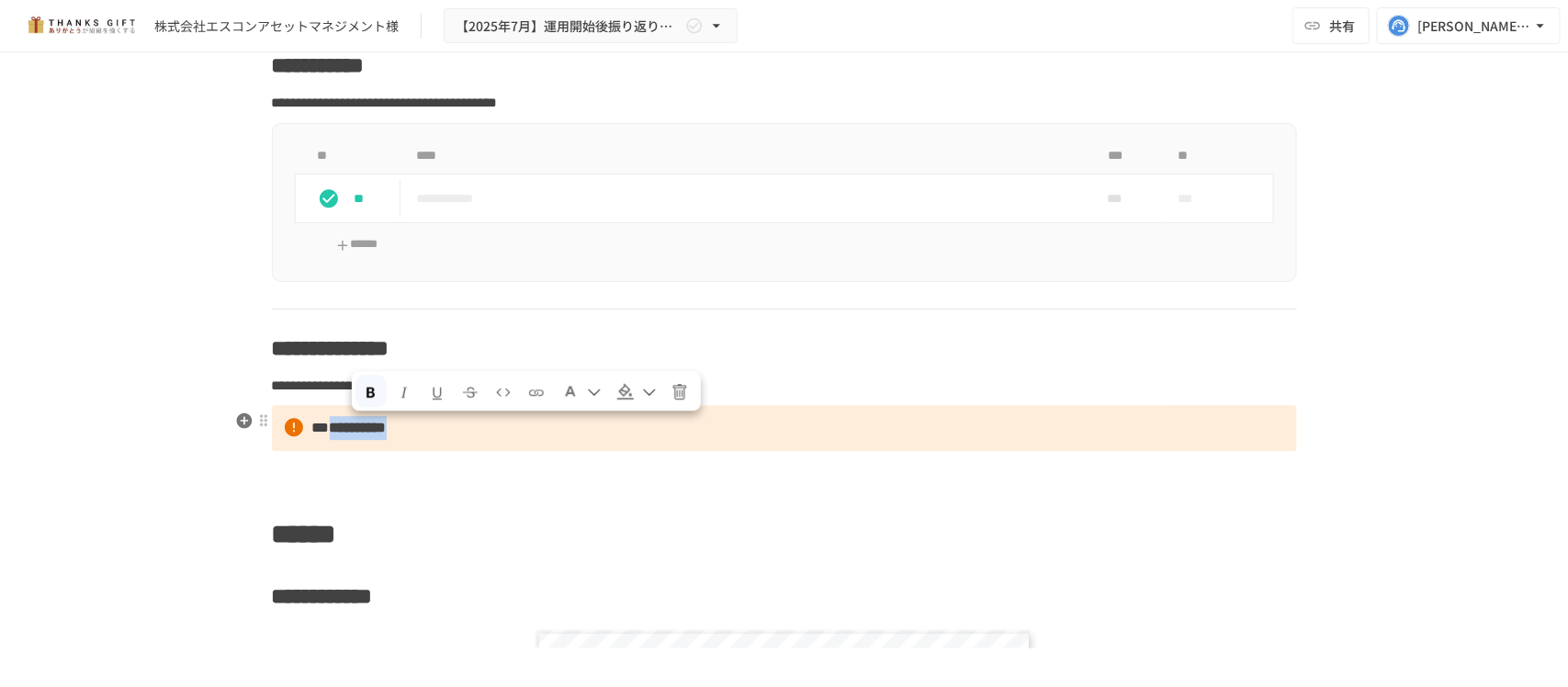 drag, startPoint x: 457, startPoint y: 422, endPoint x: 351, endPoint y: 410, distance: 106.67708 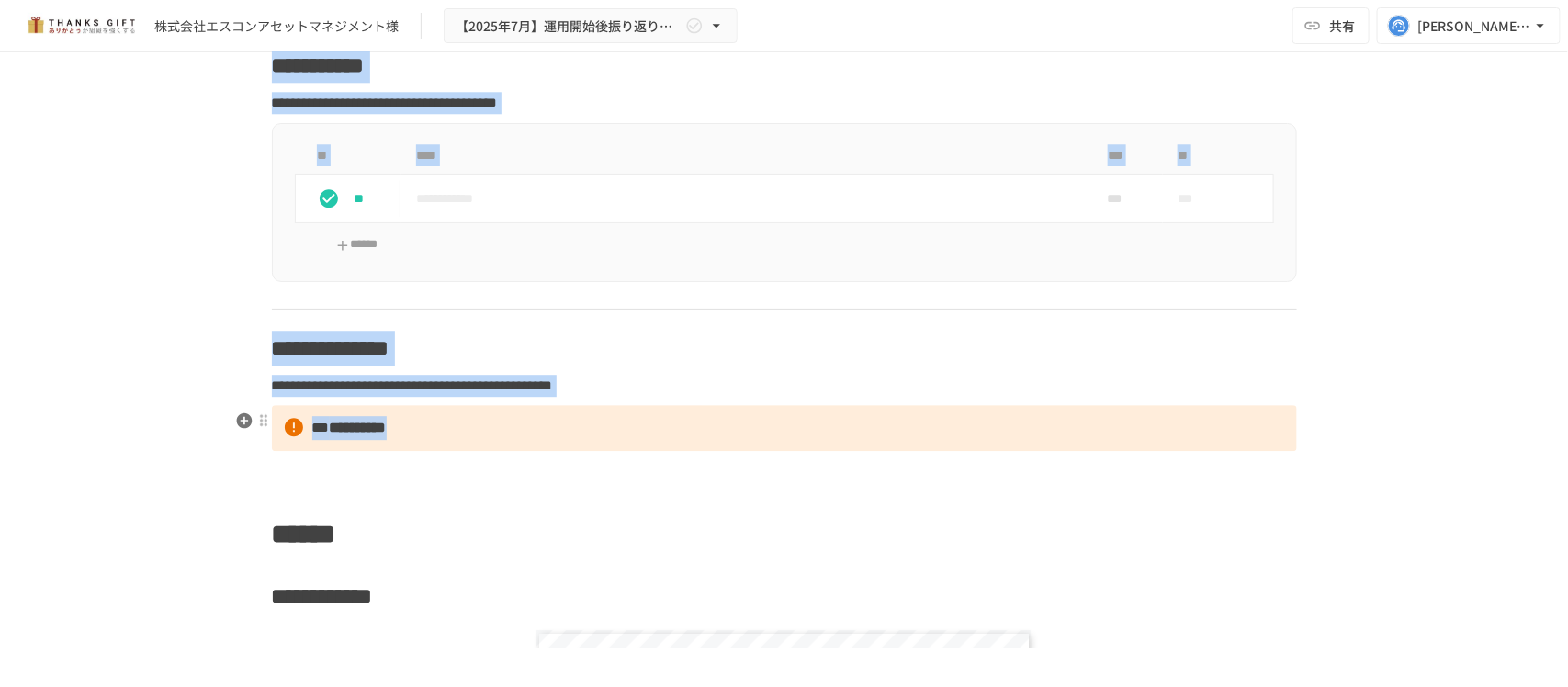 click on "**********" at bounding box center (784, 428) 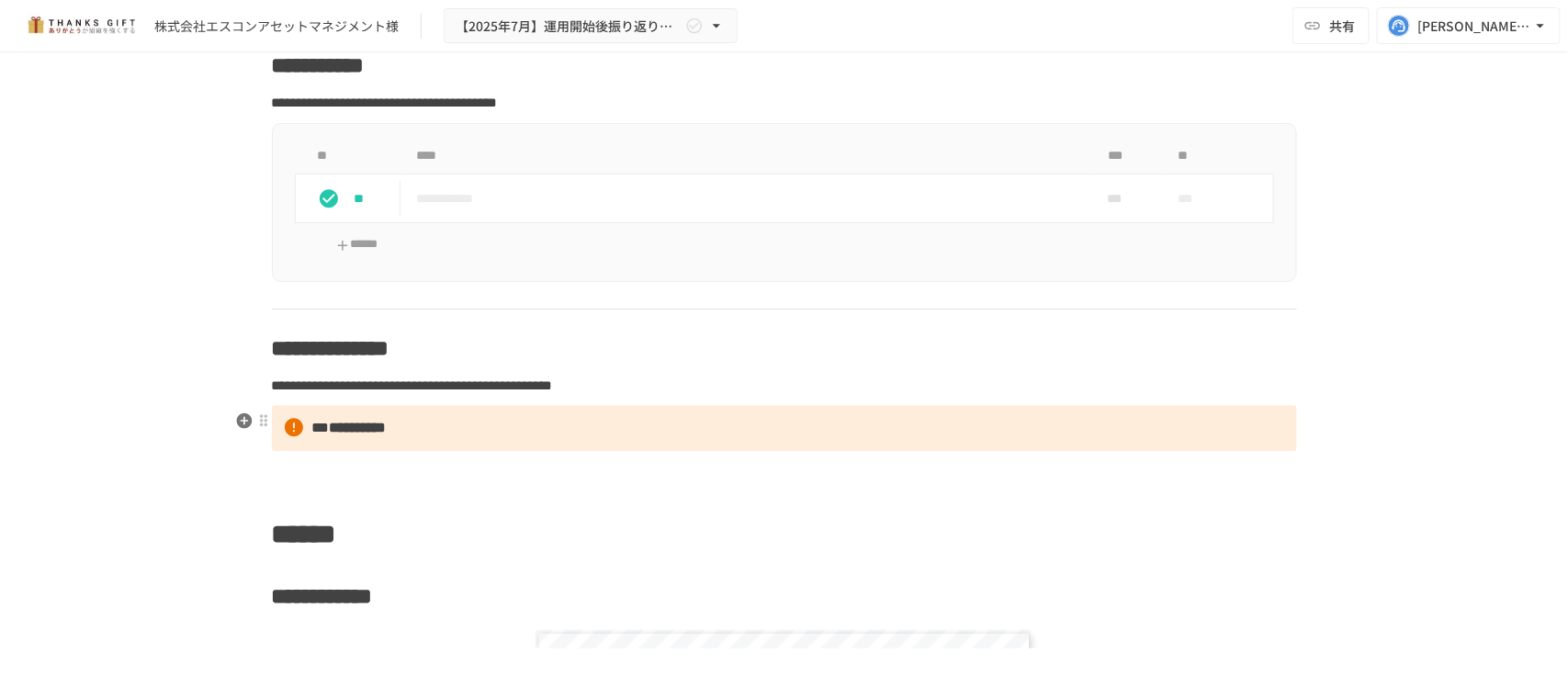 click on "**********" at bounding box center (358, 427) 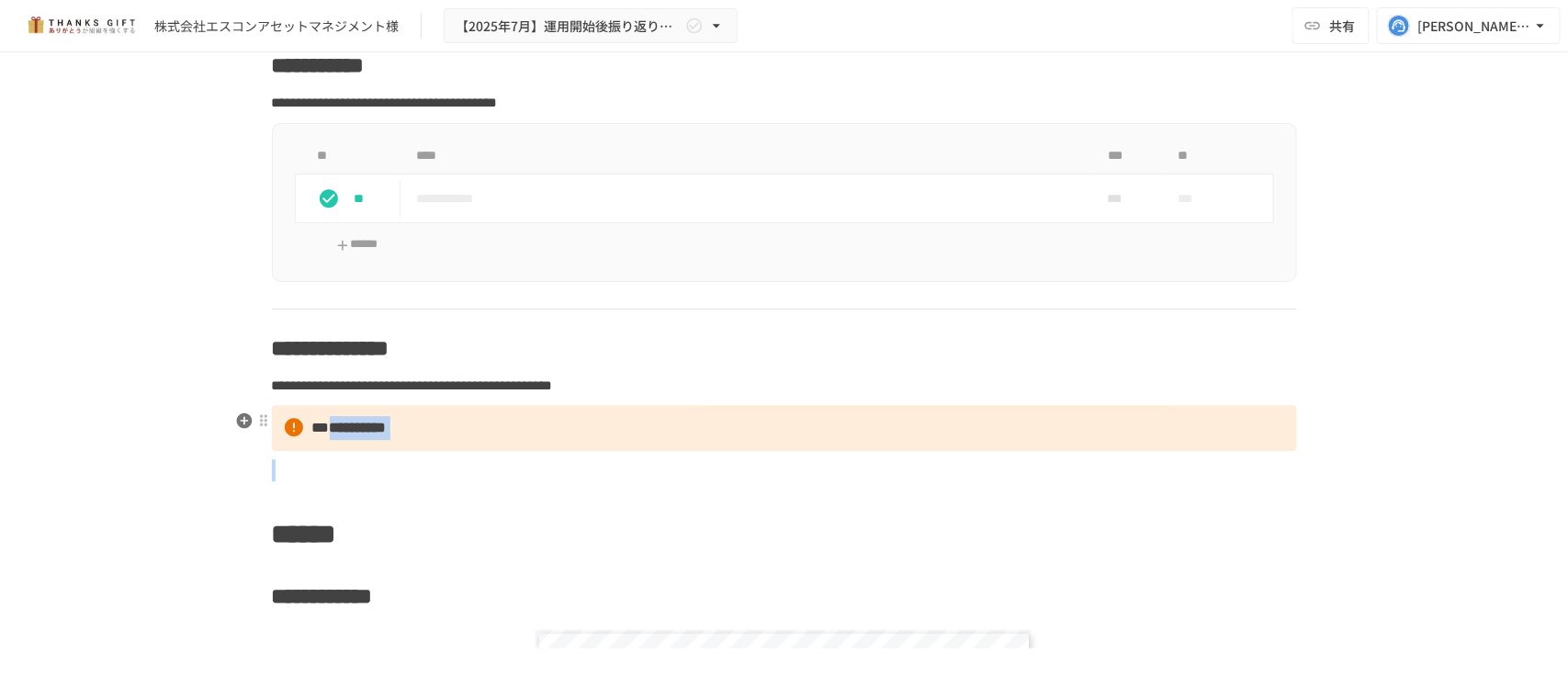 drag, startPoint x: 349, startPoint y: 429, endPoint x: 460, endPoint y: 456, distance: 114.2366 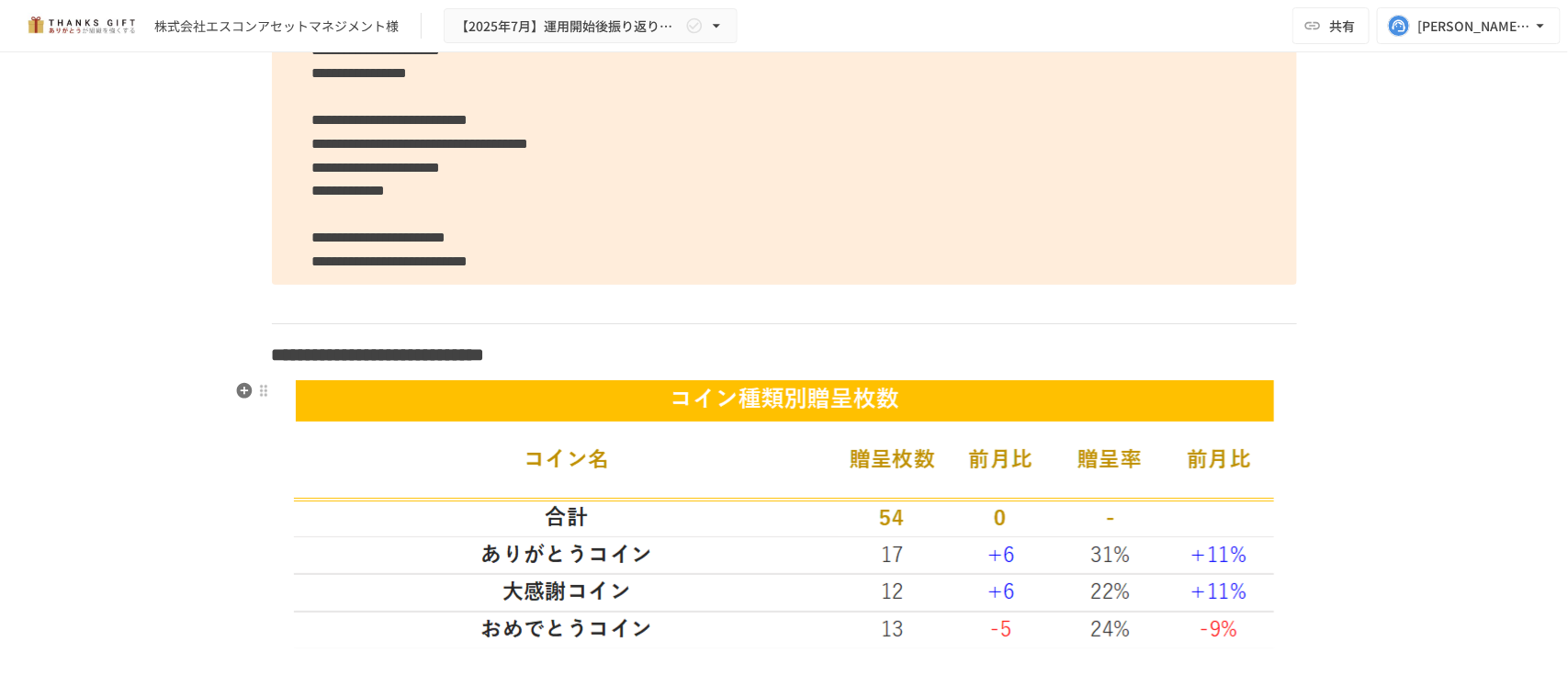 scroll, scrollTop: 5704, scrollLeft: 0, axis: vertical 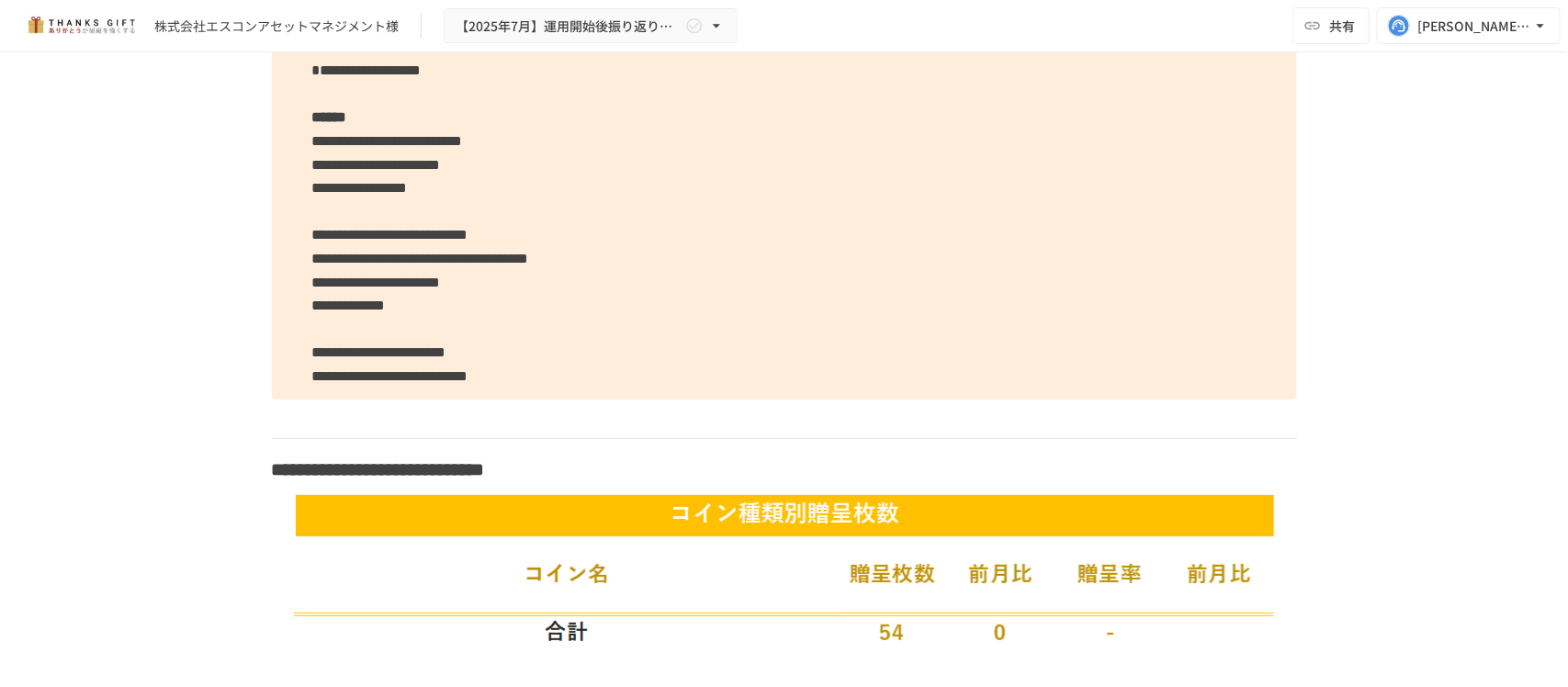 click on "**********" at bounding box center [784, -47] 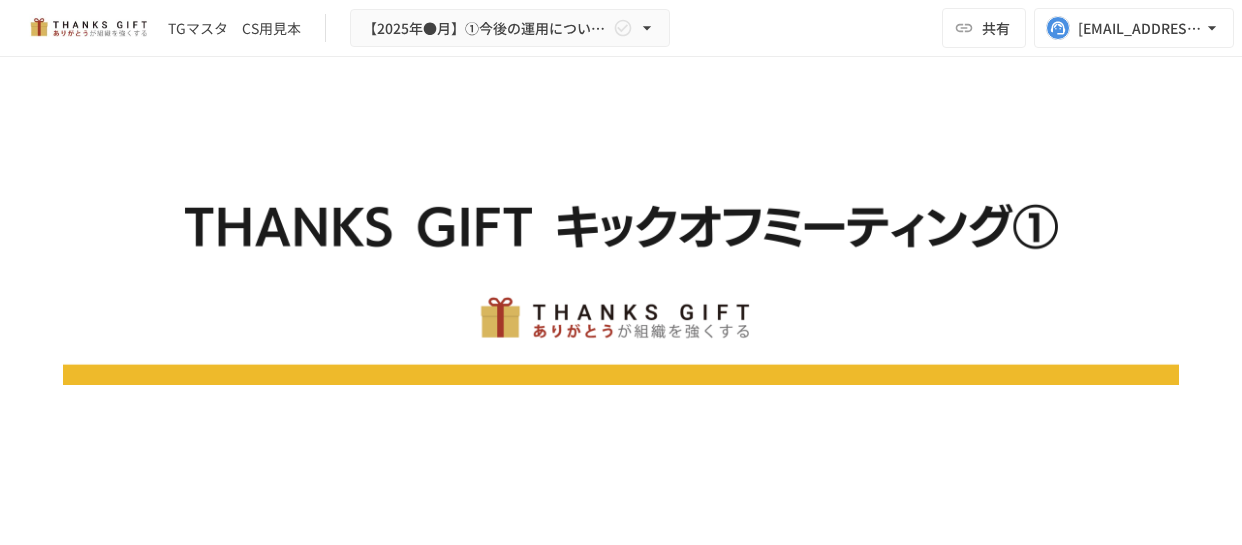 scroll, scrollTop: 0, scrollLeft: 0, axis: both 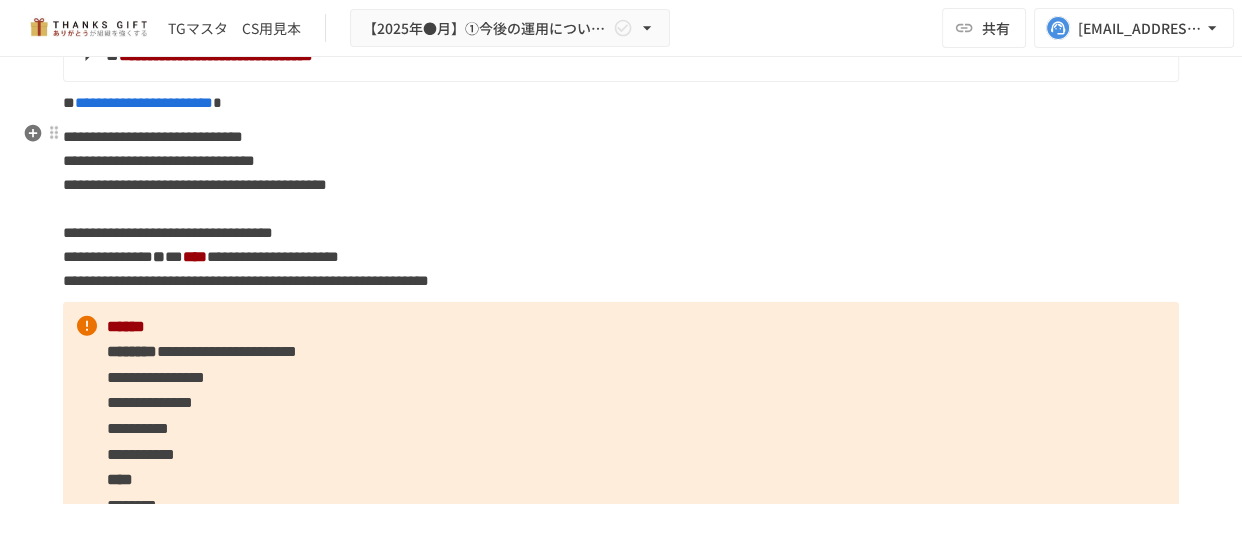 click on "**********" at bounding box center (619, 56) 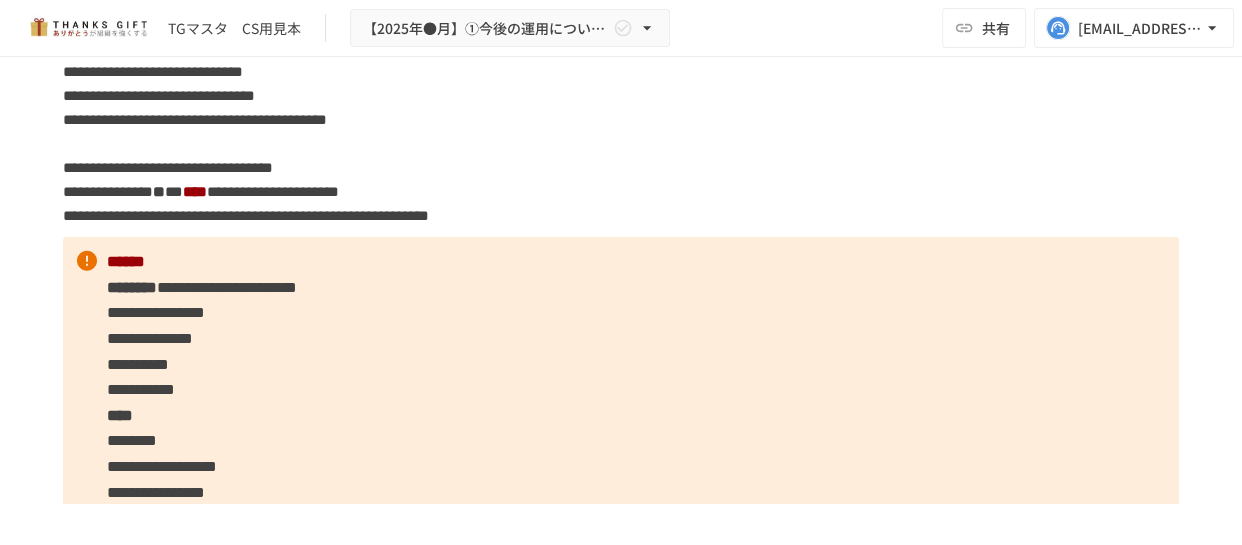 scroll, scrollTop: 19073, scrollLeft: 0, axis: vertical 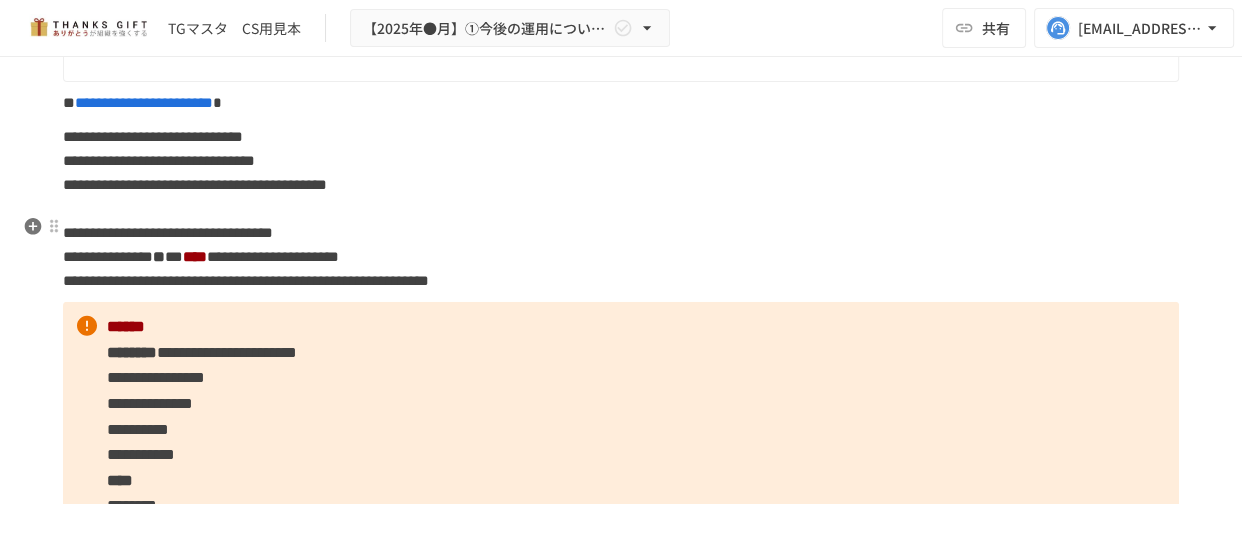 click on "**********" at bounding box center (273, 256) 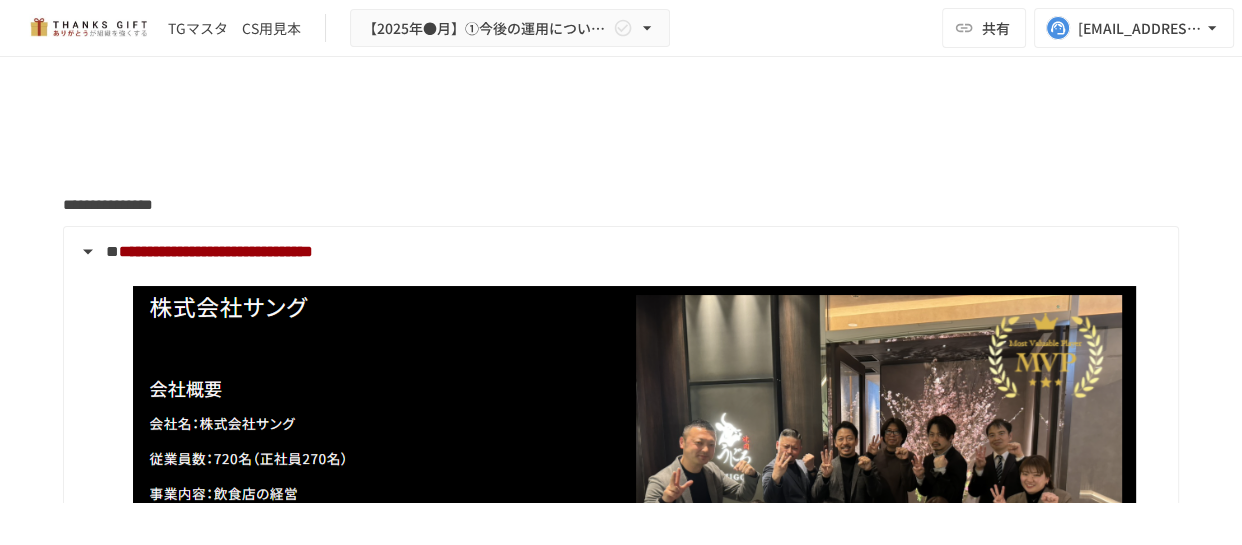 scroll, scrollTop: 17800, scrollLeft: 0, axis: vertical 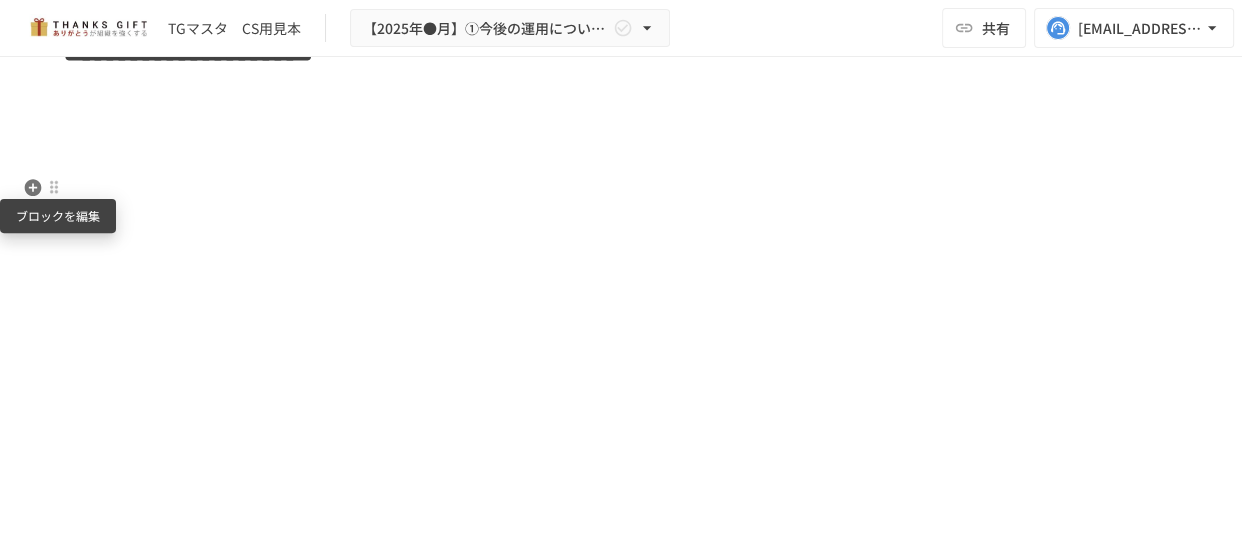 click at bounding box center (54, 188) 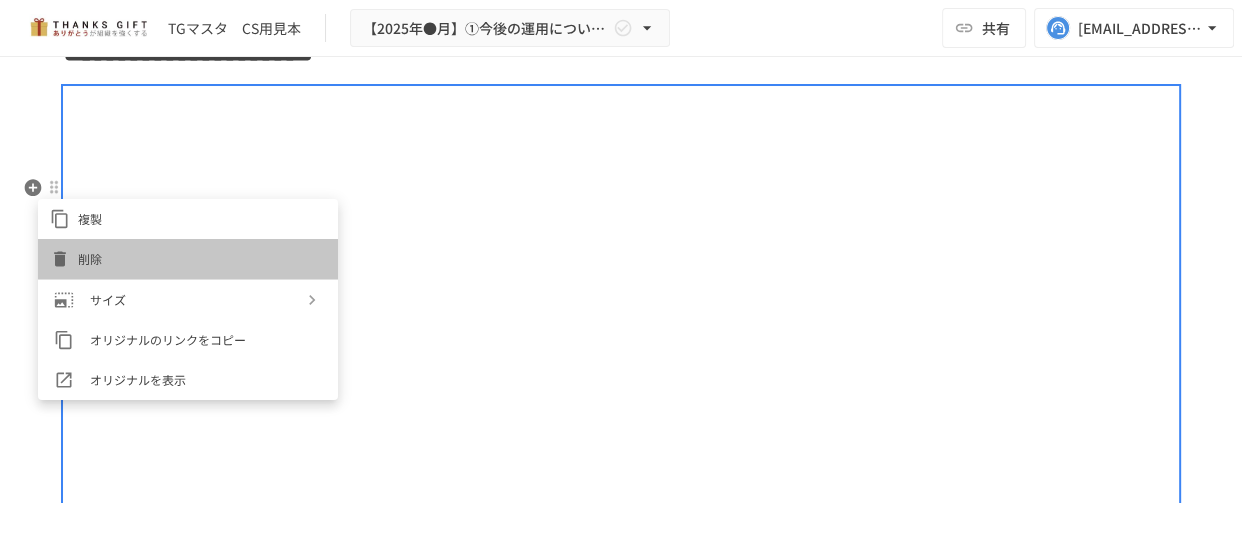 click on "削除" at bounding box center (202, 258) 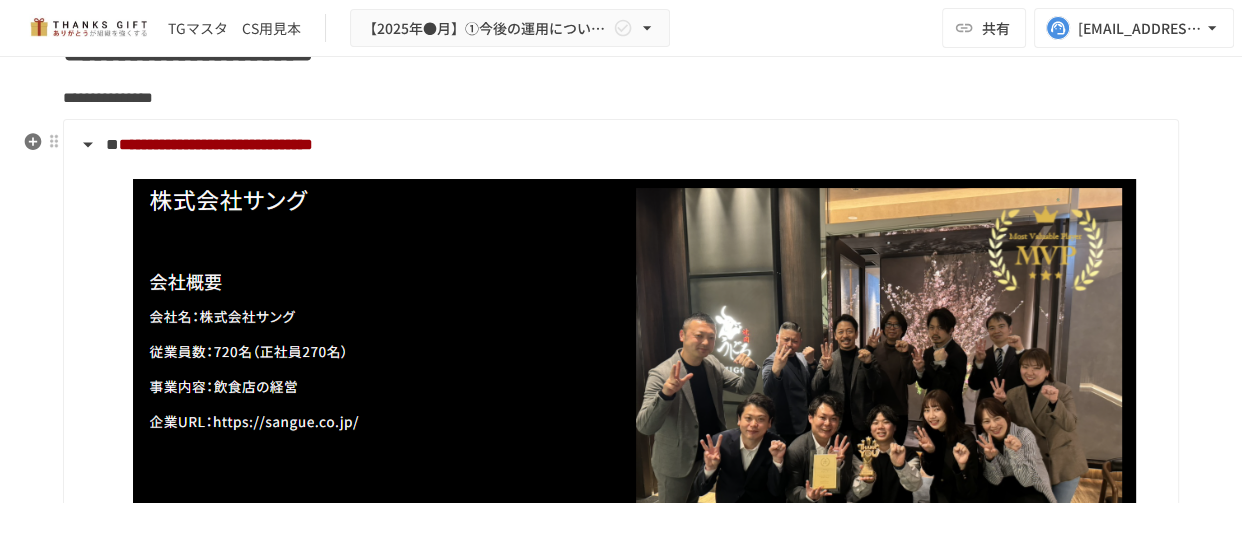 click on "**********" at bounding box center (621, 52) 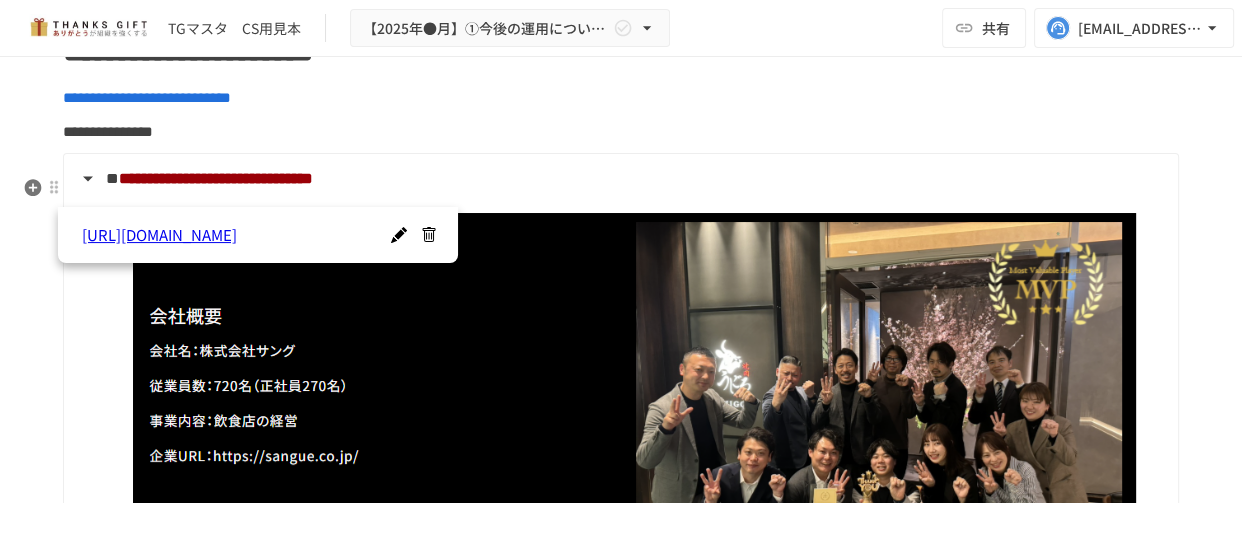 click on "**********" at bounding box center (621, 98) 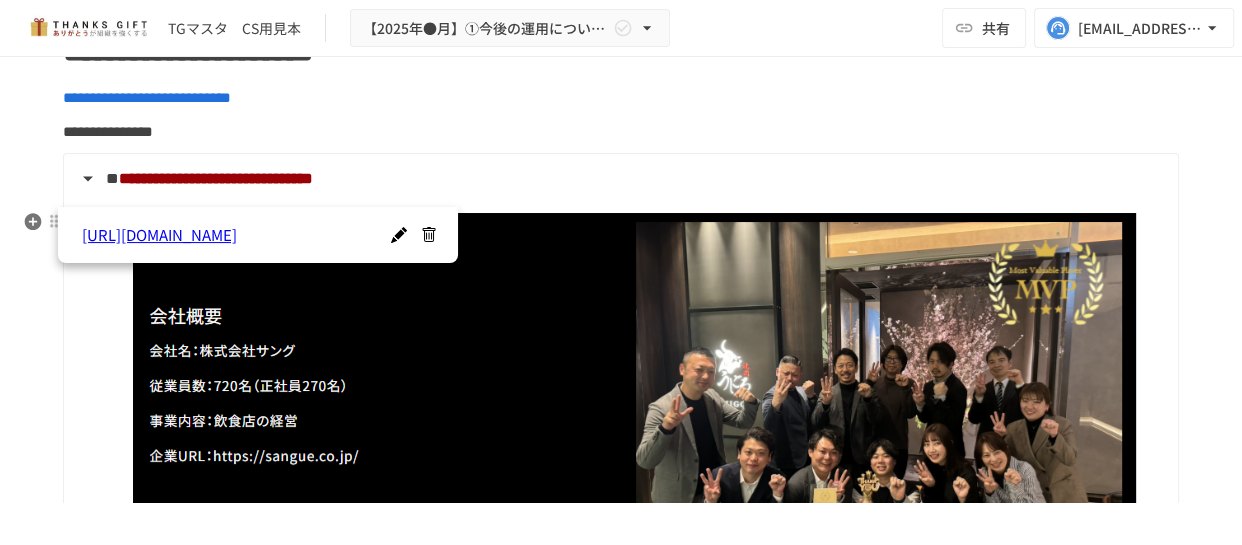 click on "**********" at bounding box center [621, 132] 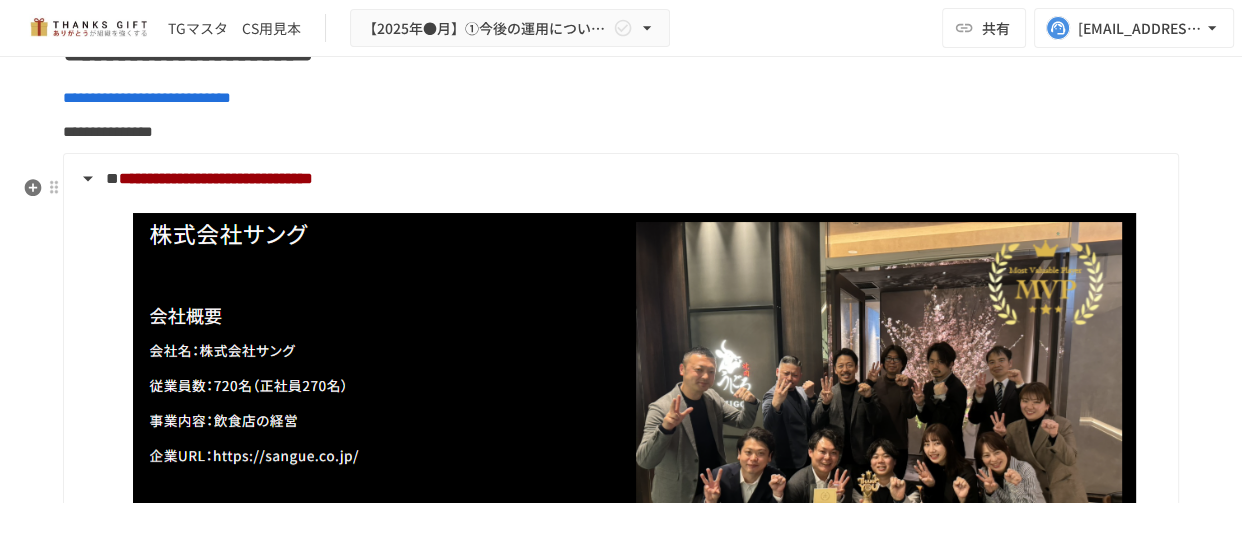 click on "**********" at bounding box center (621, 98) 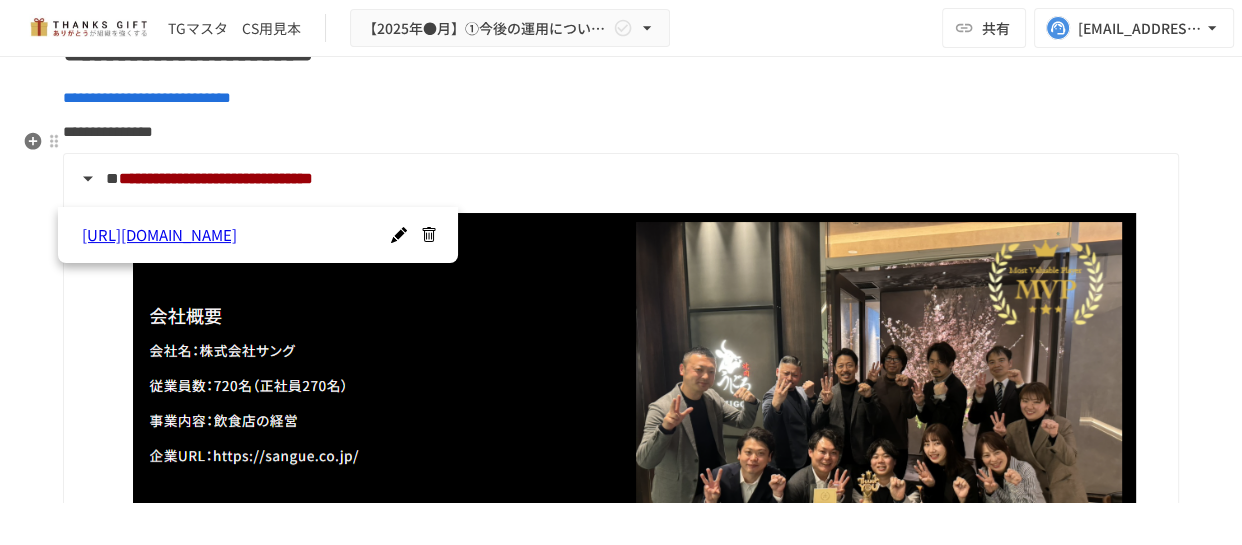 click 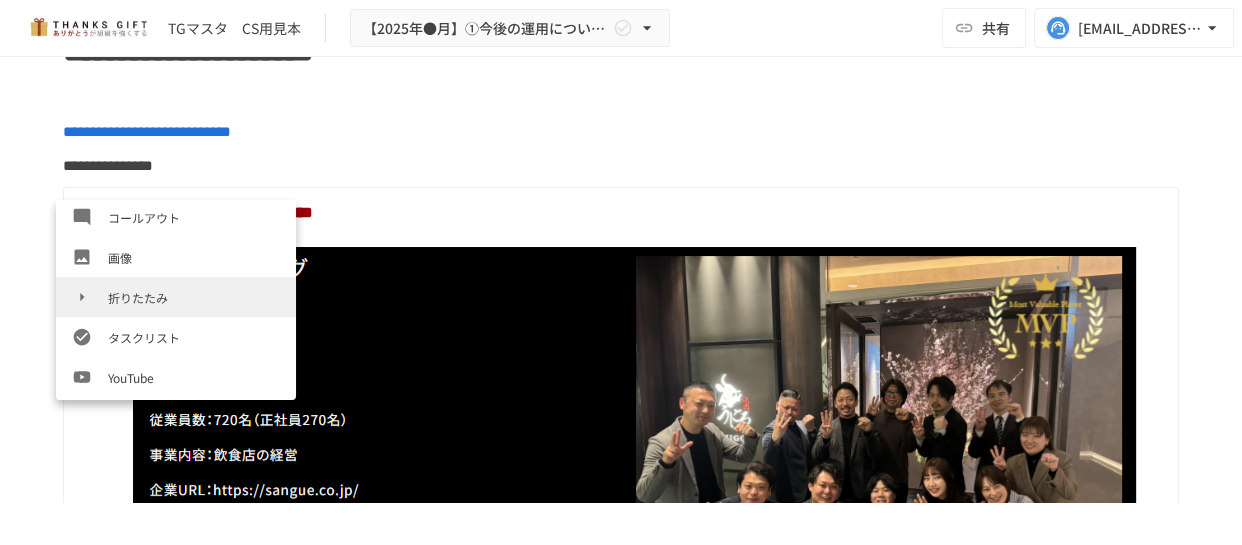 scroll, scrollTop: 454, scrollLeft: 0, axis: vertical 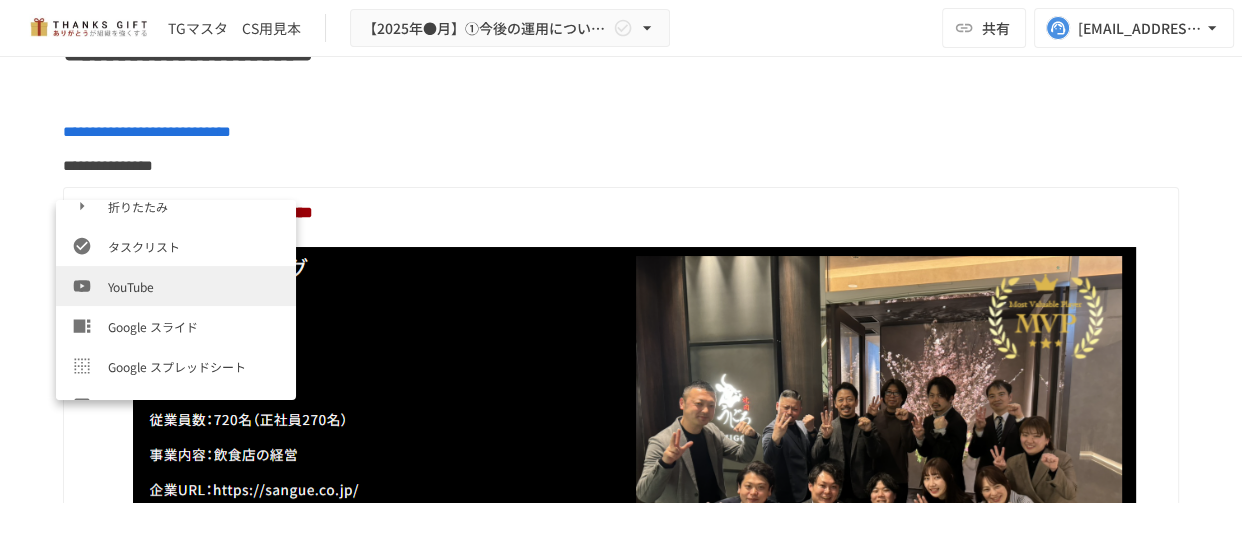 click on "YouTube" at bounding box center (194, 286) 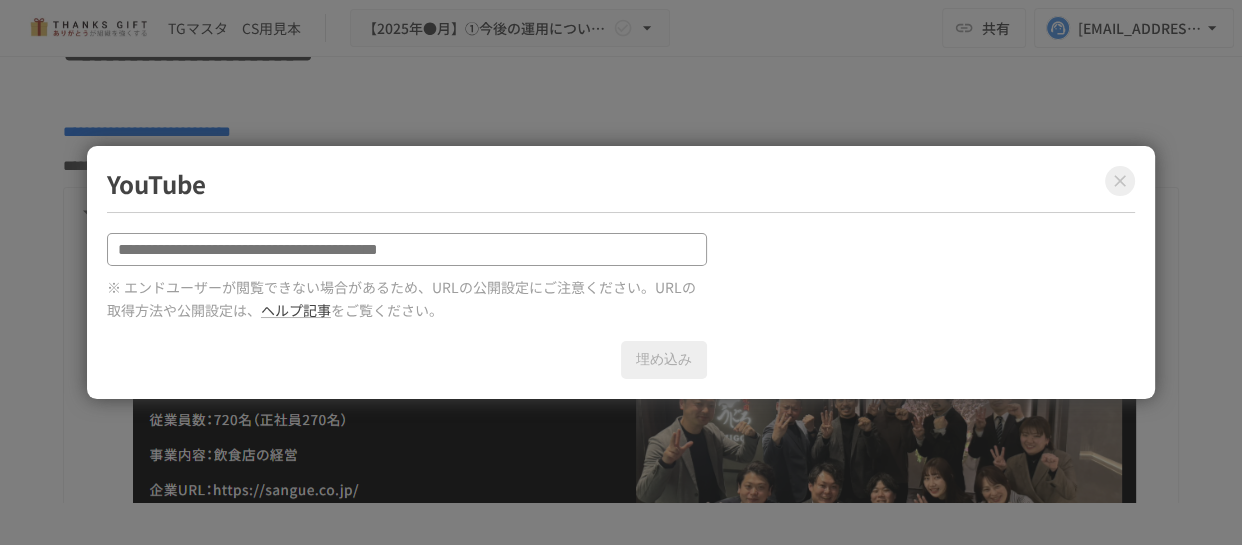 drag, startPoint x: 494, startPoint y: 246, endPoint x: 106, endPoint y: 251, distance: 388.03223 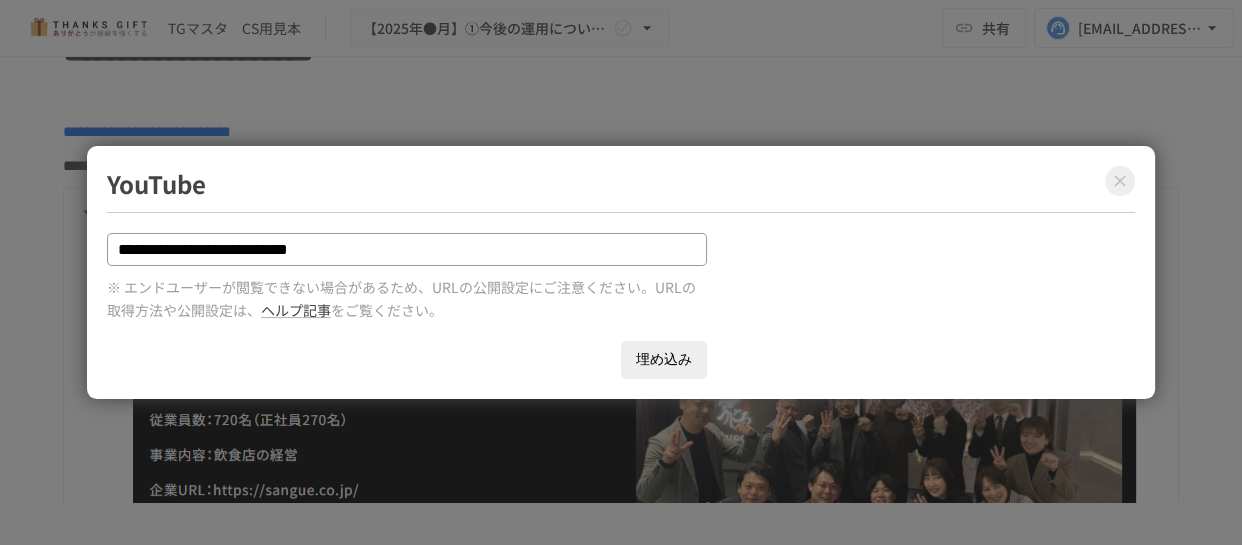 type on "**********" 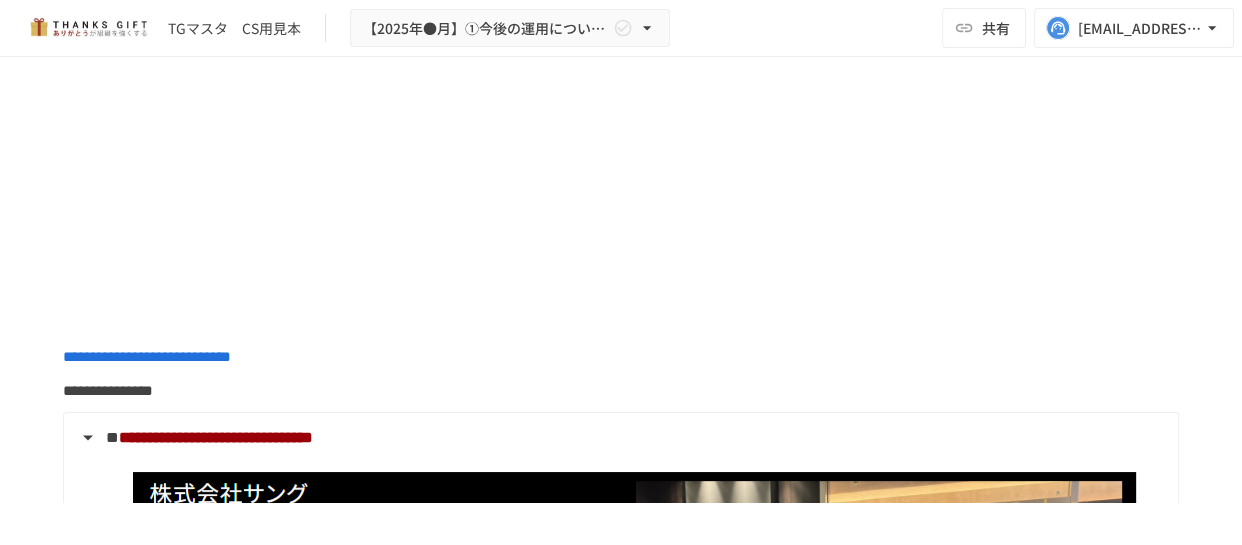 scroll, scrollTop: 17891, scrollLeft: 0, axis: vertical 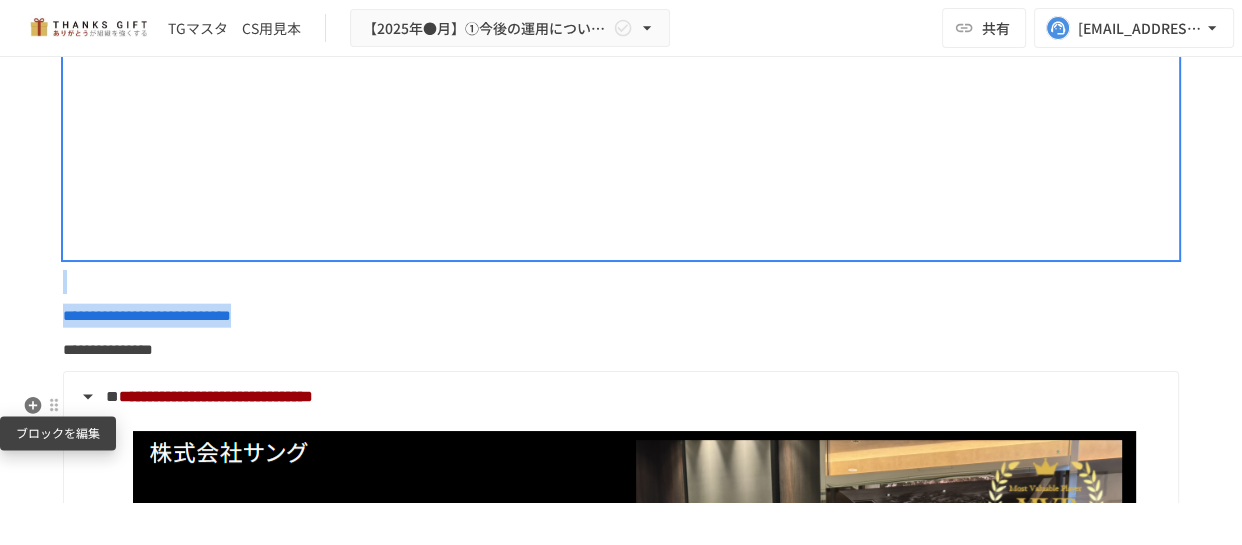 drag, startPoint x: 280, startPoint y: 406, endPoint x: 53, endPoint y: 401, distance: 227.05505 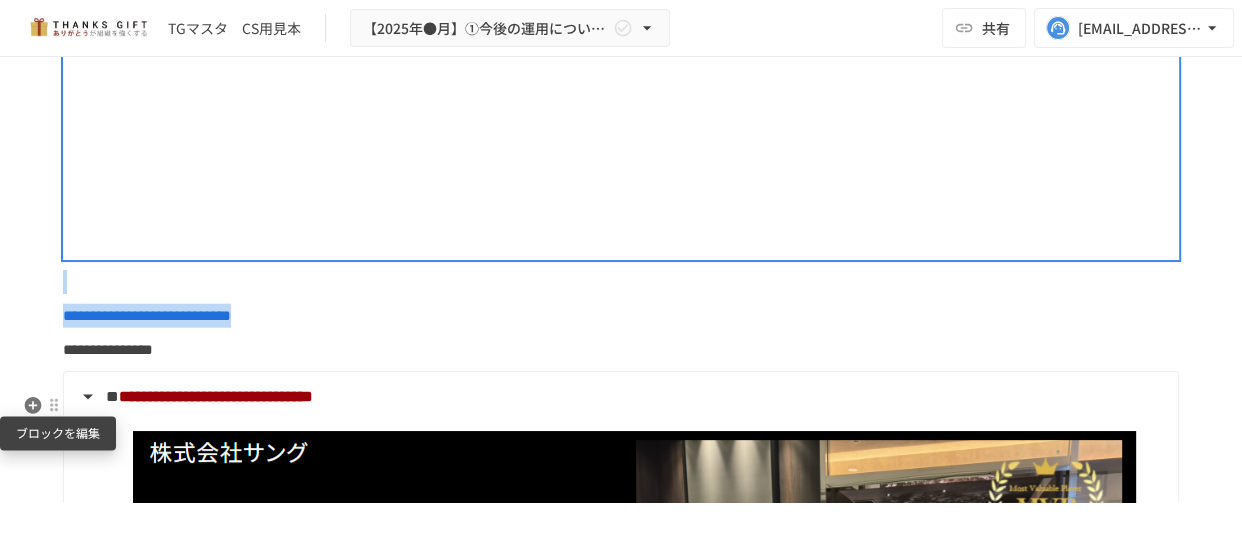 click on "**********" at bounding box center [621, -7728] 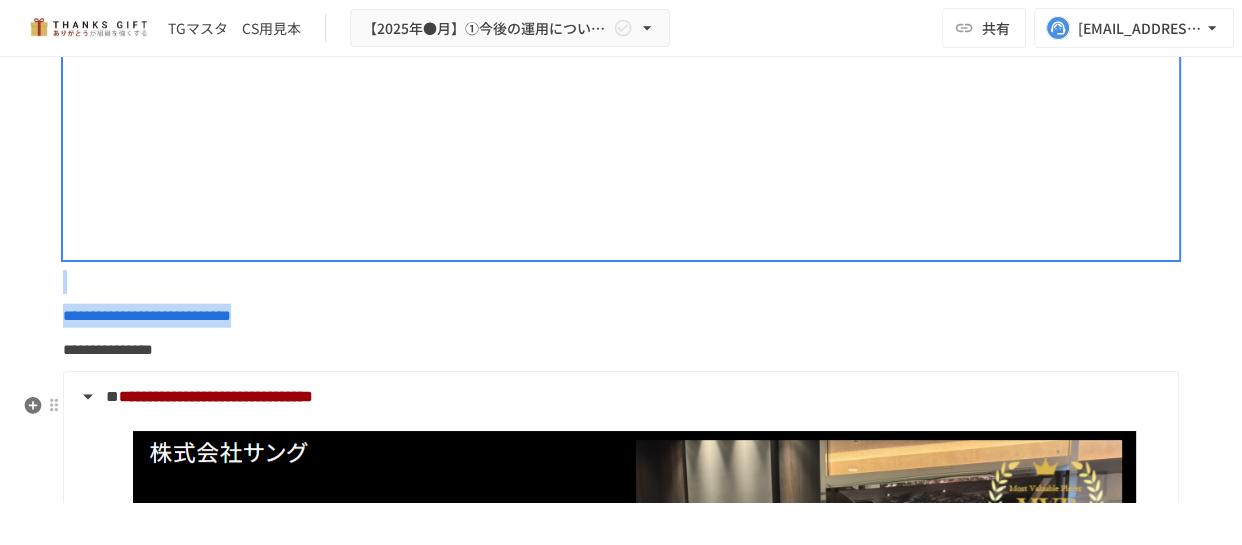click on "**********" at bounding box center [621, 316] 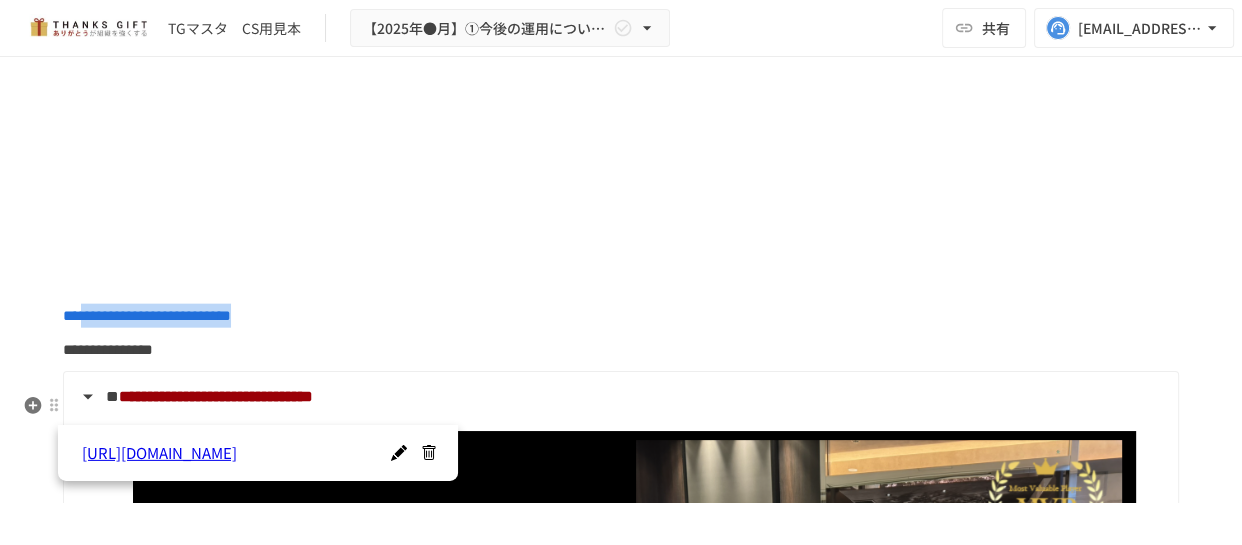 drag, startPoint x: 309, startPoint y: 407, endPoint x: 75, endPoint y: 406, distance: 234.00214 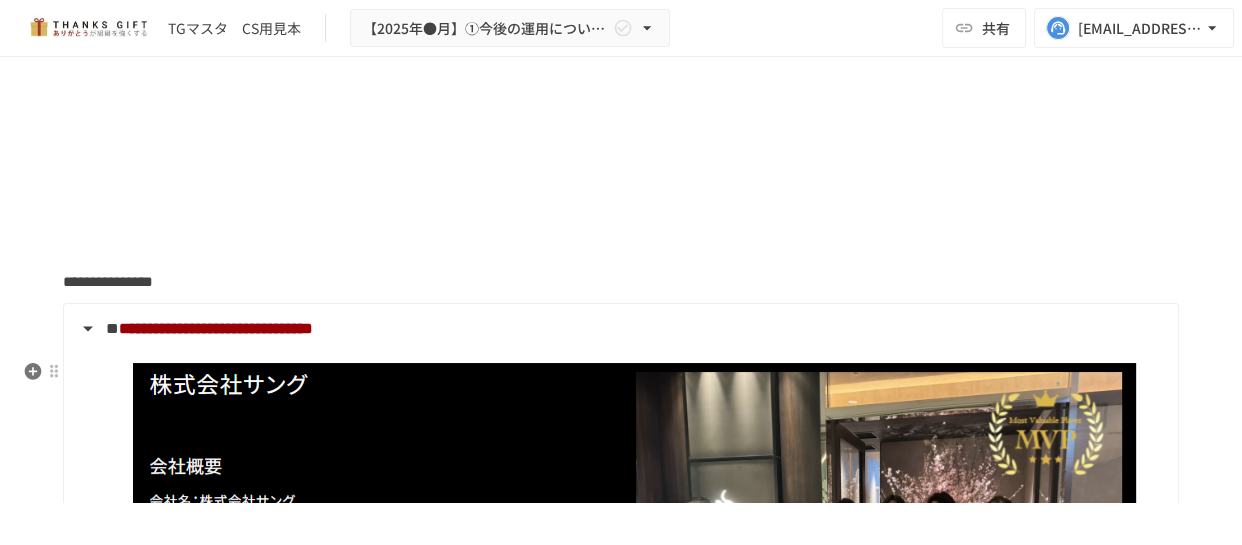 click on "**********" at bounding box center (108, 281) 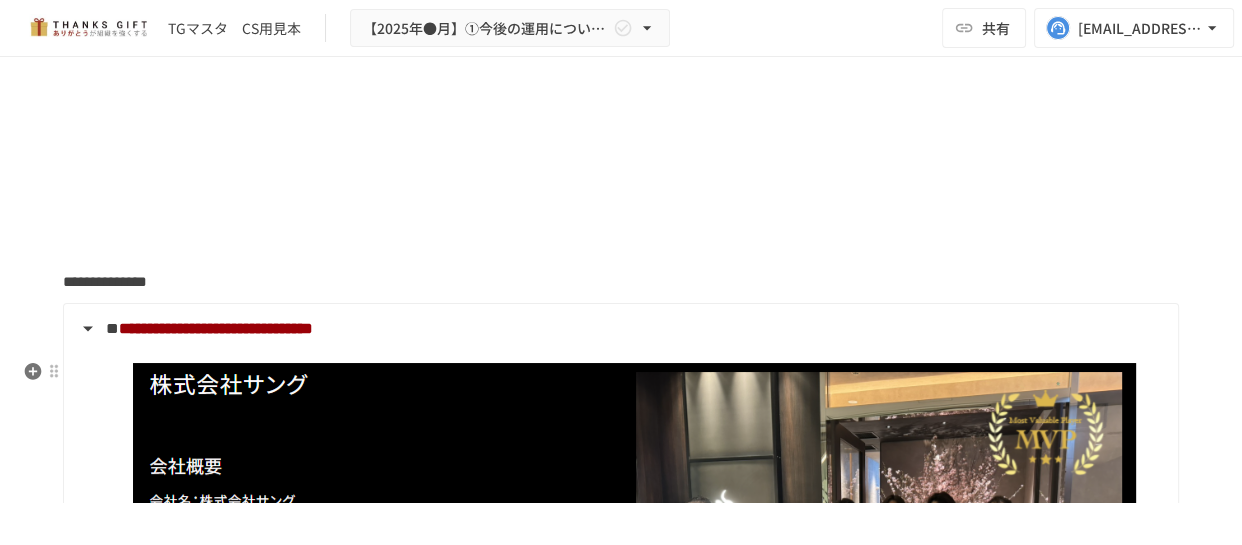type 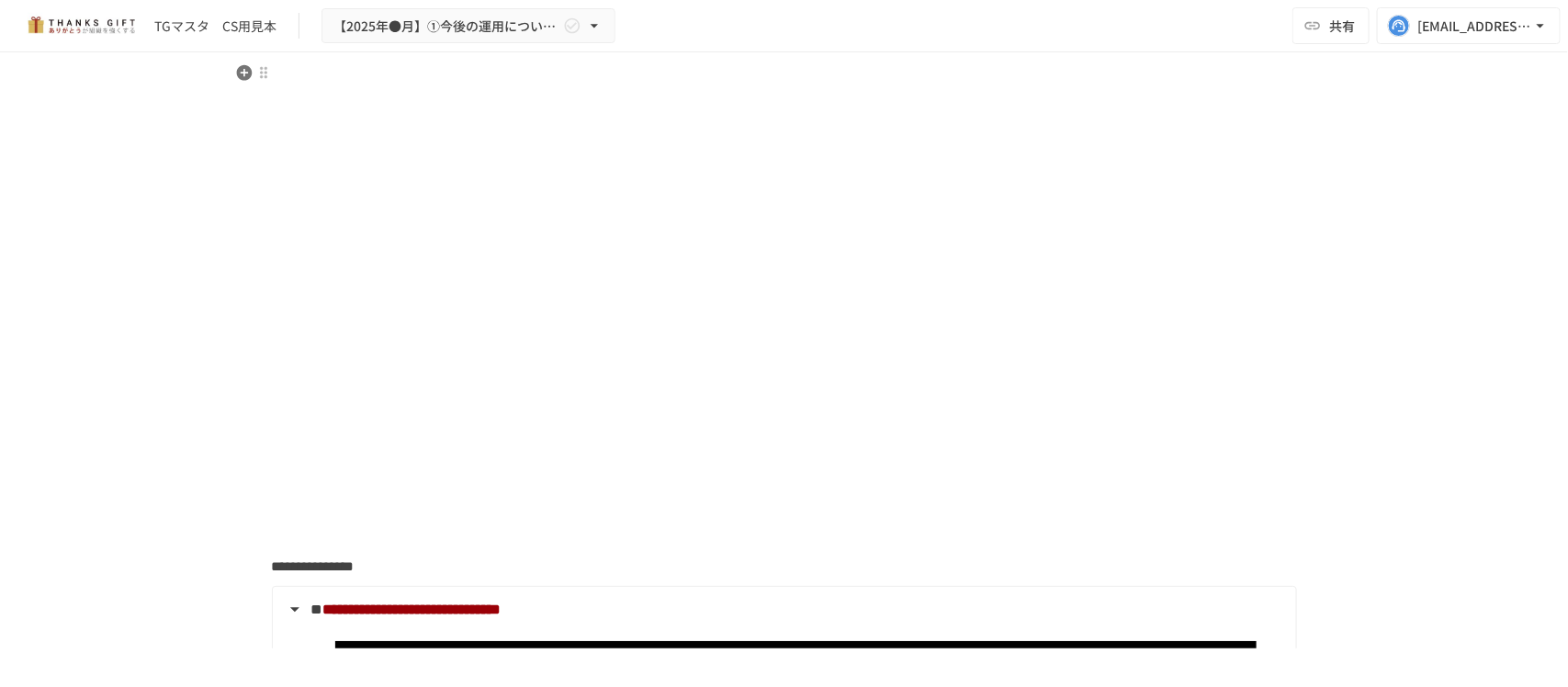scroll, scrollTop: 16584, scrollLeft: 0, axis: vertical 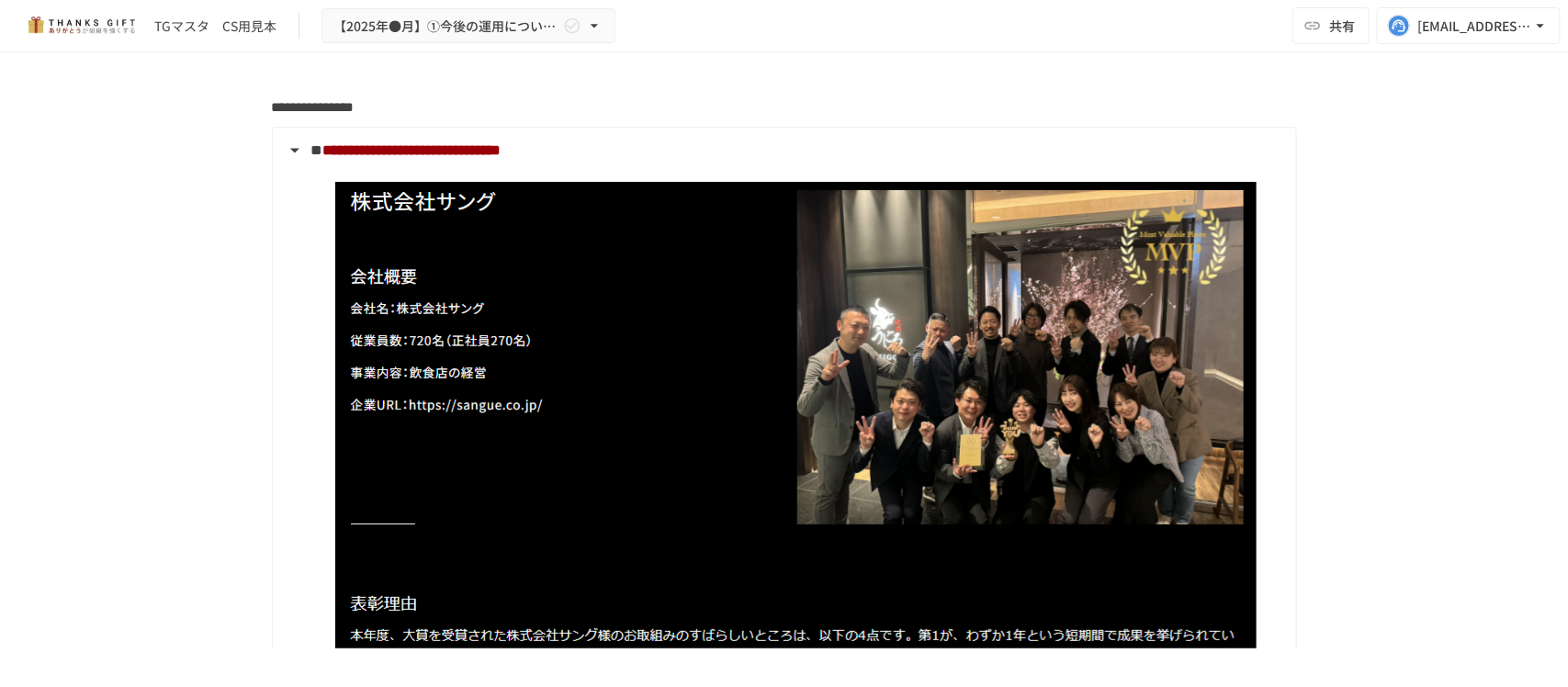 click at bounding box center (795, 527) 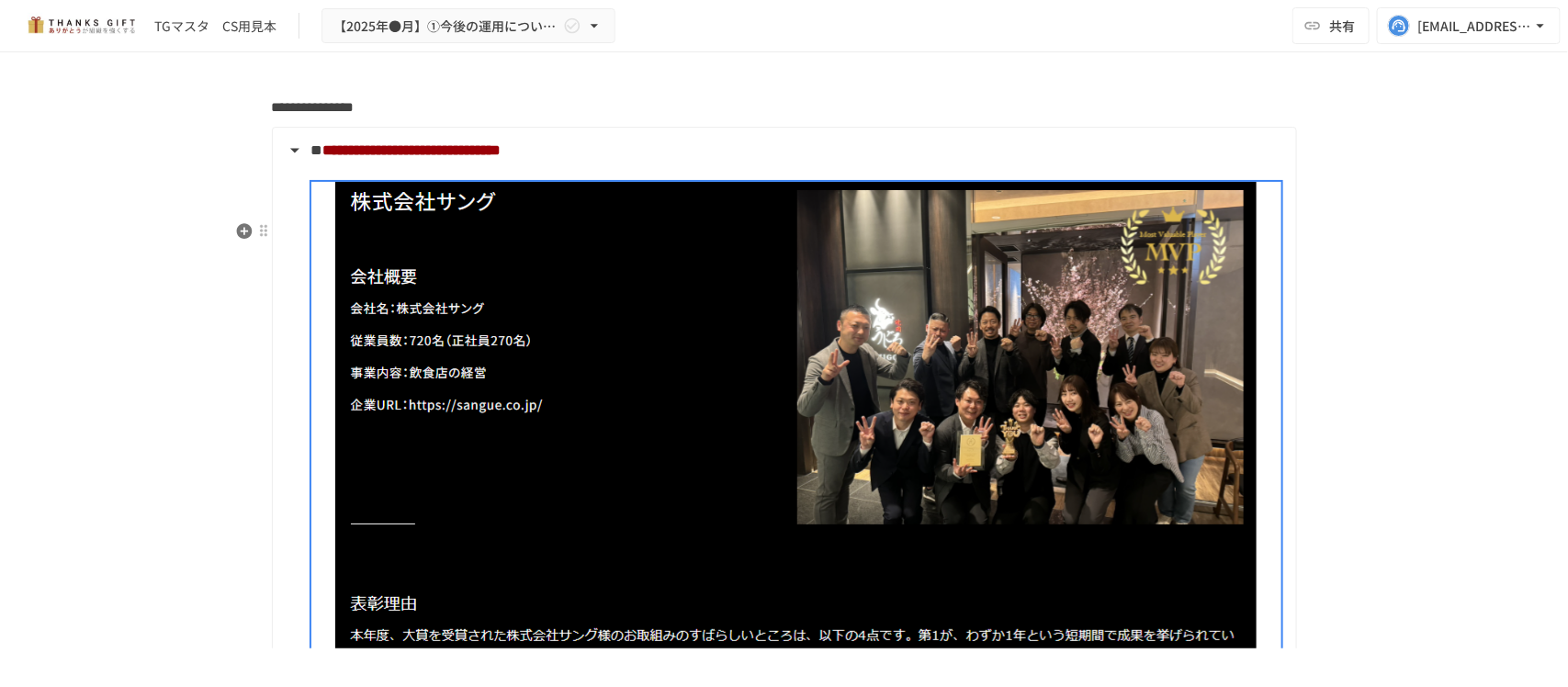 click on "**********" at bounding box center (412, 150) 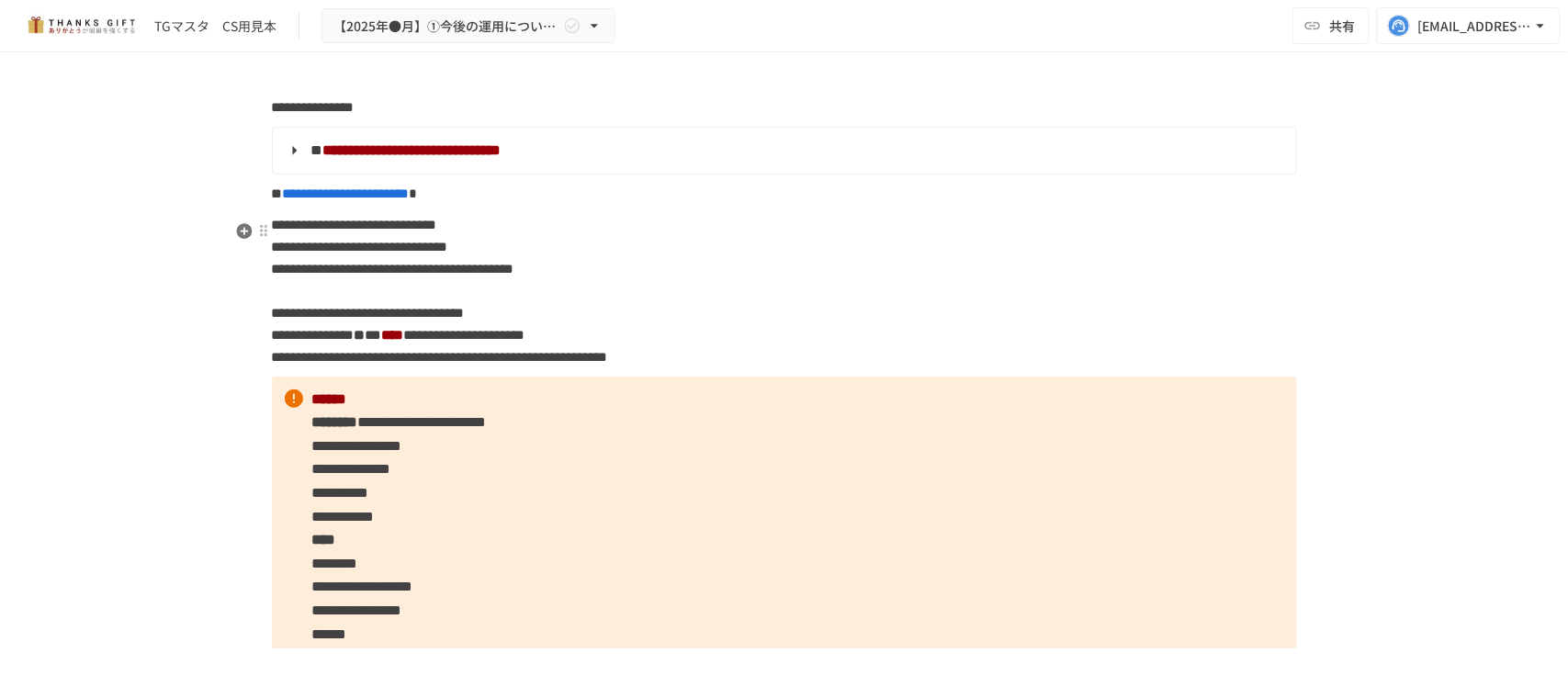 click on "**********" at bounding box center [412, 150] 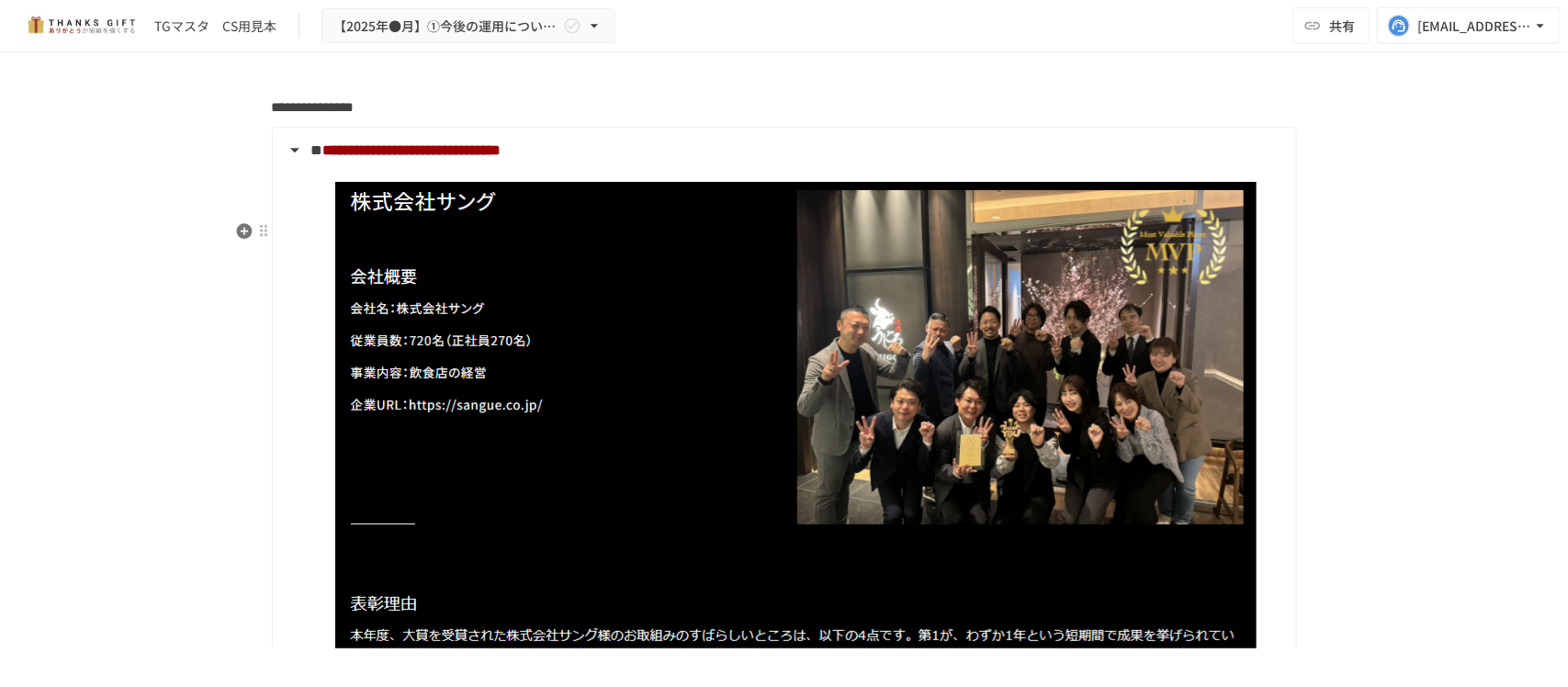 click at bounding box center (795, 527) 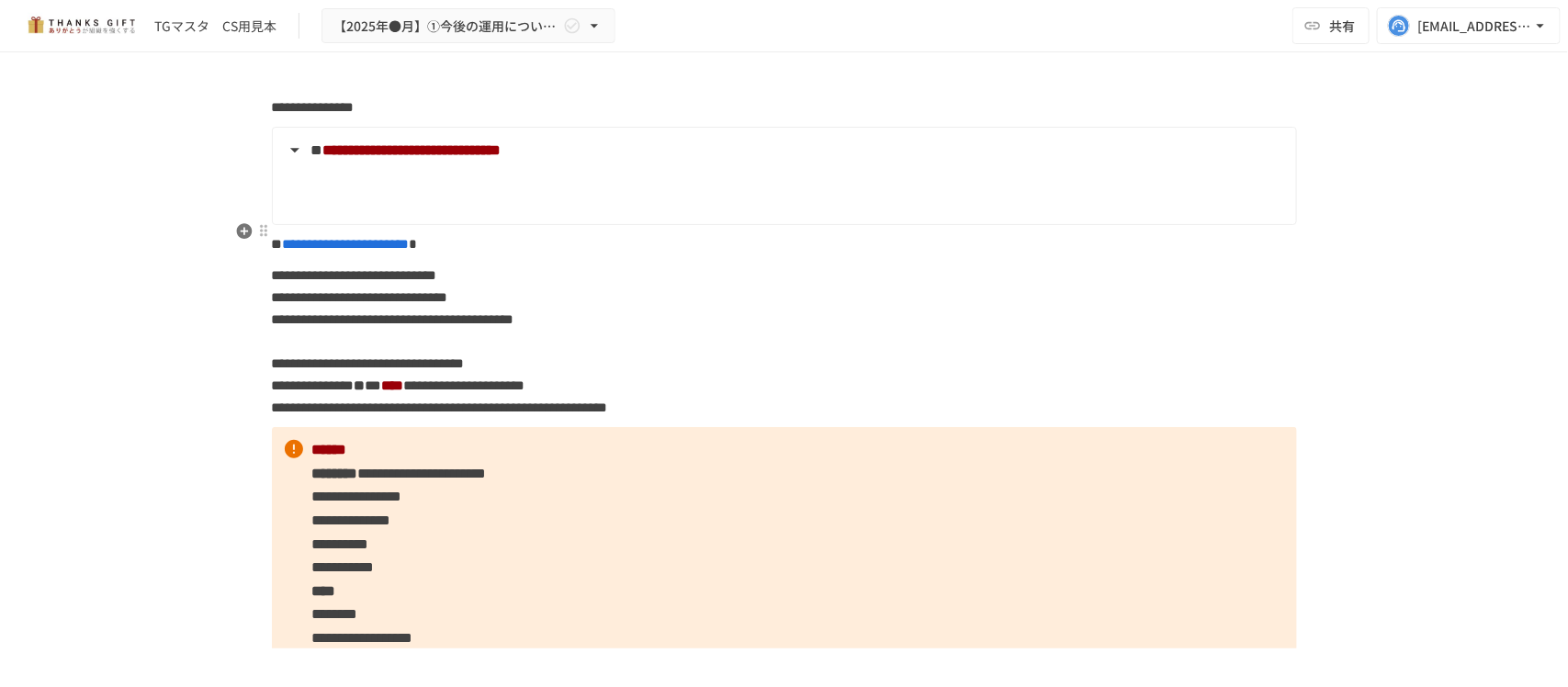 click at bounding box center [796, 194] 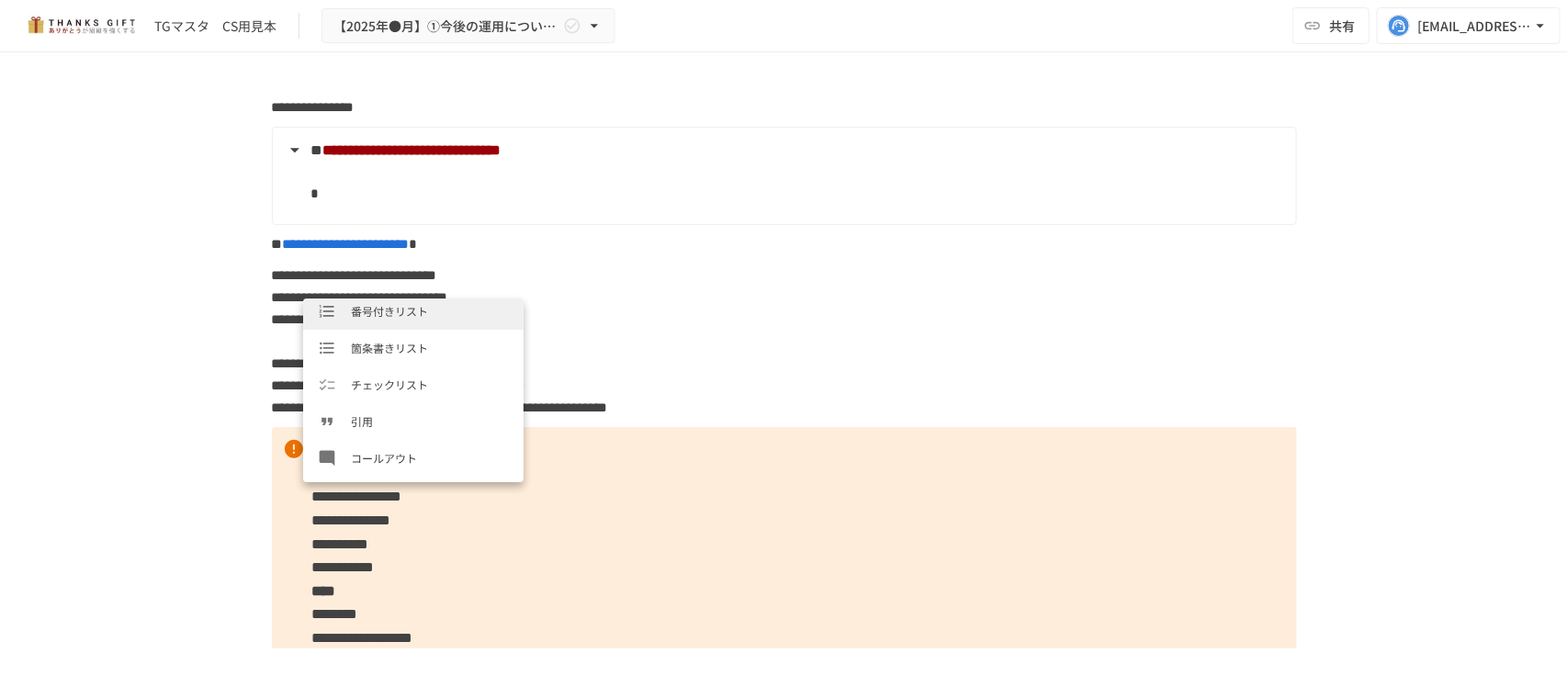 scroll, scrollTop: 230, scrollLeft: 0, axis: vertical 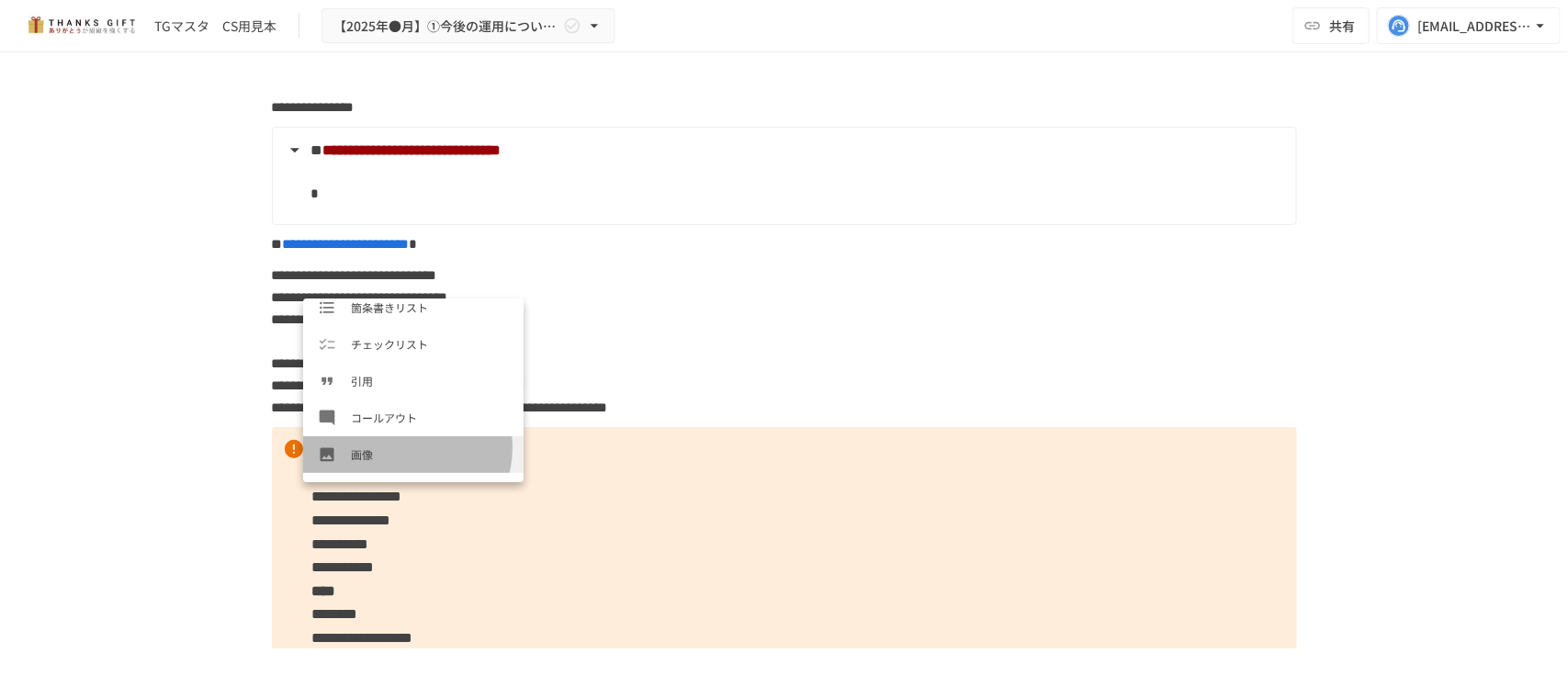click on "画像" at bounding box center [430, 454] 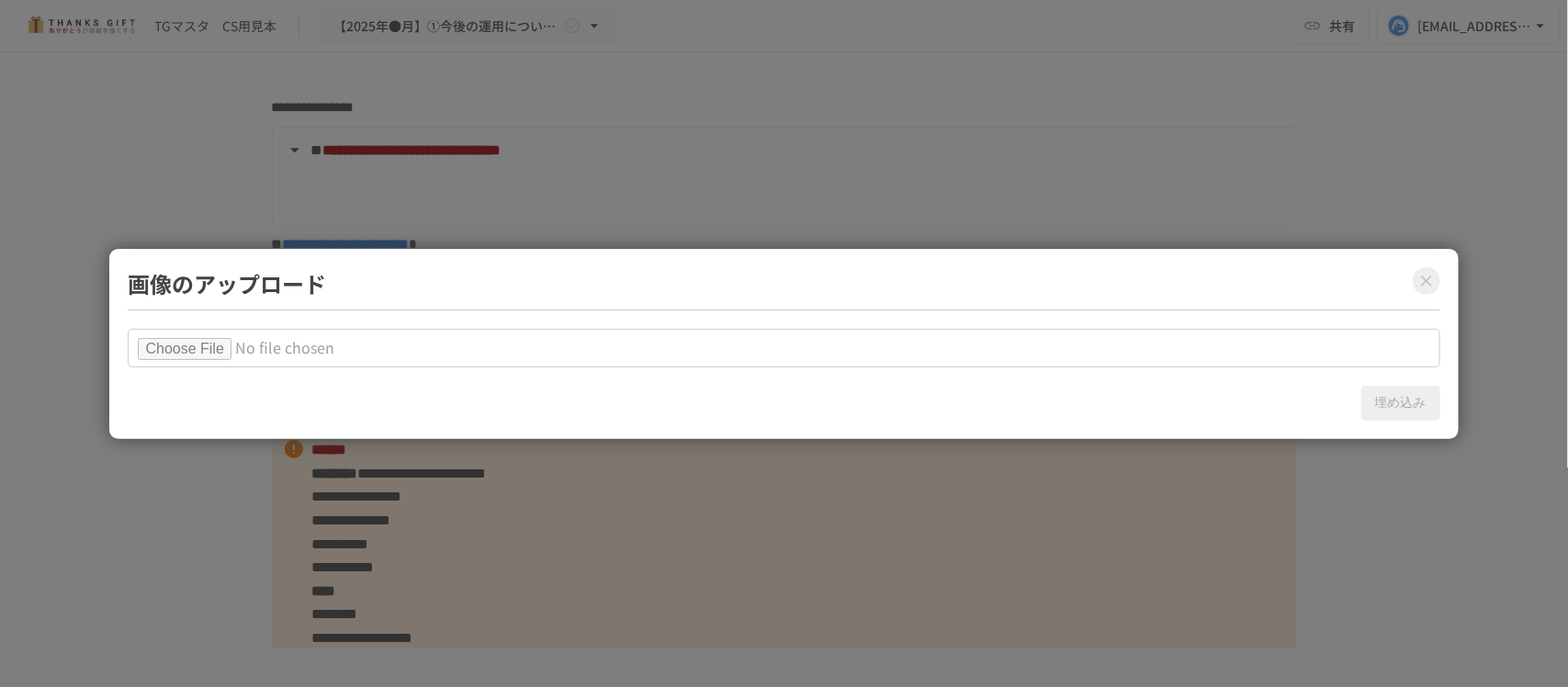 click at bounding box center (784, 348) 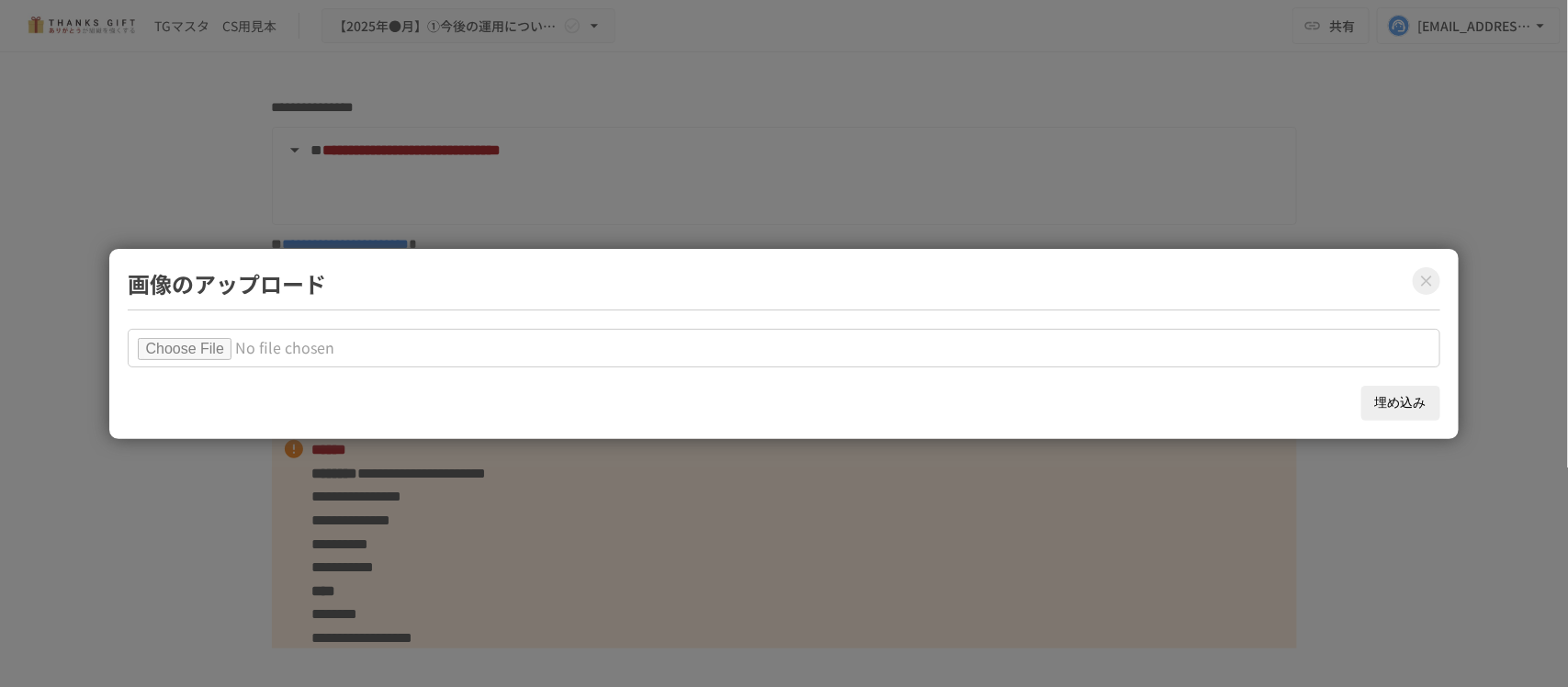 click on "埋め込み" at bounding box center (1401, 403) 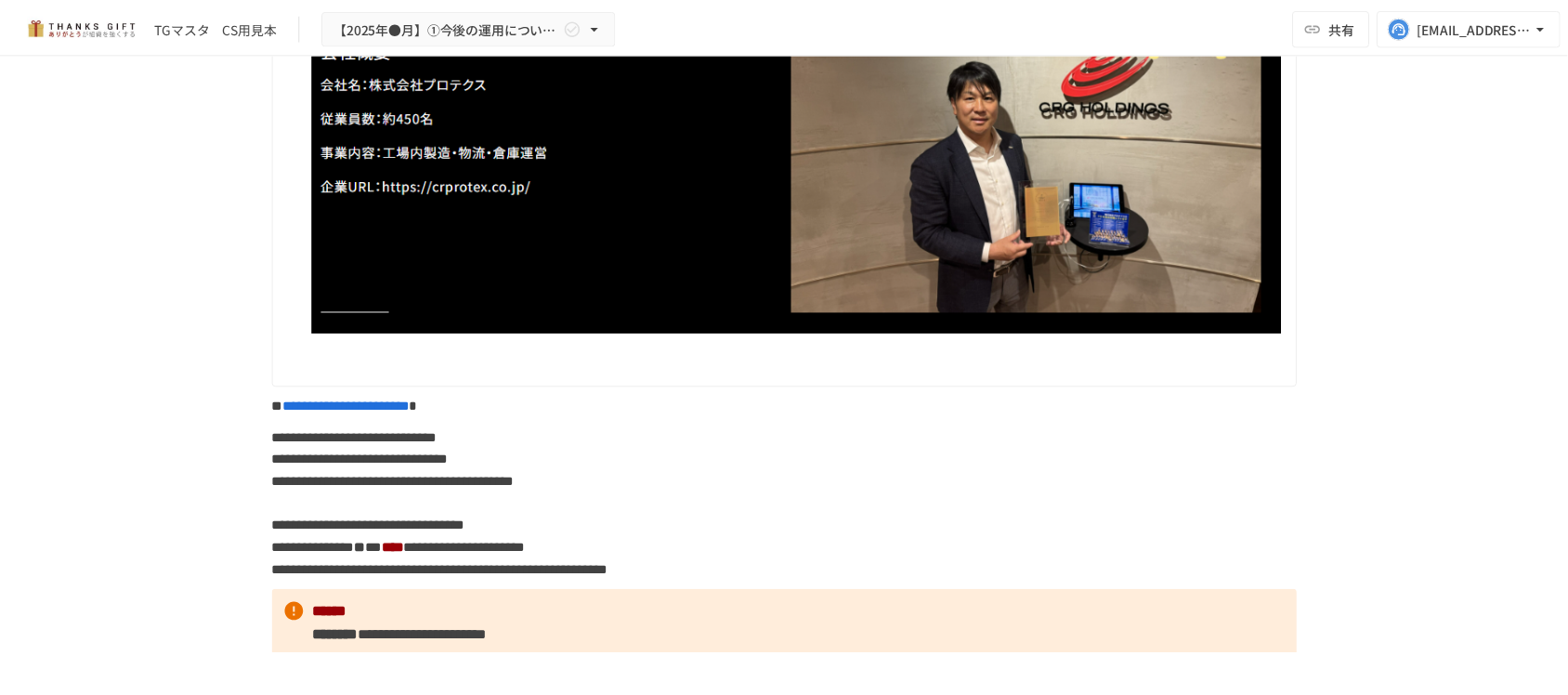 scroll, scrollTop: 16893, scrollLeft: 0, axis: vertical 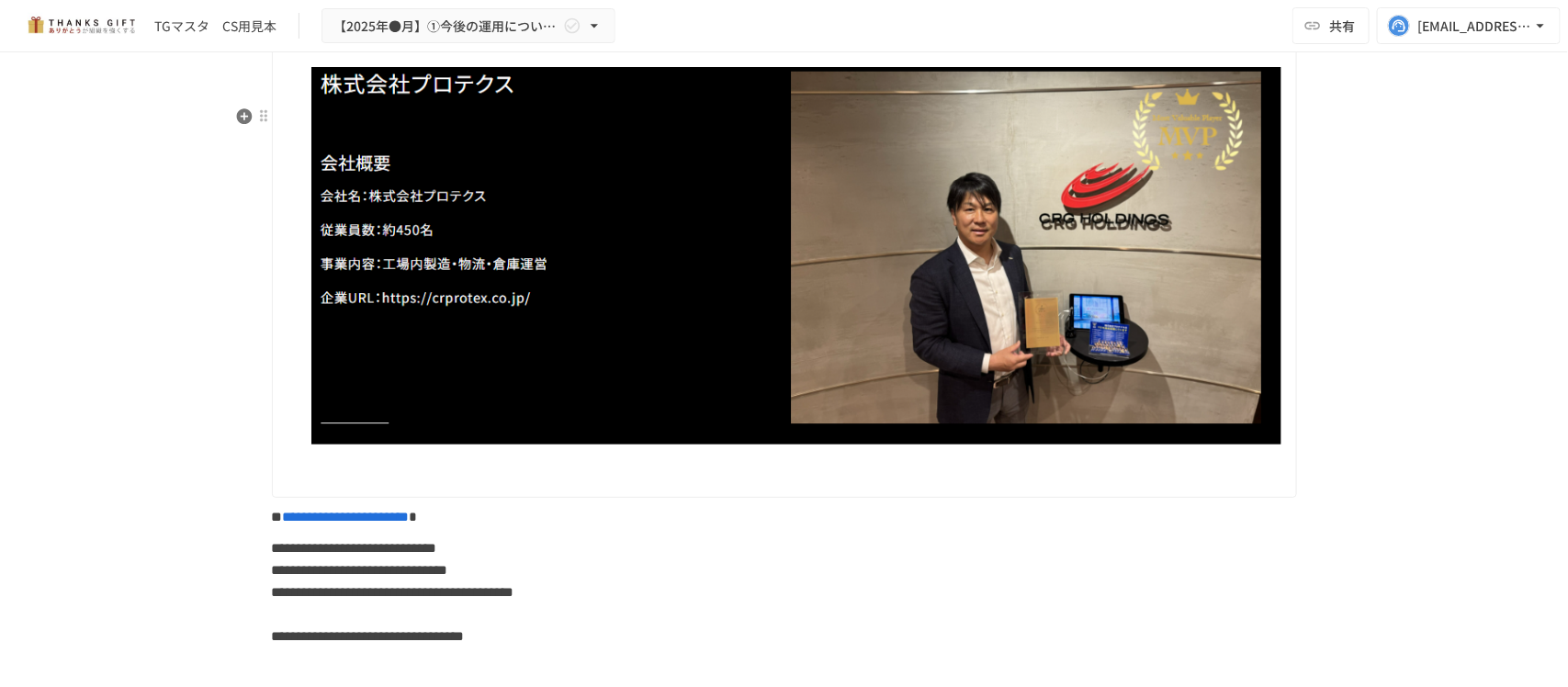 click at bounding box center (796, 466) 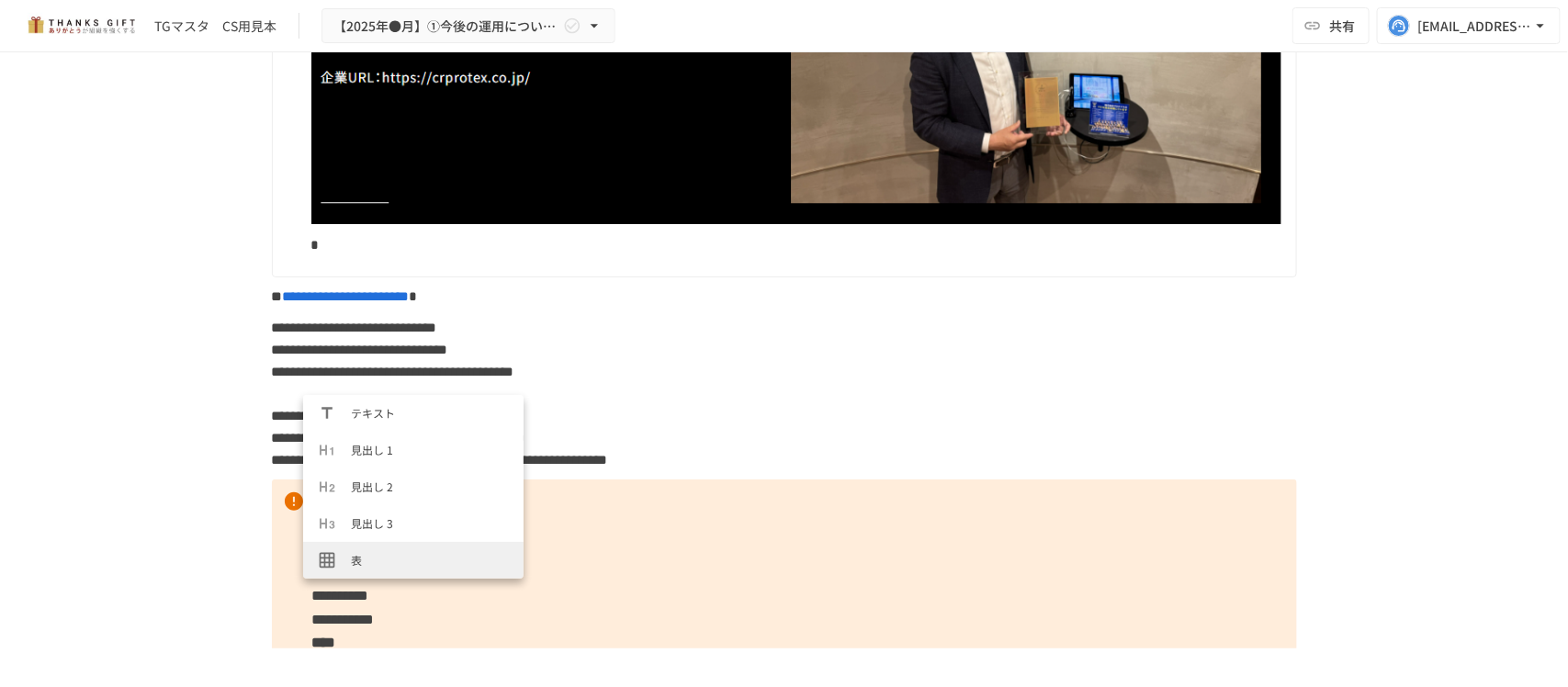scroll, scrollTop: 16928, scrollLeft: 0, axis: vertical 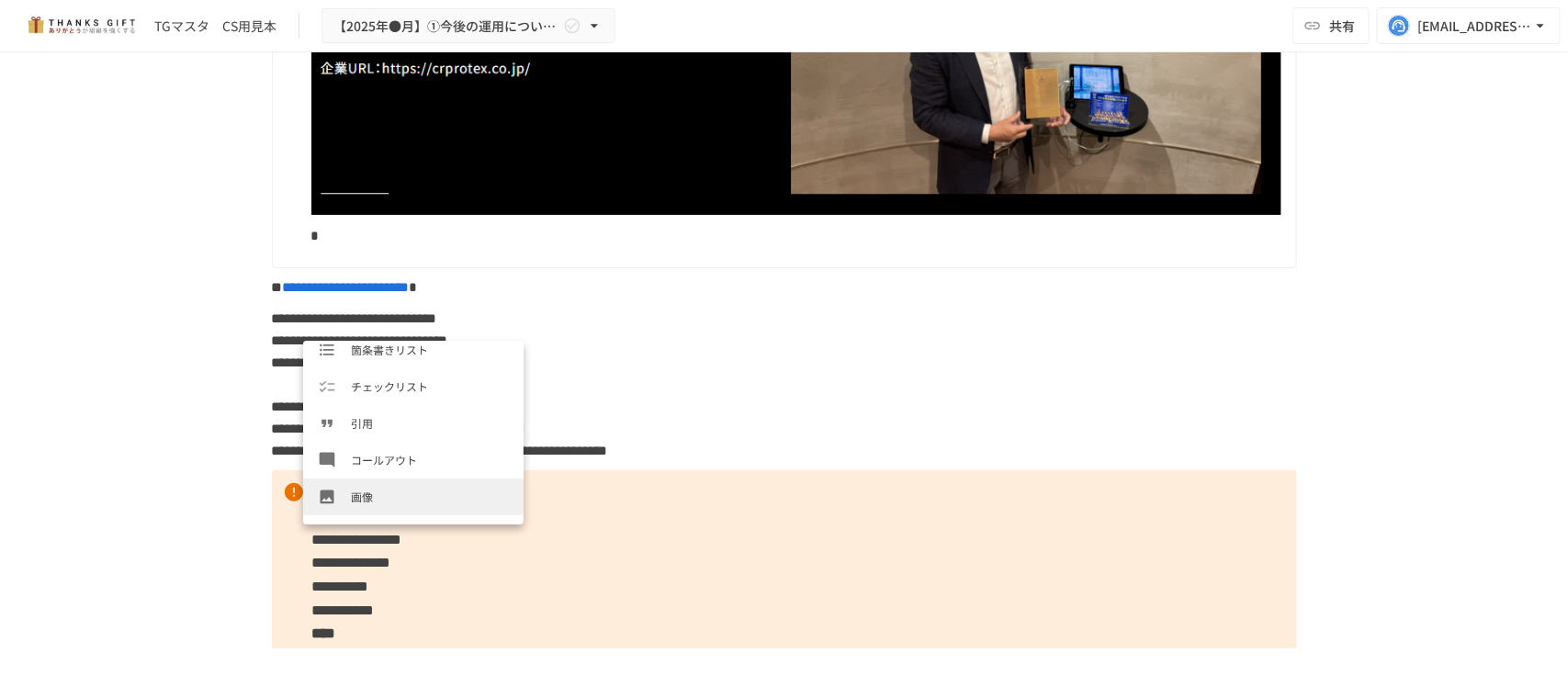 click on "テキスト 見出し 1 見出し 2 見出し 3 表 番号付きリスト 箇条書きリスト チェックリスト 引用 コールアウト 画像 折りたたみ タスクリスト YouTube Google スライド Google スプレッドシート Google ドキュメント Google ドライブ Google フォーム PDF Webブックマーク 区切り線" at bounding box center [413, 433] 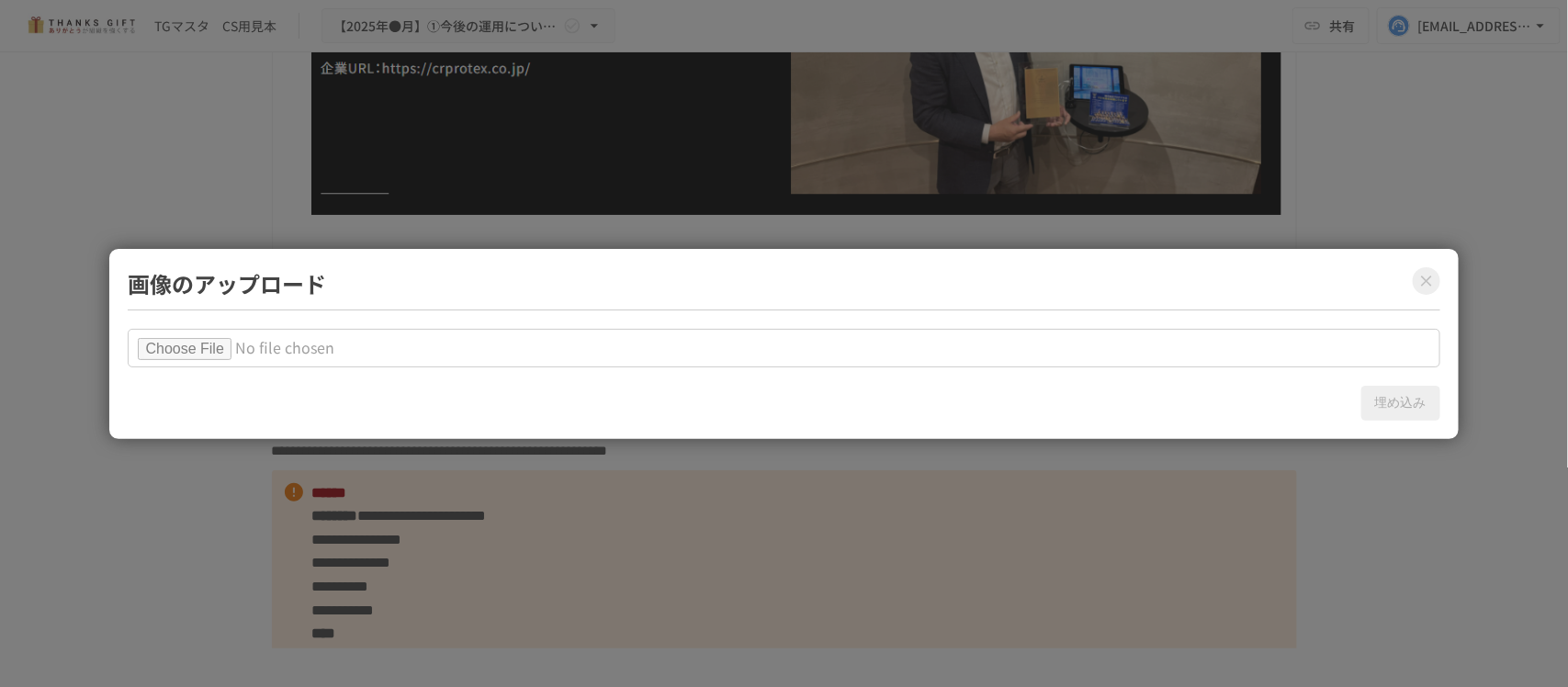 click at bounding box center (784, 348) 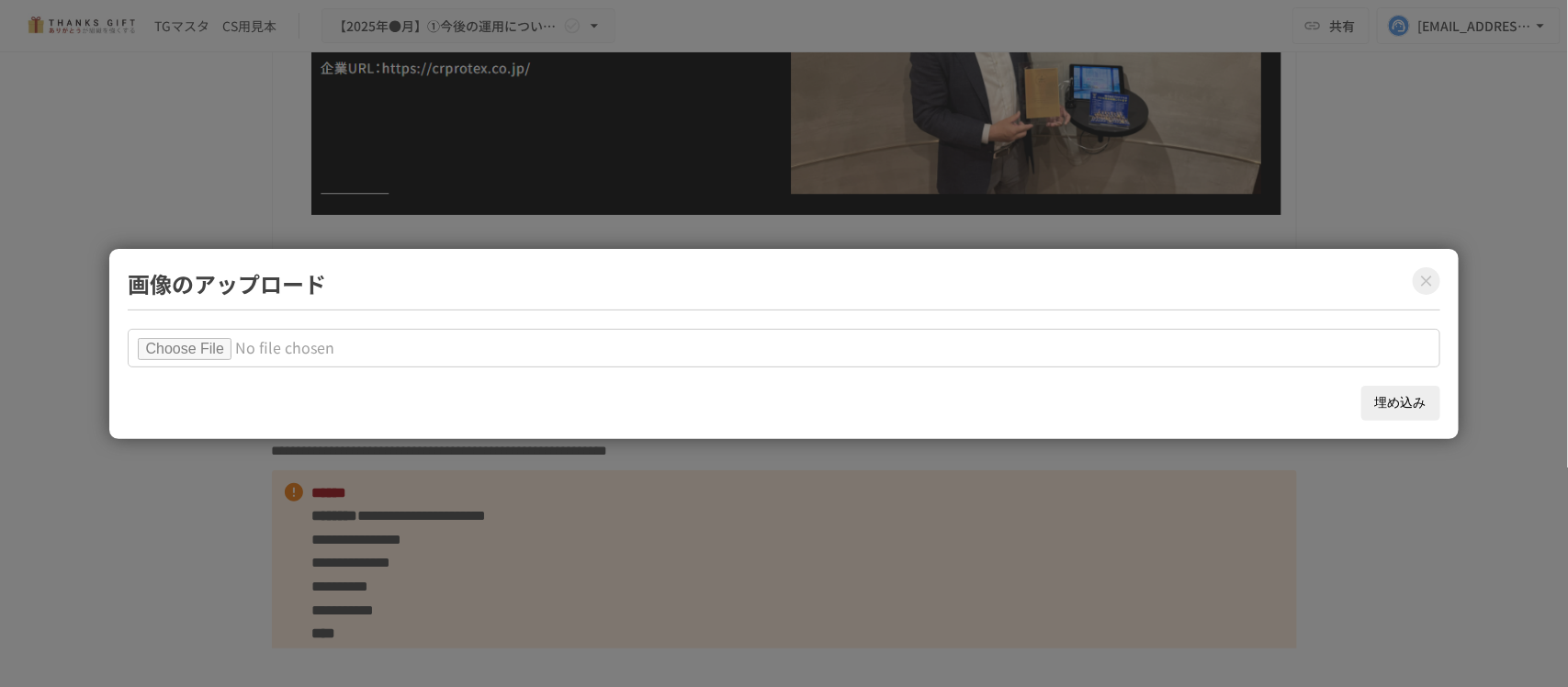 click on "埋め込み" at bounding box center [1401, 403] 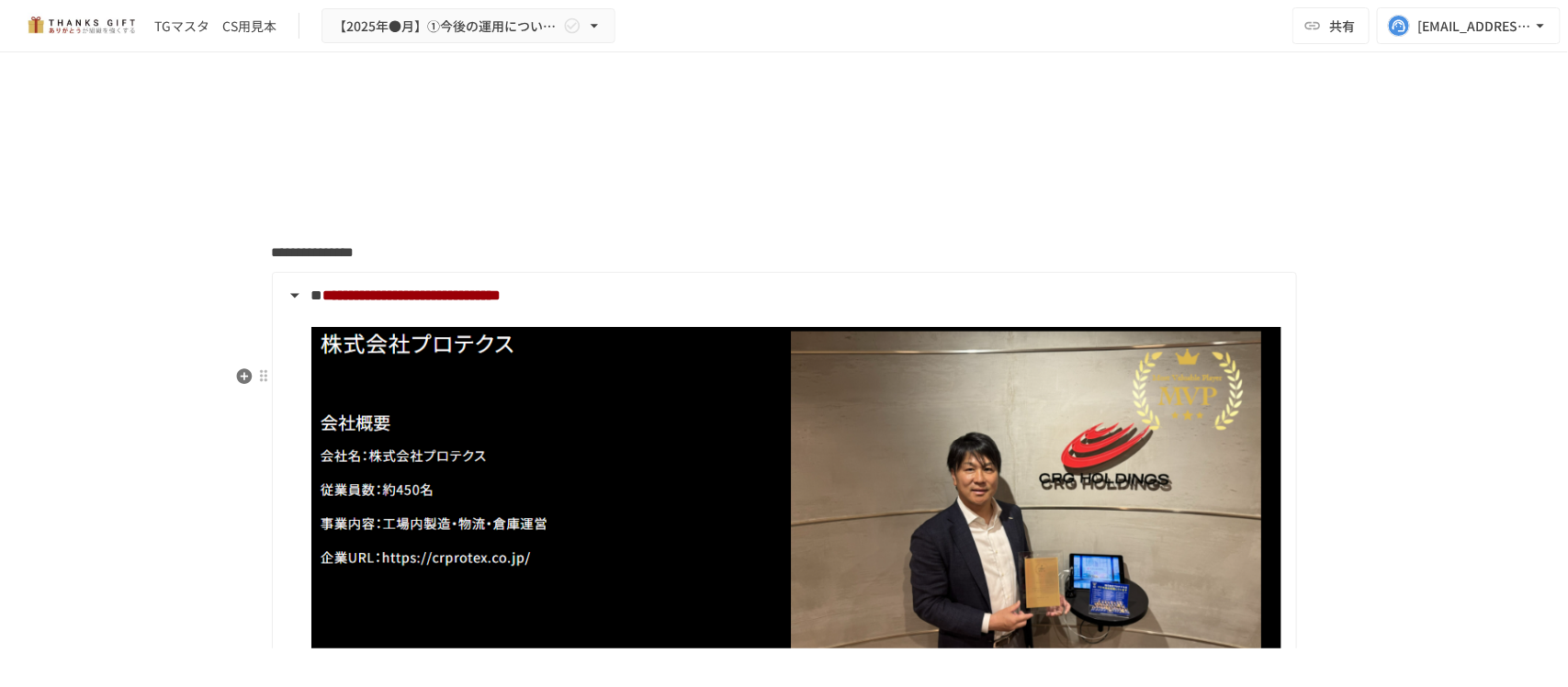 scroll, scrollTop: 16354, scrollLeft: 0, axis: vertical 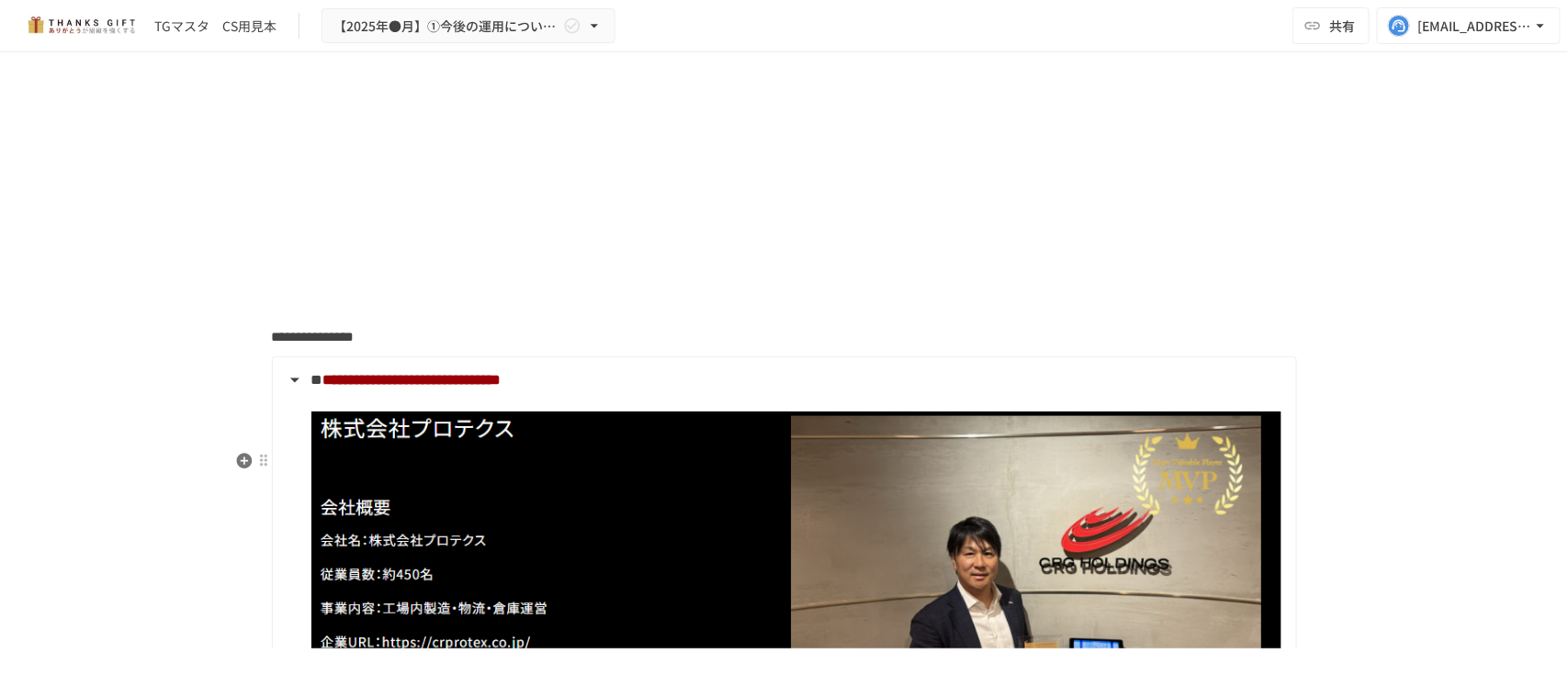 click on "**********" at bounding box center [412, 379] 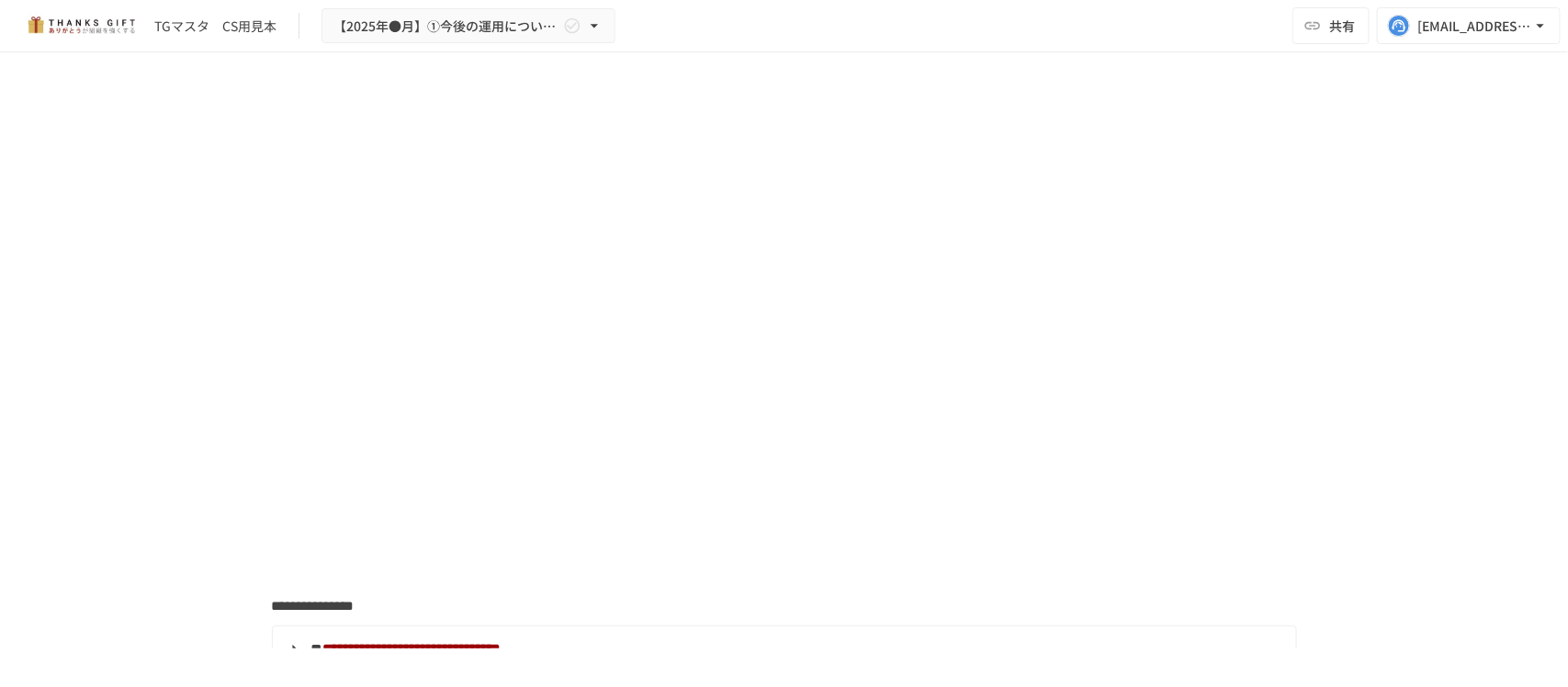 scroll, scrollTop: 16124, scrollLeft: 0, axis: vertical 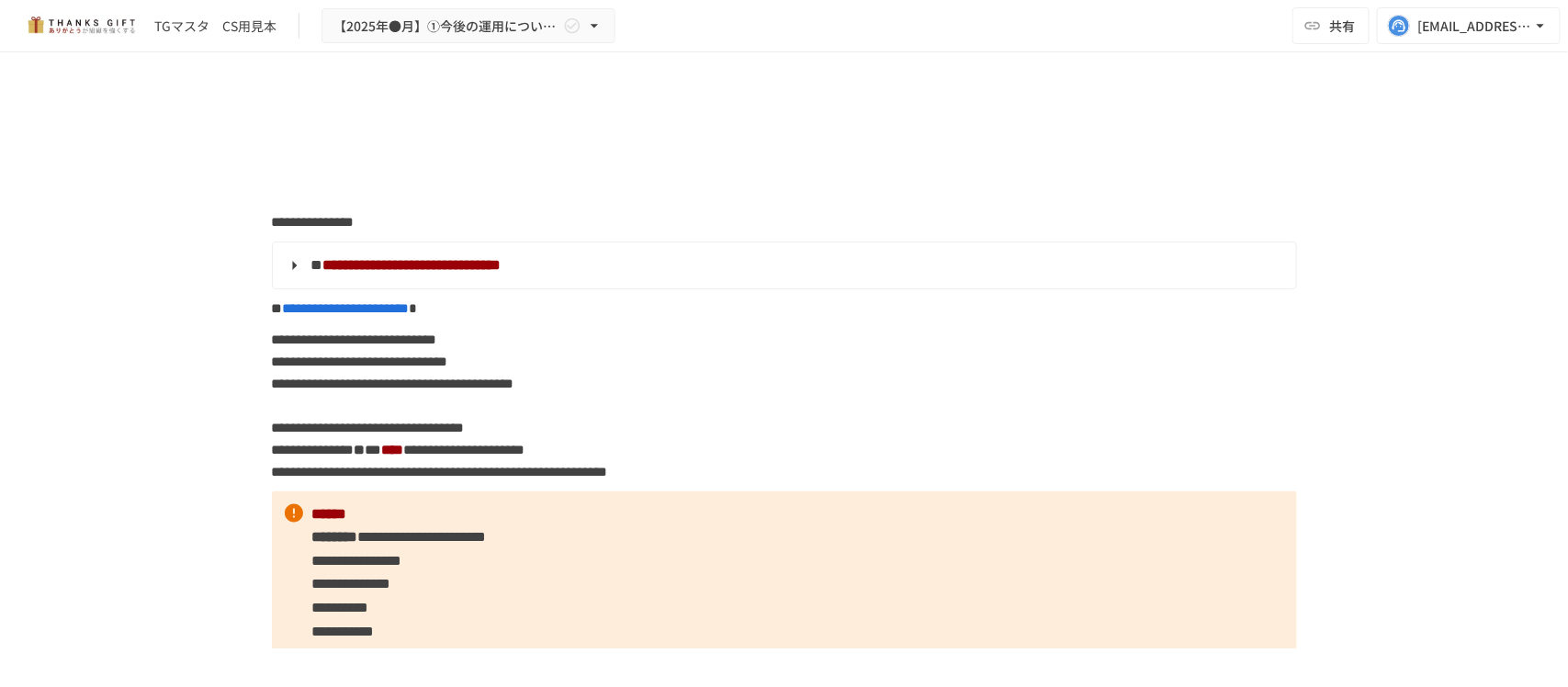 click on "**********" at bounding box center (783, 265) 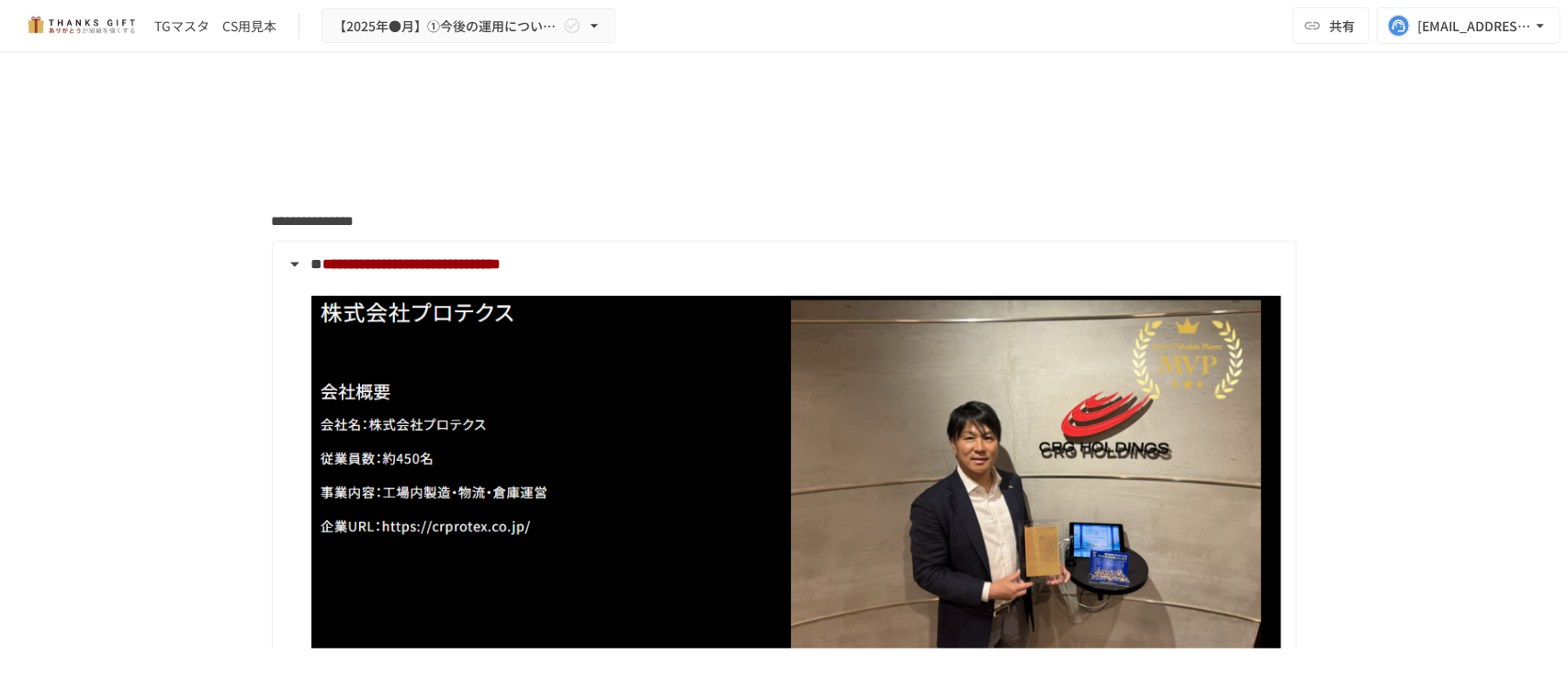 scroll, scrollTop: 16469, scrollLeft: 0, axis: vertical 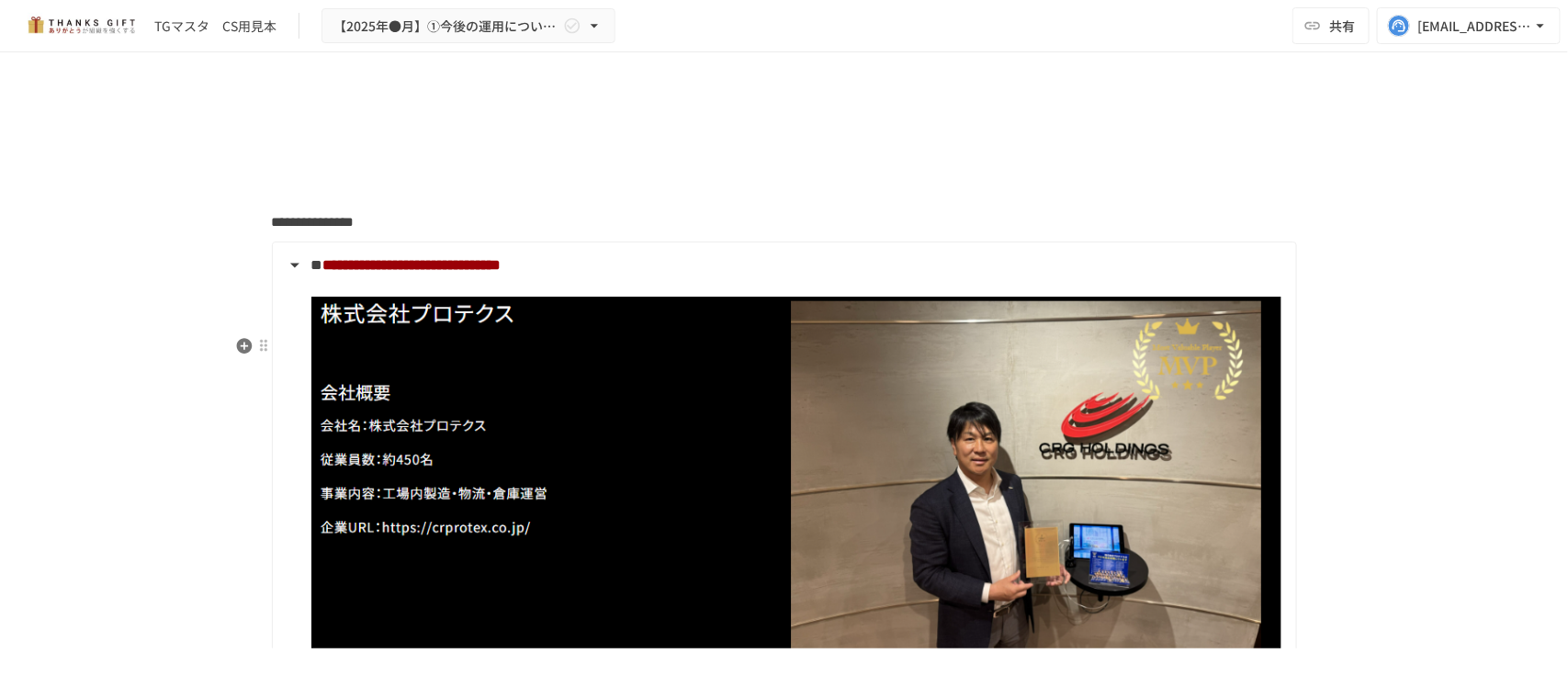 click on "**********" at bounding box center [783, 265] 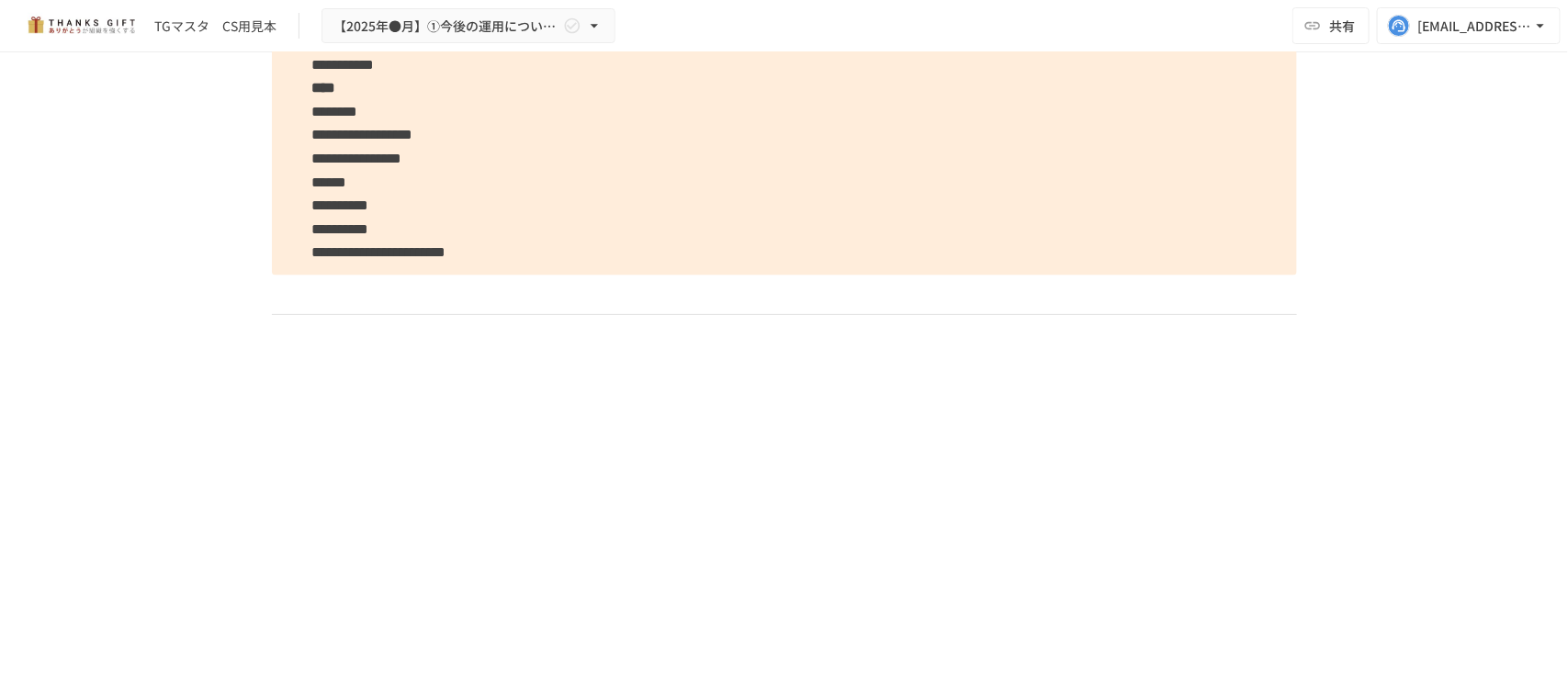 scroll, scrollTop: 17043, scrollLeft: 0, axis: vertical 